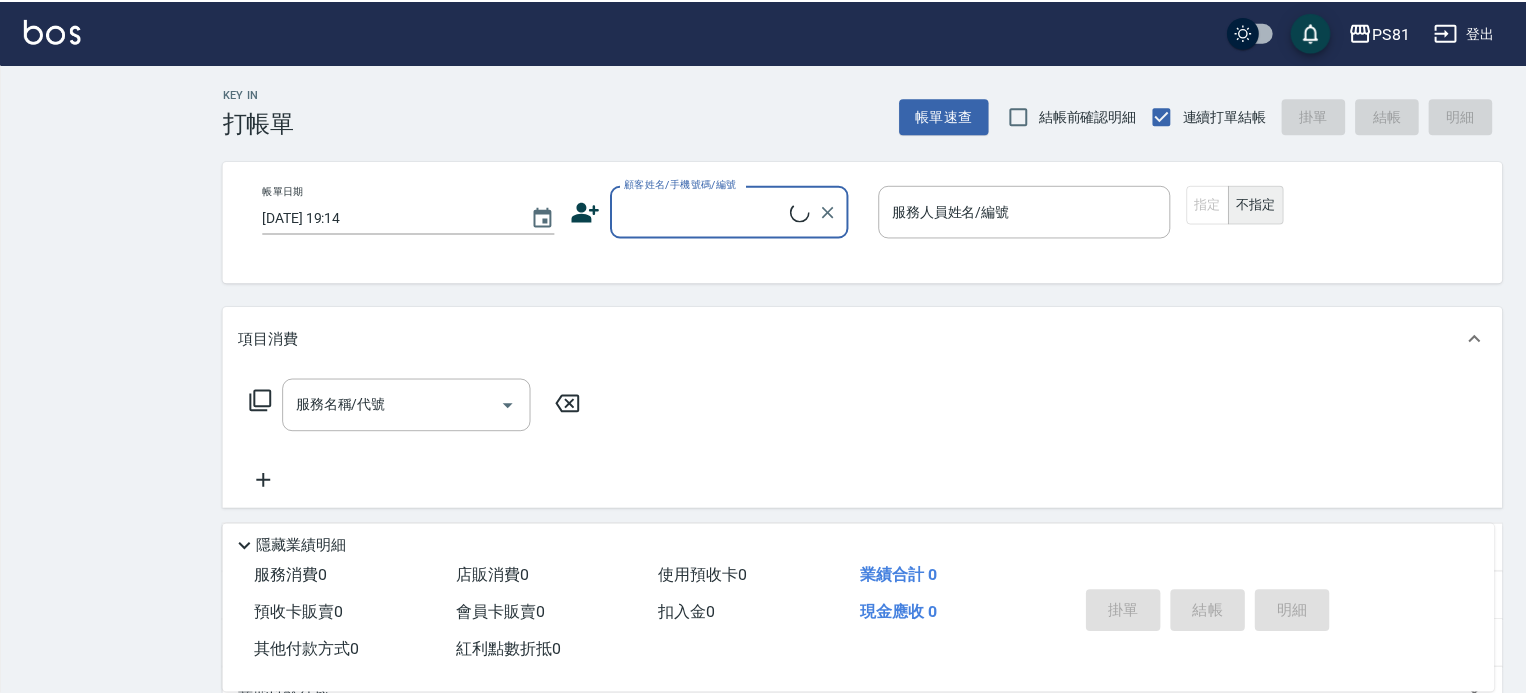 scroll, scrollTop: 0, scrollLeft: 0, axis: both 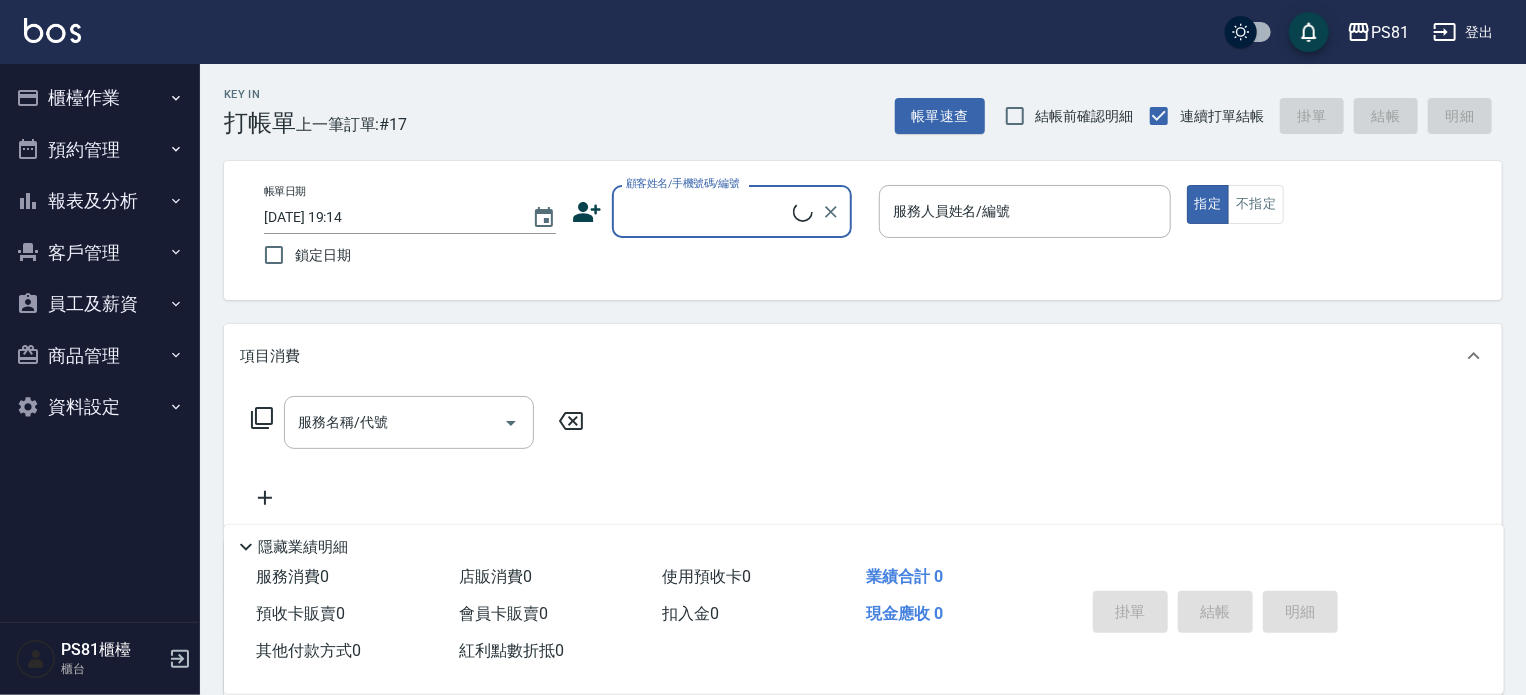 drag, startPoint x: 0, startPoint y: 0, endPoint x: 116, endPoint y: 131, distance: 174.97714 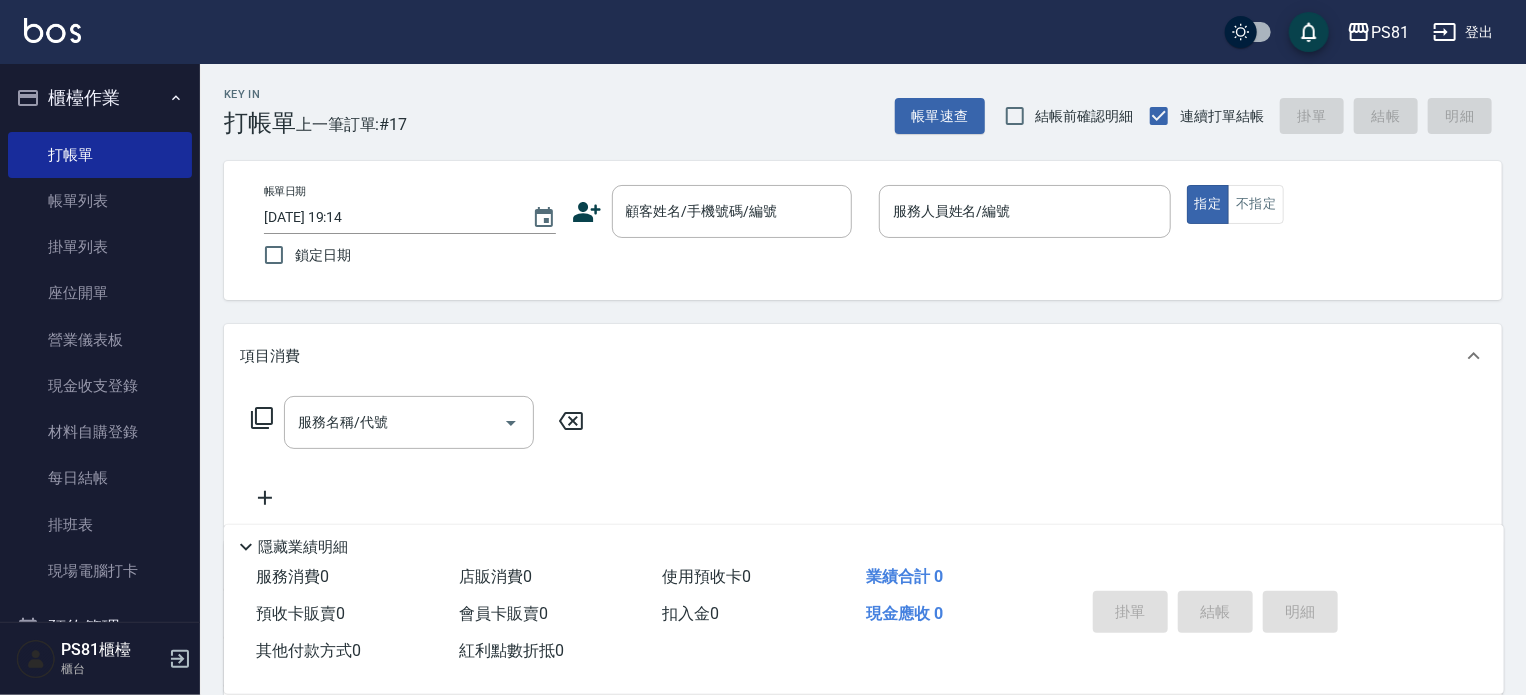 click on "櫃檯作業" at bounding box center (100, 98) 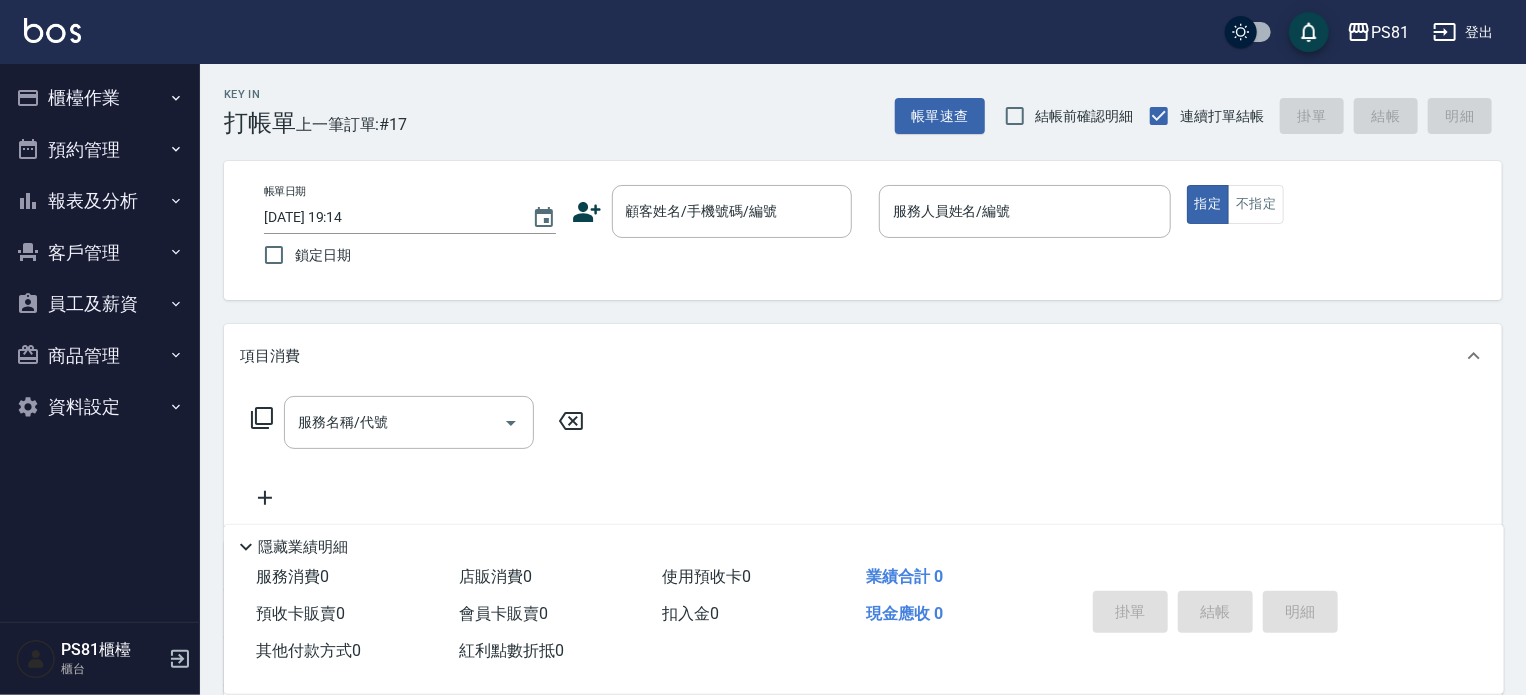click on "客戶管理" at bounding box center (100, 253) 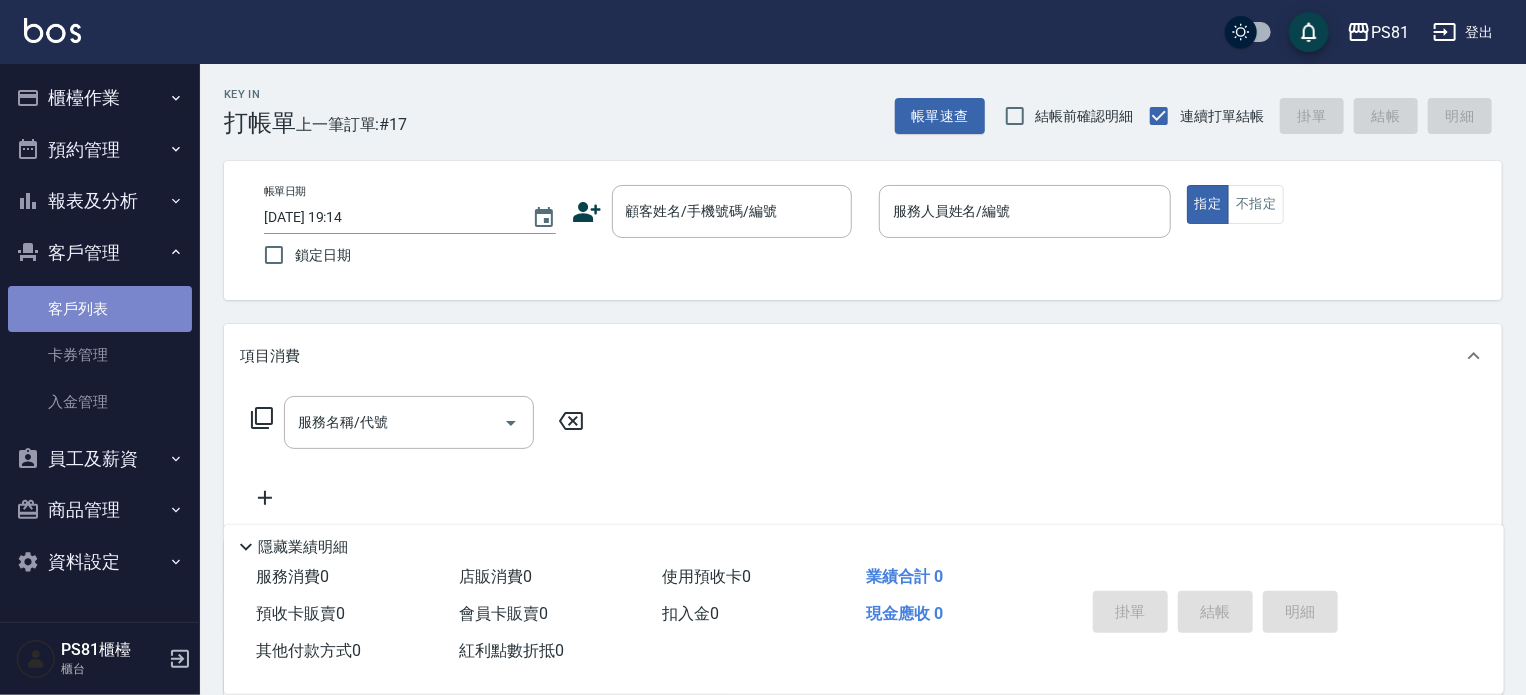 click on "客戶列表" at bounding box center (100, 309) 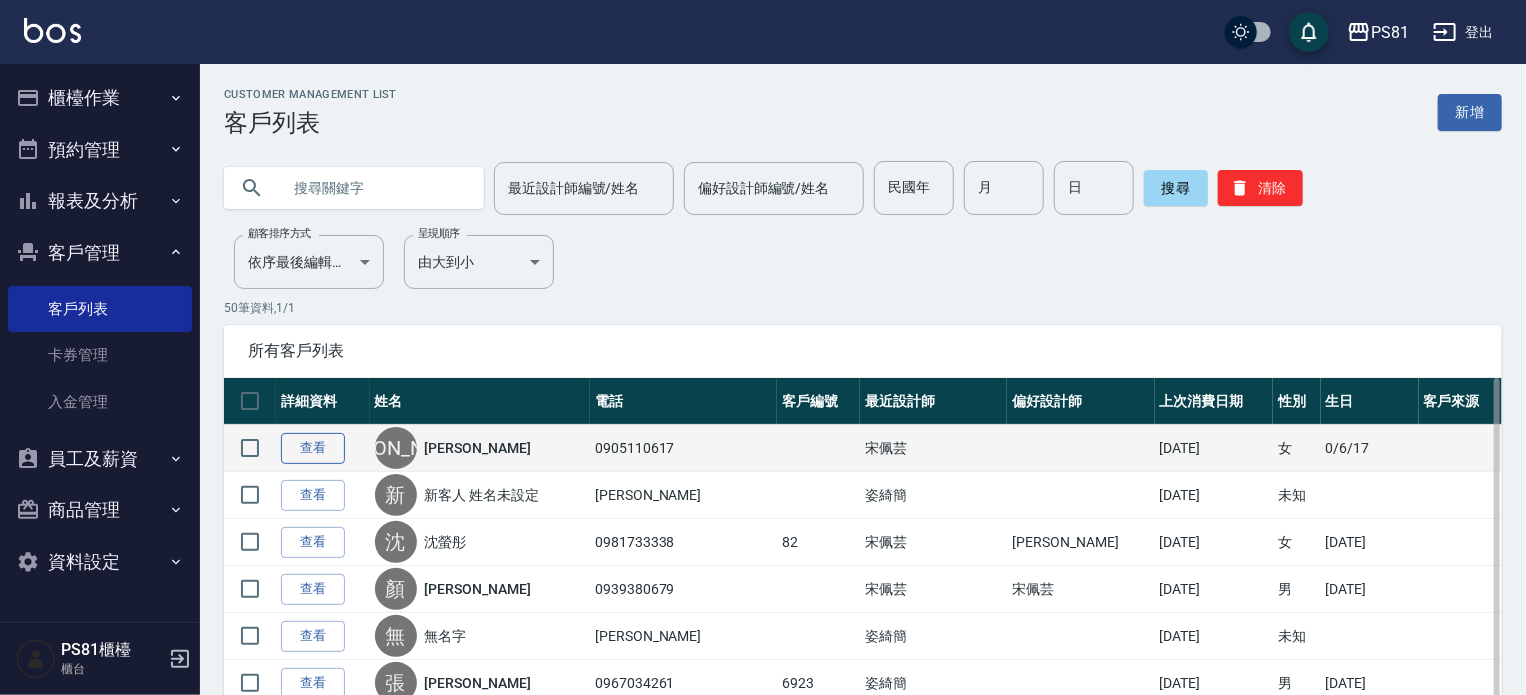 click on "查看" at bounding box center [313, 448] 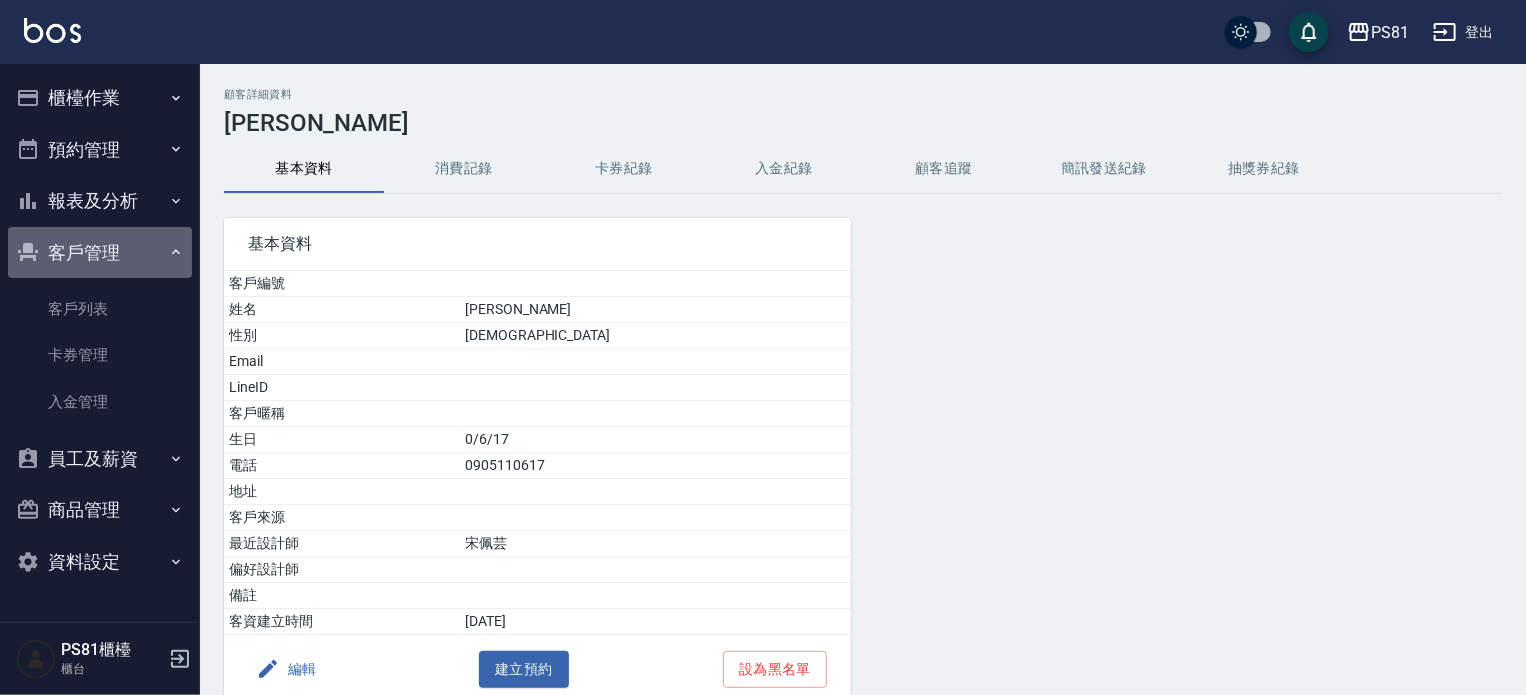 click on "客戶管理" at bounding box center (100, 253) 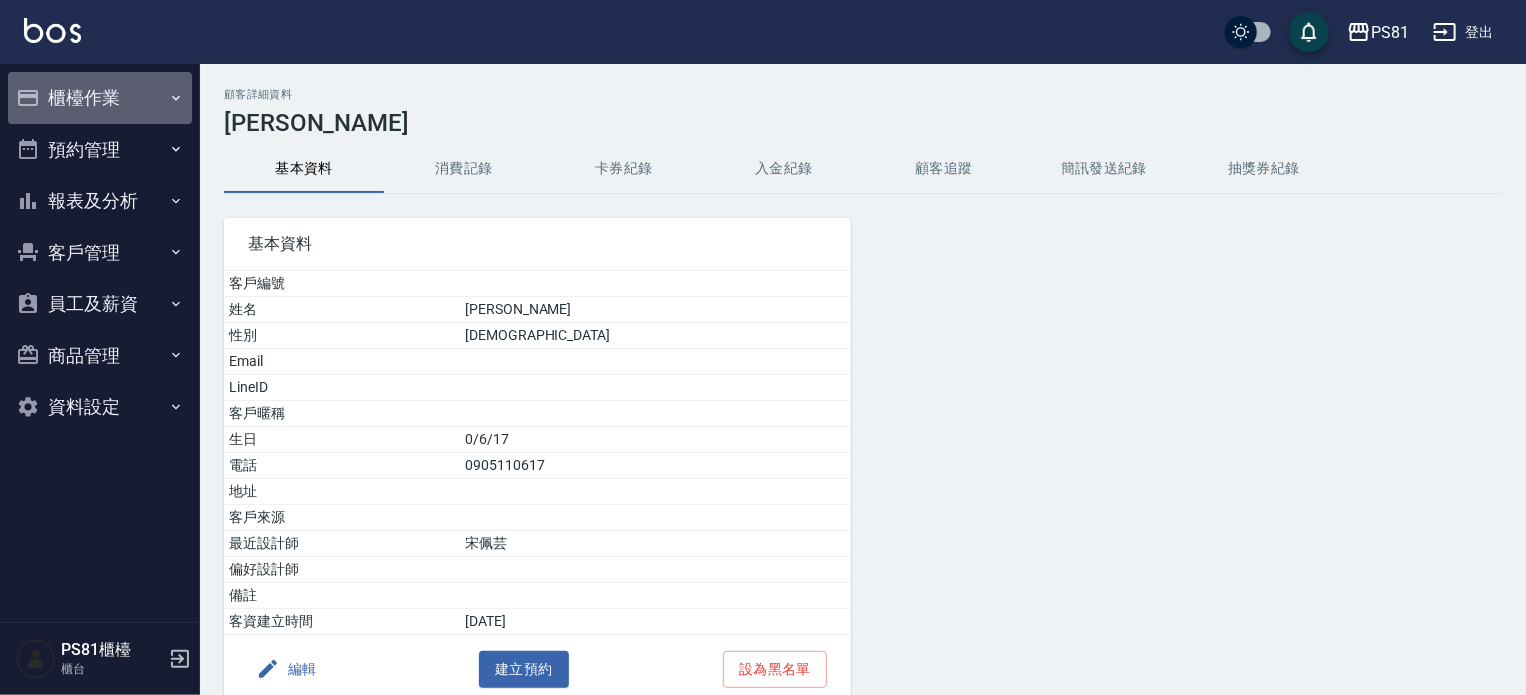 click on "櫃檯作業" at bounding box center (100, 98) 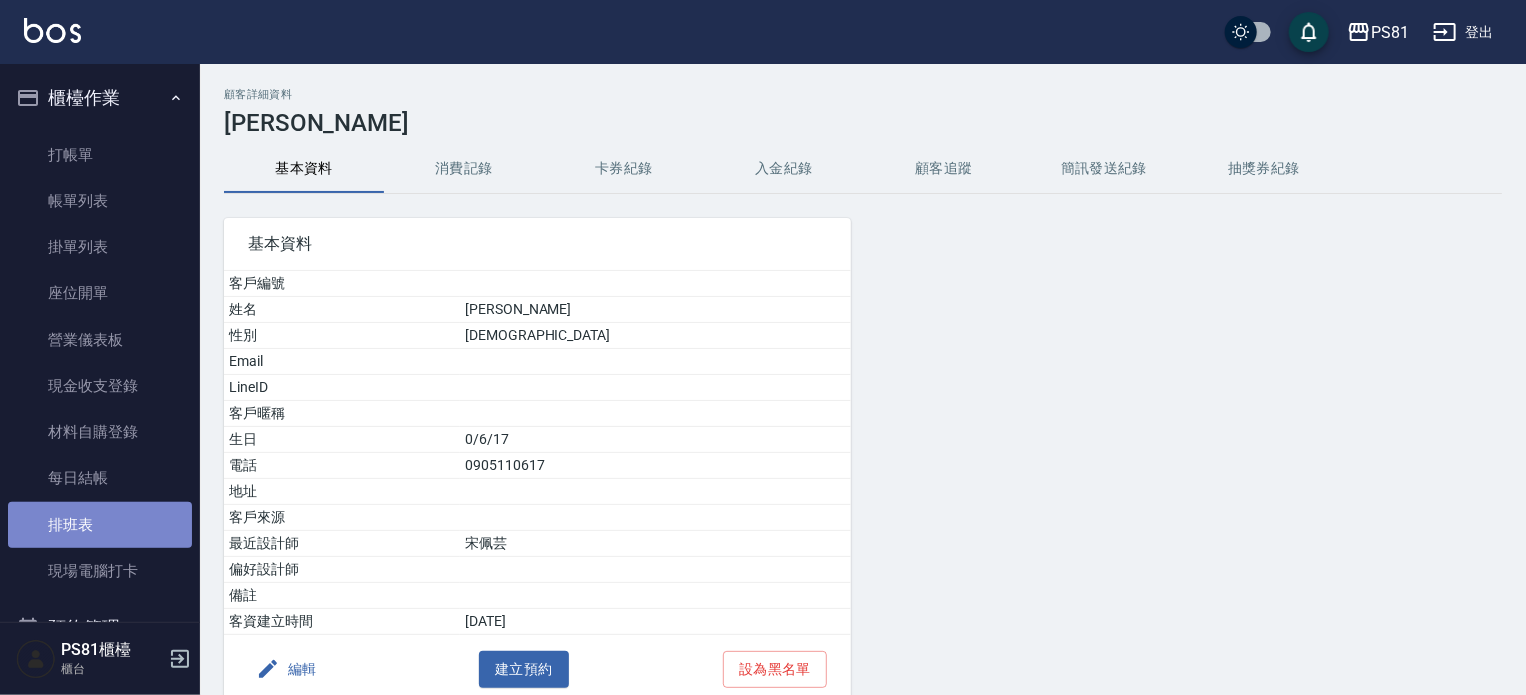 click on "排班表" at bounding box center [100, 525] 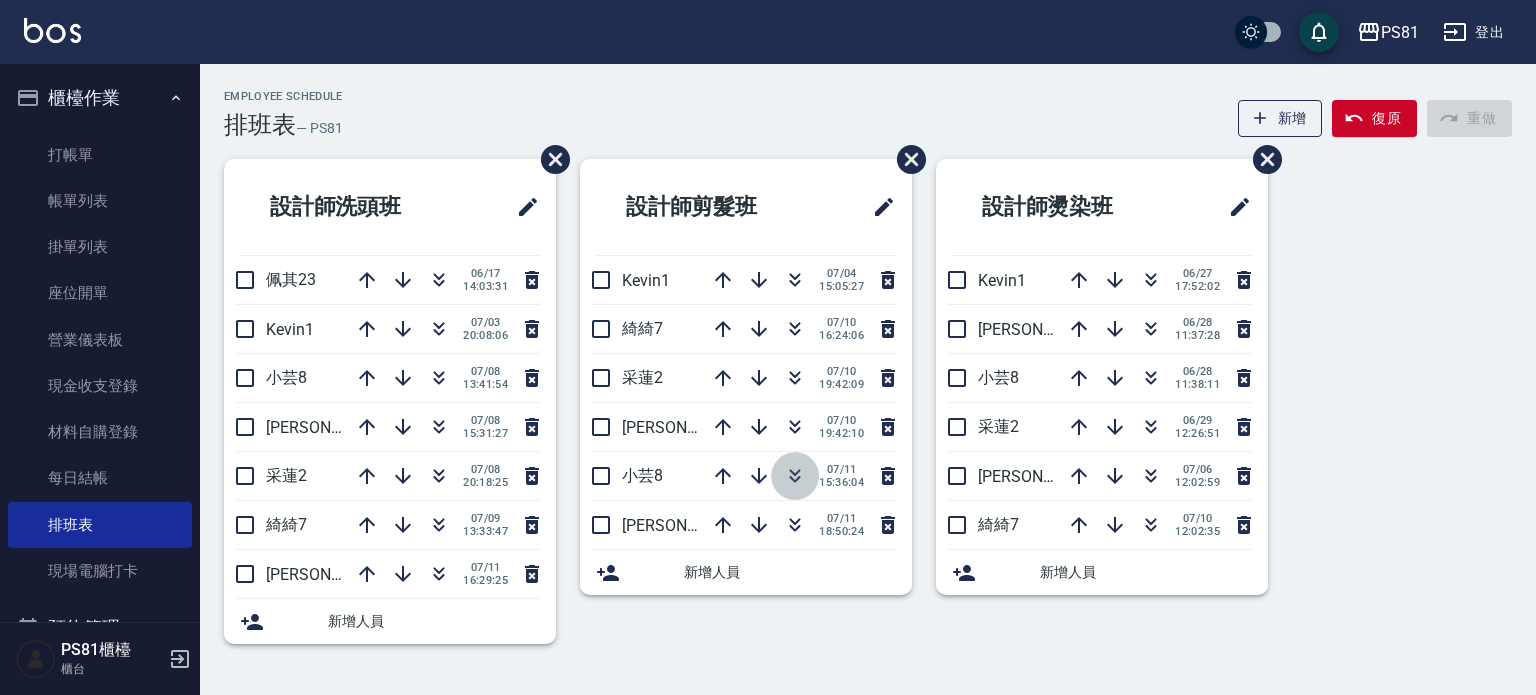 click 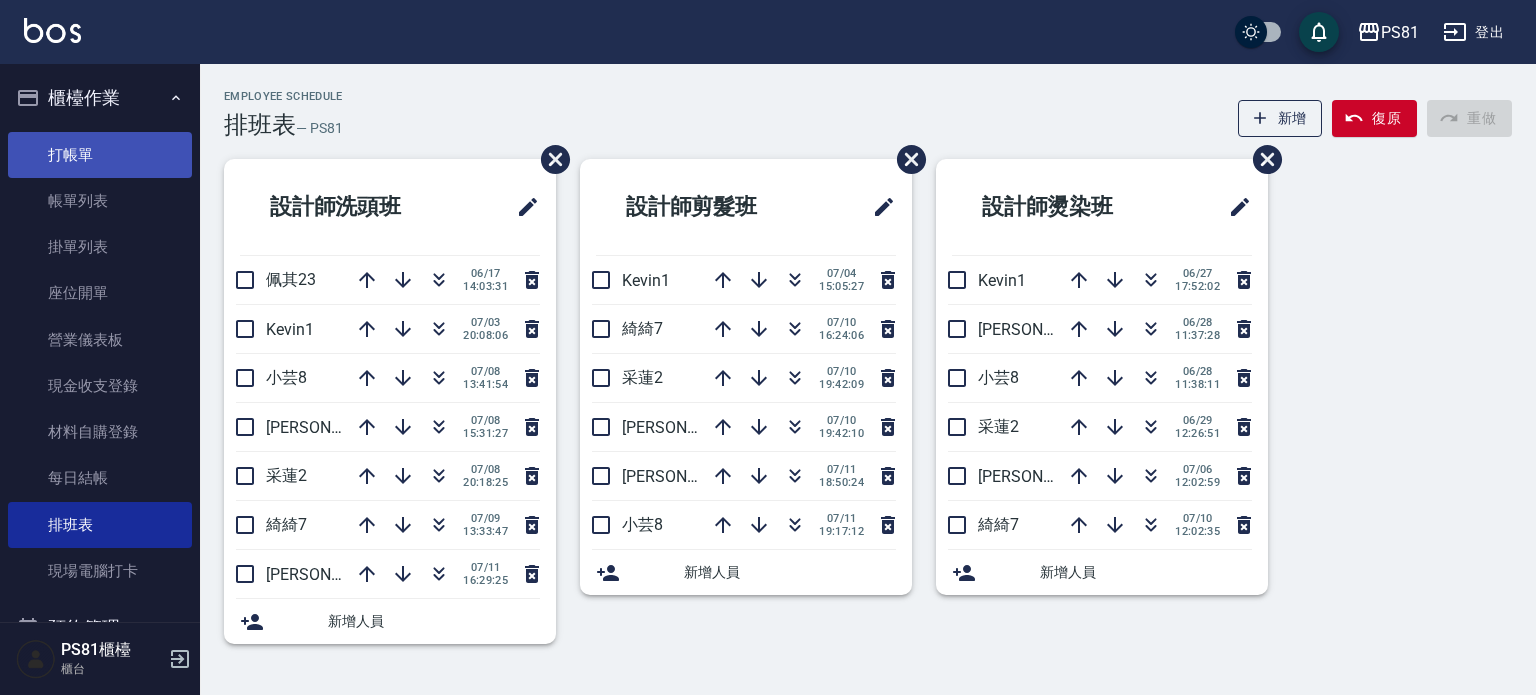 click on "打帳單" at bounding box center [100, 155] 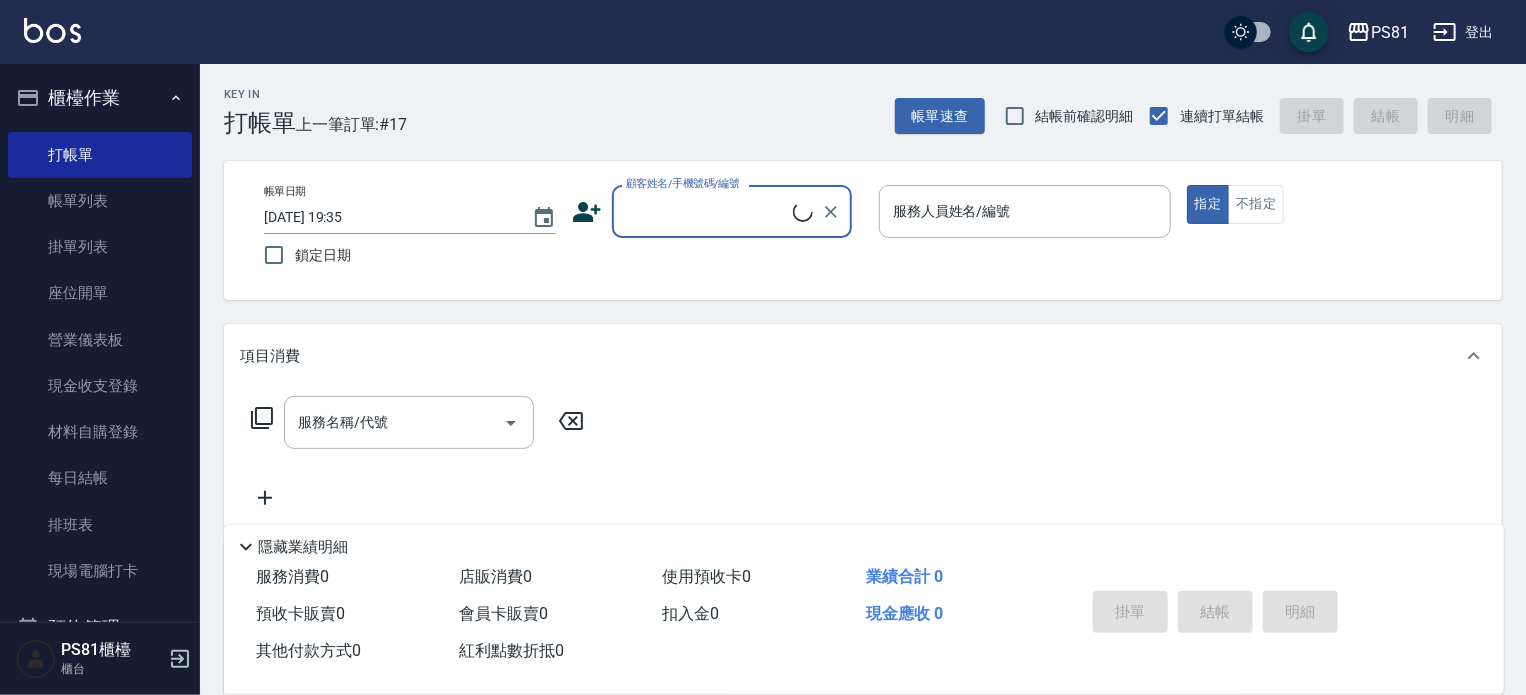 click on "顧客姓名/手機號碼/編號" at bounding box center (732, 211) 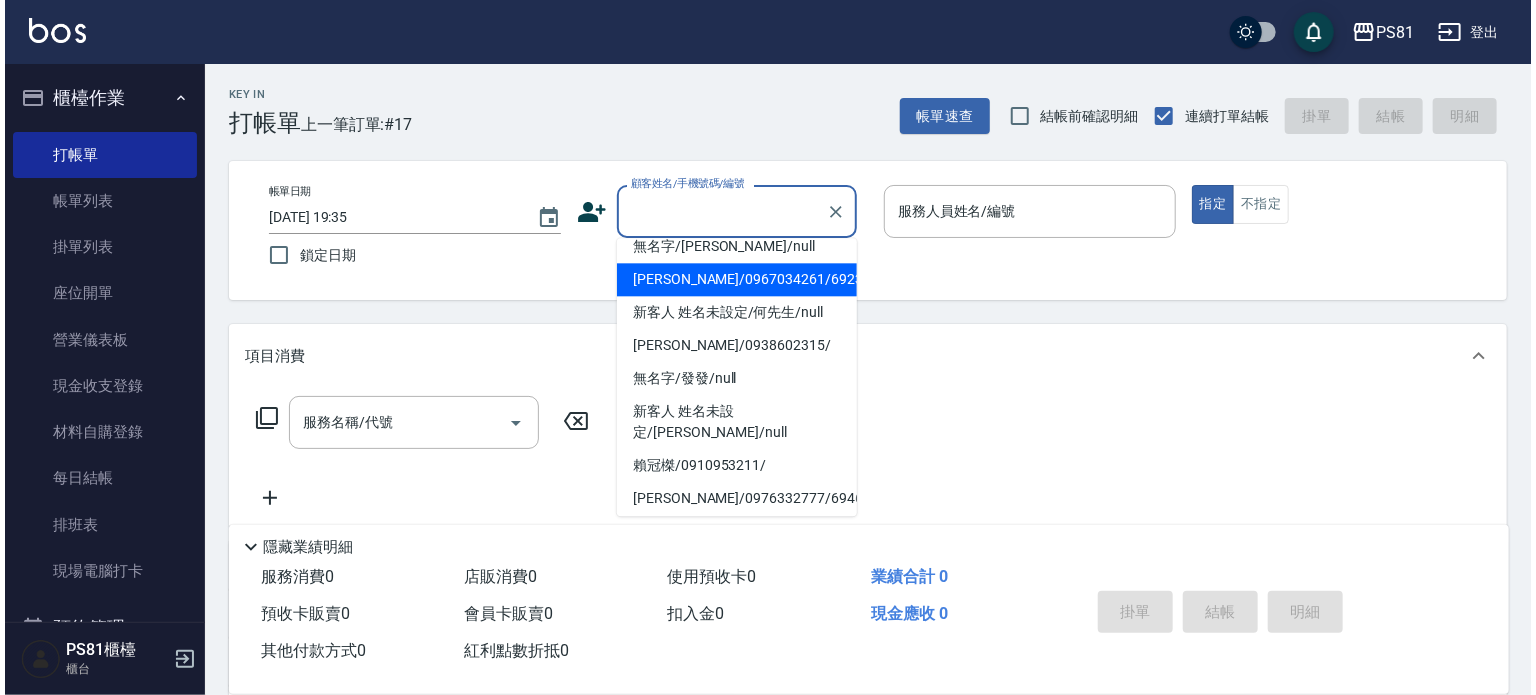 scroll, scrollTop: 200, scrollLeft: 0, axis: vertical 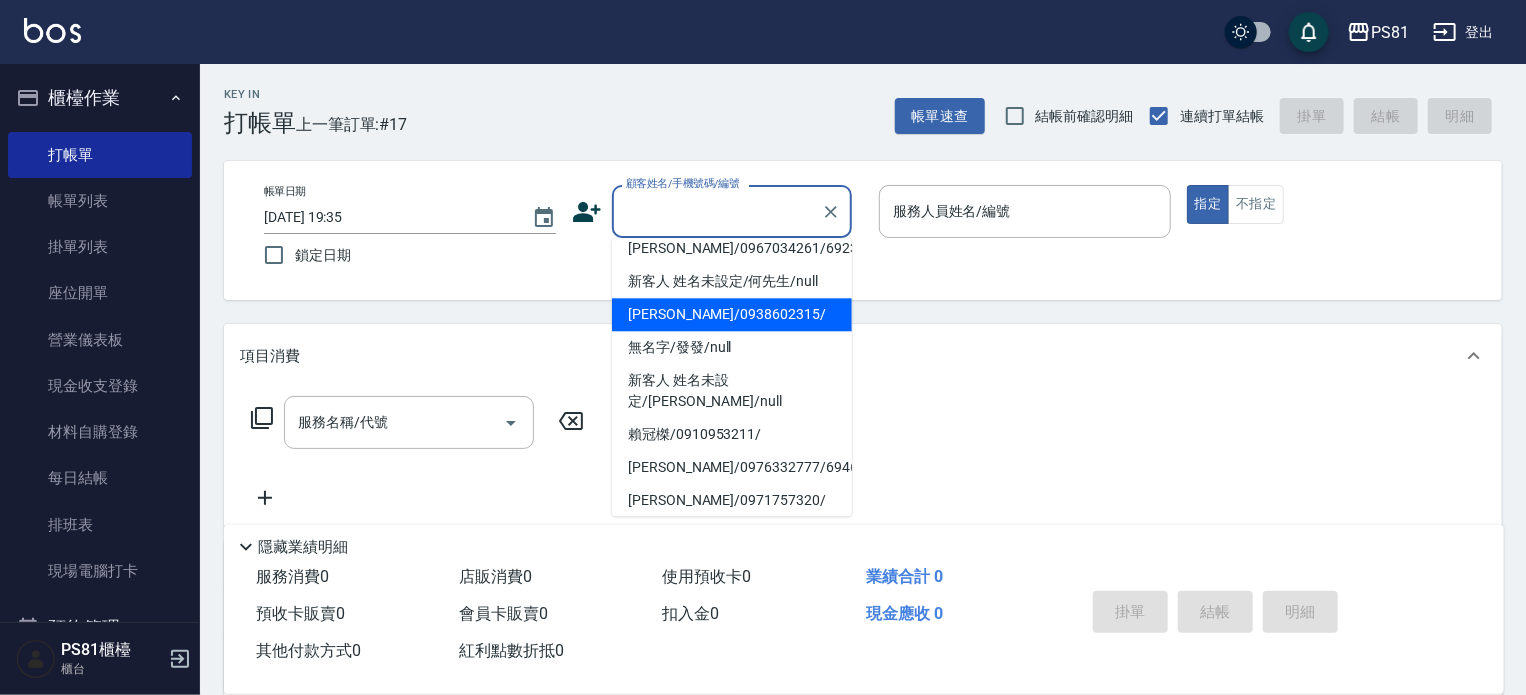 click on "[PERSON_NAME]/0938602315/" at bounding box center (732, 314) 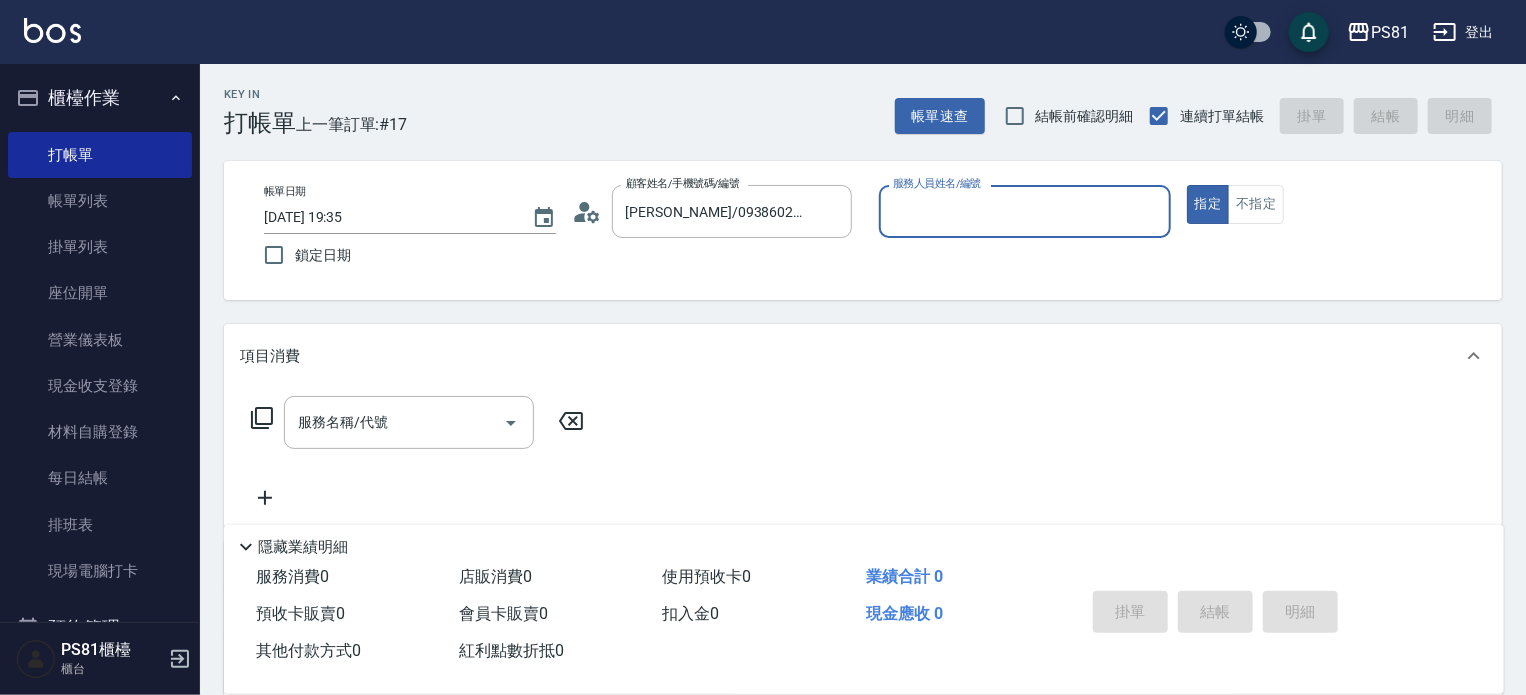 type on "小芸-8" 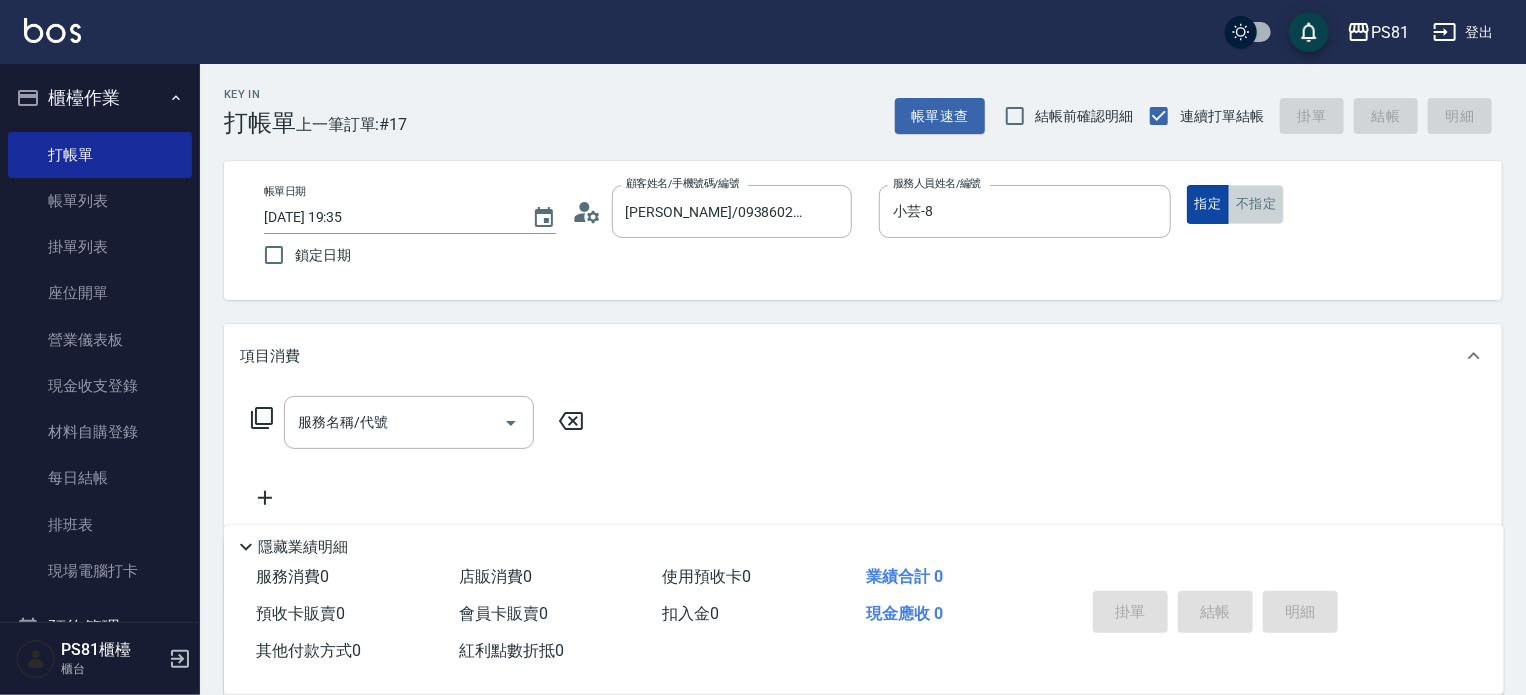 drag, startPoint x: 1270, startPoint y: 195, endPoint x: 1210, endPoint y: 207, distance: 61.188232 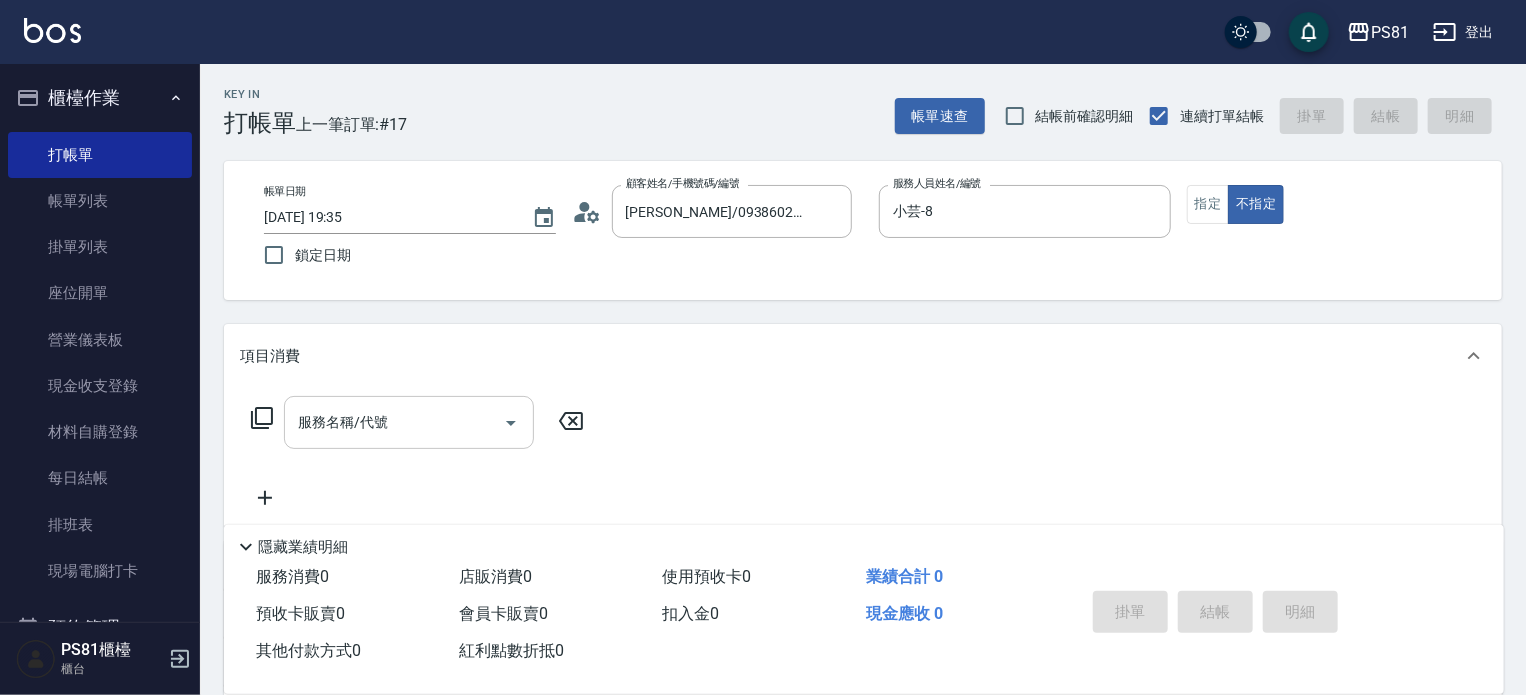 click on "服務名稱/代號" at bounding box center (394, 422) 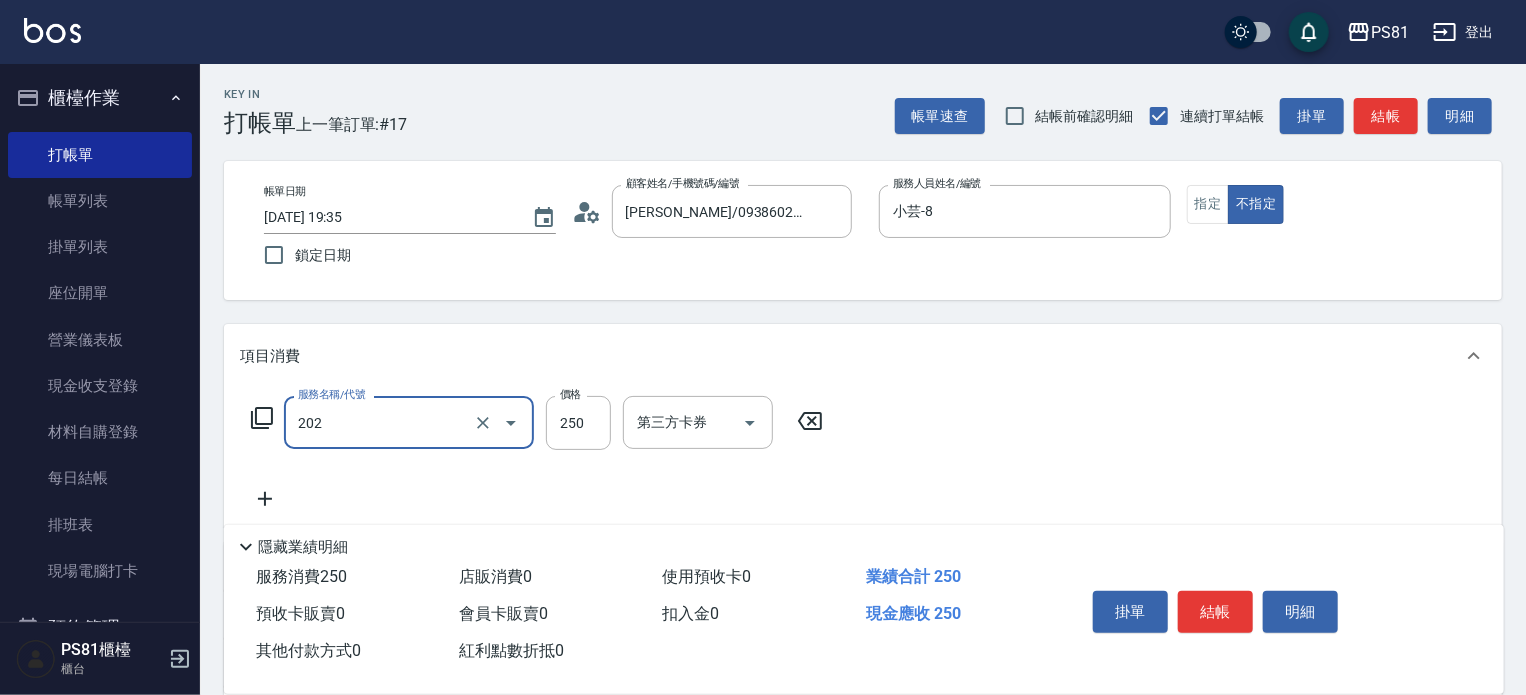 type on "單剪250(202)" 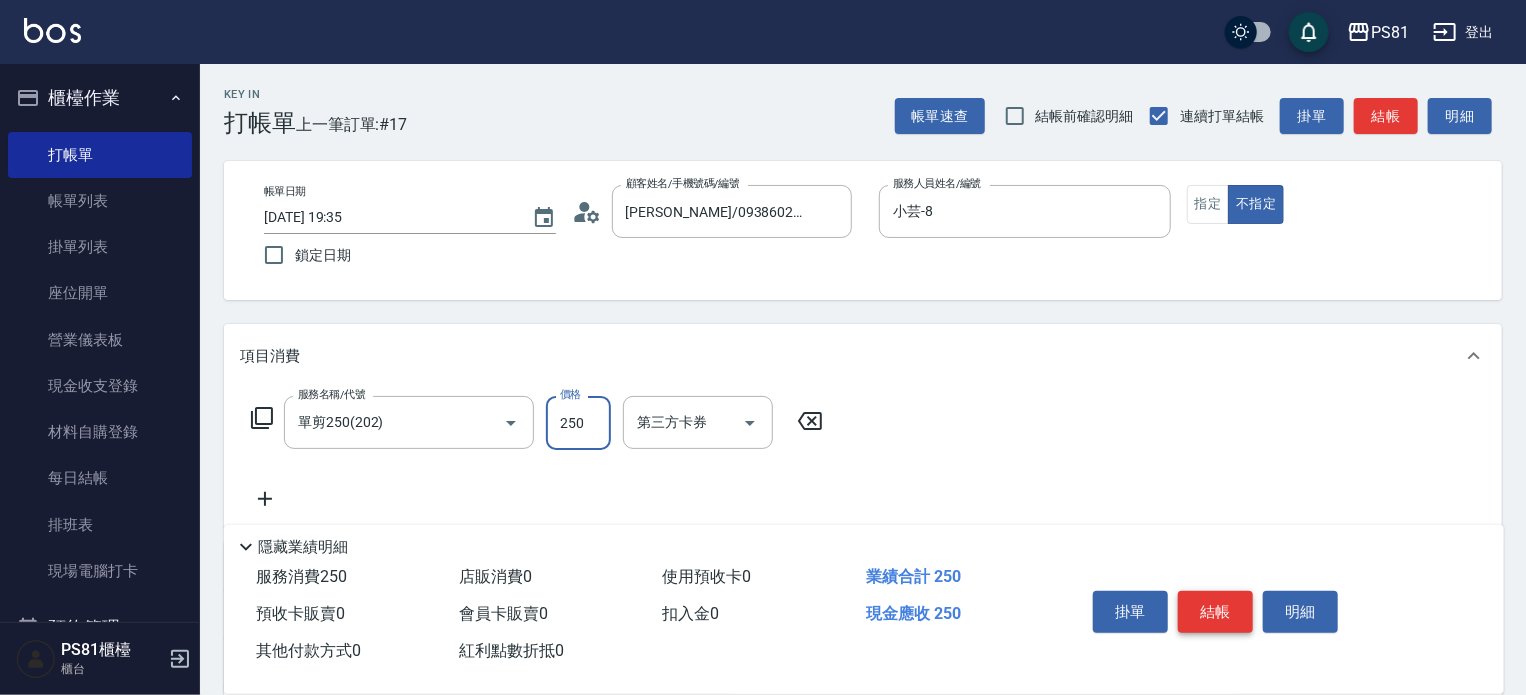 click on "結帳" at bounding box center (1215, 612) 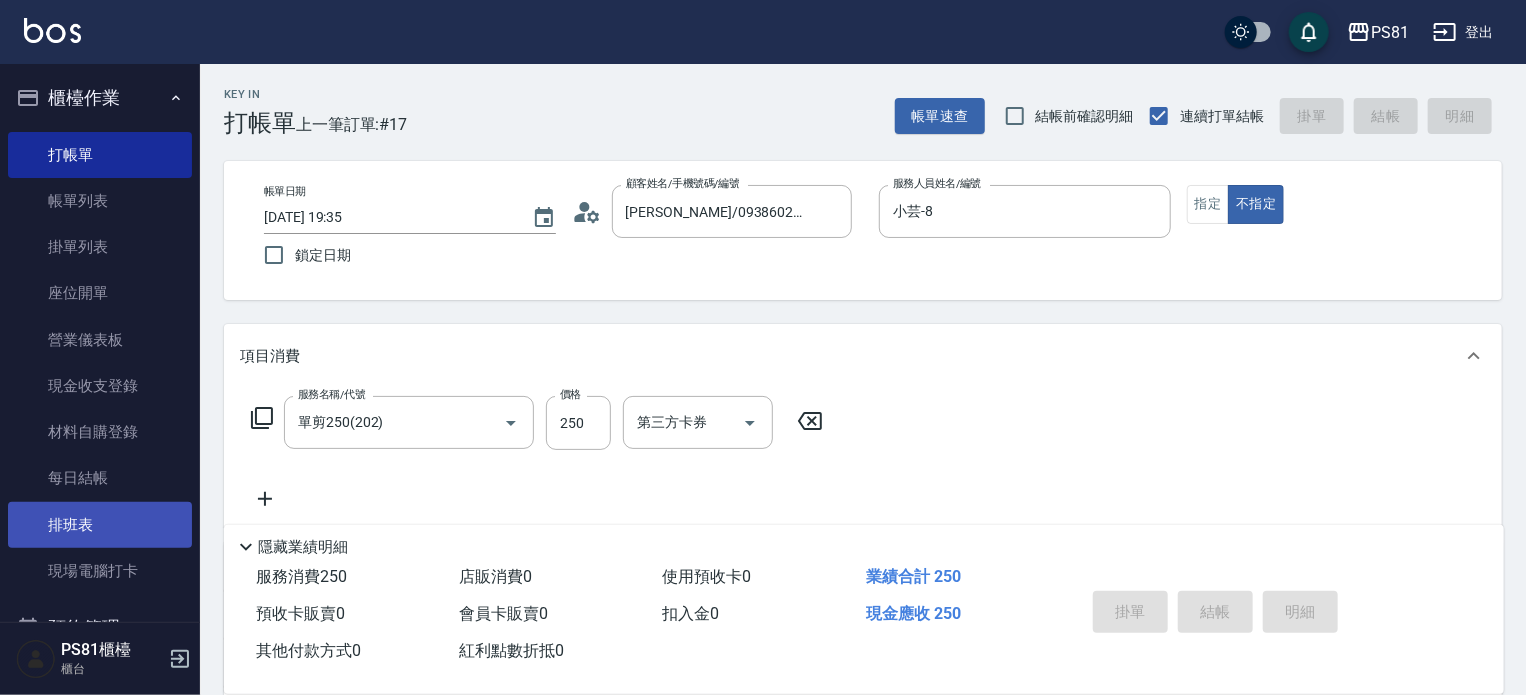 type 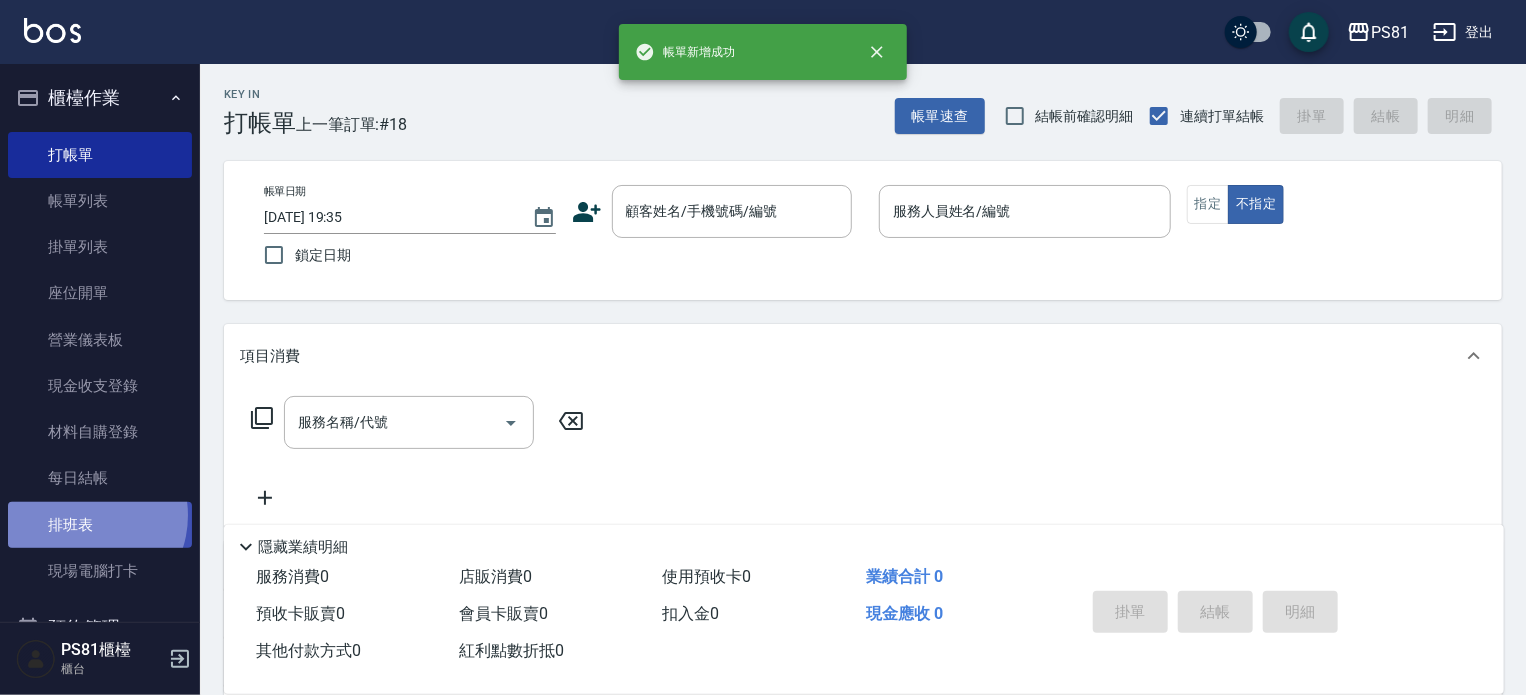 click on "排班表" at bounding box center [100, 525] 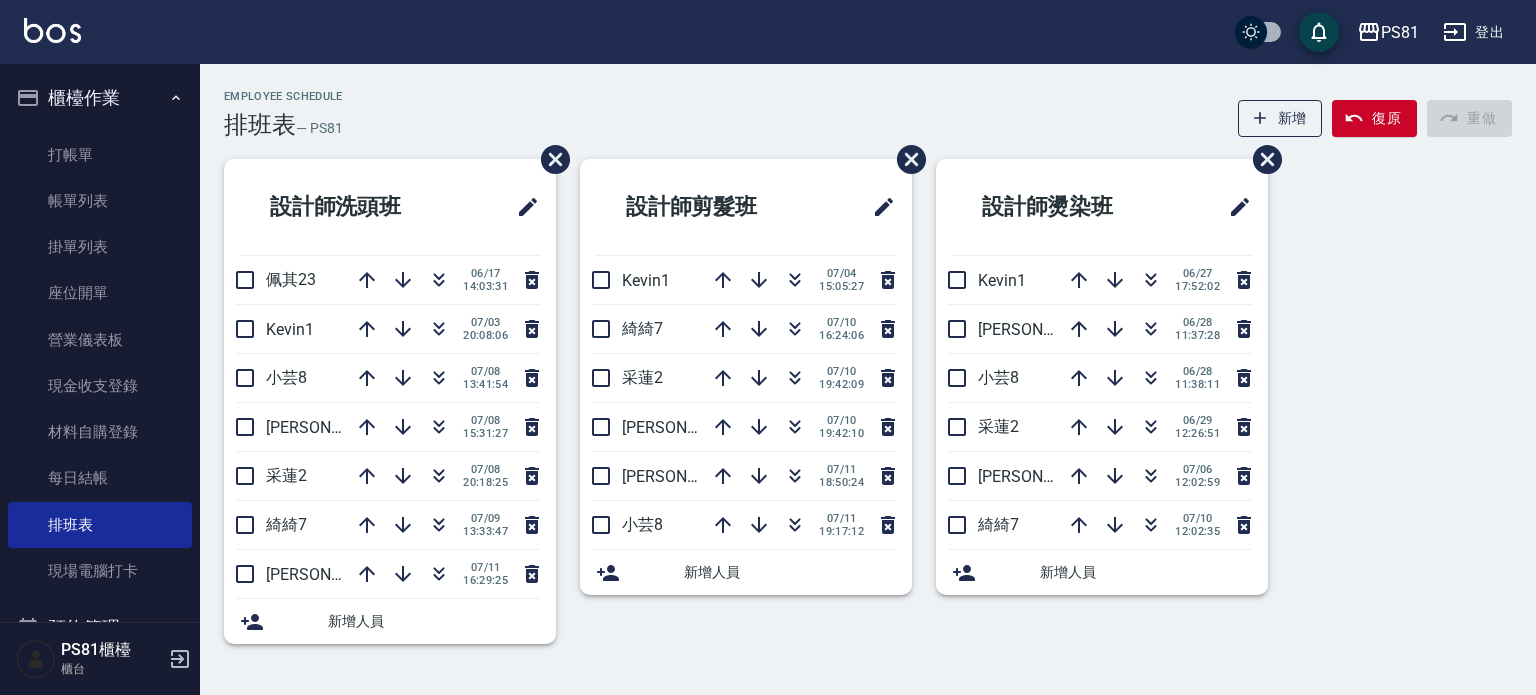 click on "Employee Schedule 排班表   —  PS81 新增 復原 重做 設計師洗頭班 佩其23 [DATE] 14:03:31 Kevin1 [DATE] 20:08:06 小芸8 [DATE] 13:41:54 [PERSON_NAME]6 [DATE] 15:31:27 采[PERSON_NAME]2 [DATE] 20:18:25 綺綺7 [DATE] 13:33:47 [PERSON_NAME]3 [DATE] 16:29:25 新增人員 設計師剪髮班 Kevin1 [DATE] 15:05:27 綺綺7 [DATE] 16:24:06 采蓮2 [DATE] 19:42:09 [PERSON_NAME]6 [DATE] 19:42:10 [PERSON_NAME]3 [DATE] 18:50:24 小芸8 [DATE] 19:17:12 新增人員 設計師燙染班 Kevin1 [DATE] 17:52:02 [PERSON_NAME]6 [DATE] 11:37:28 小芸8 [DATE] 11:38:11 采[PERSON_NAME]2 [DATE] 12:26:51 [PERSON_NAME]3 [DATE] 12:02:59 綺綺7 [DATE] 12:02:35 新增人員" at bounding box center (868, 370) 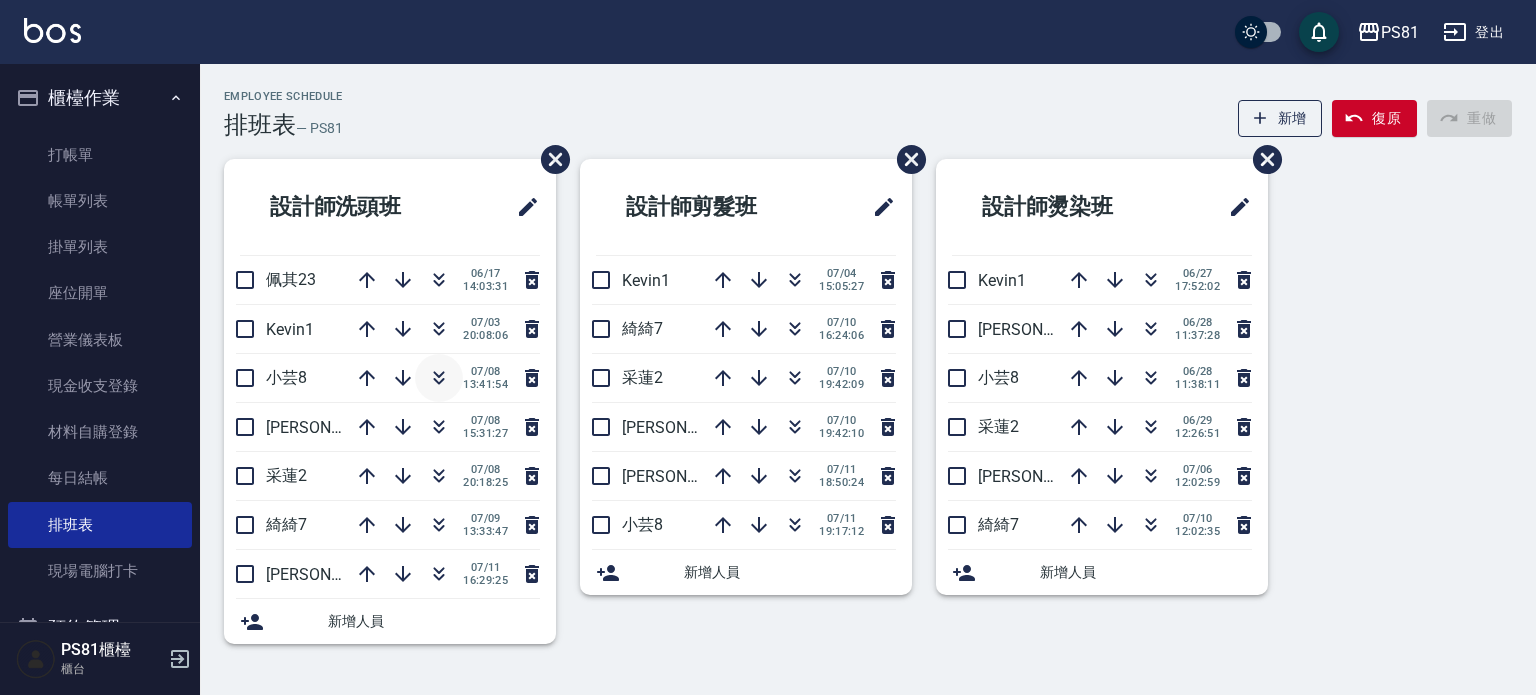 click 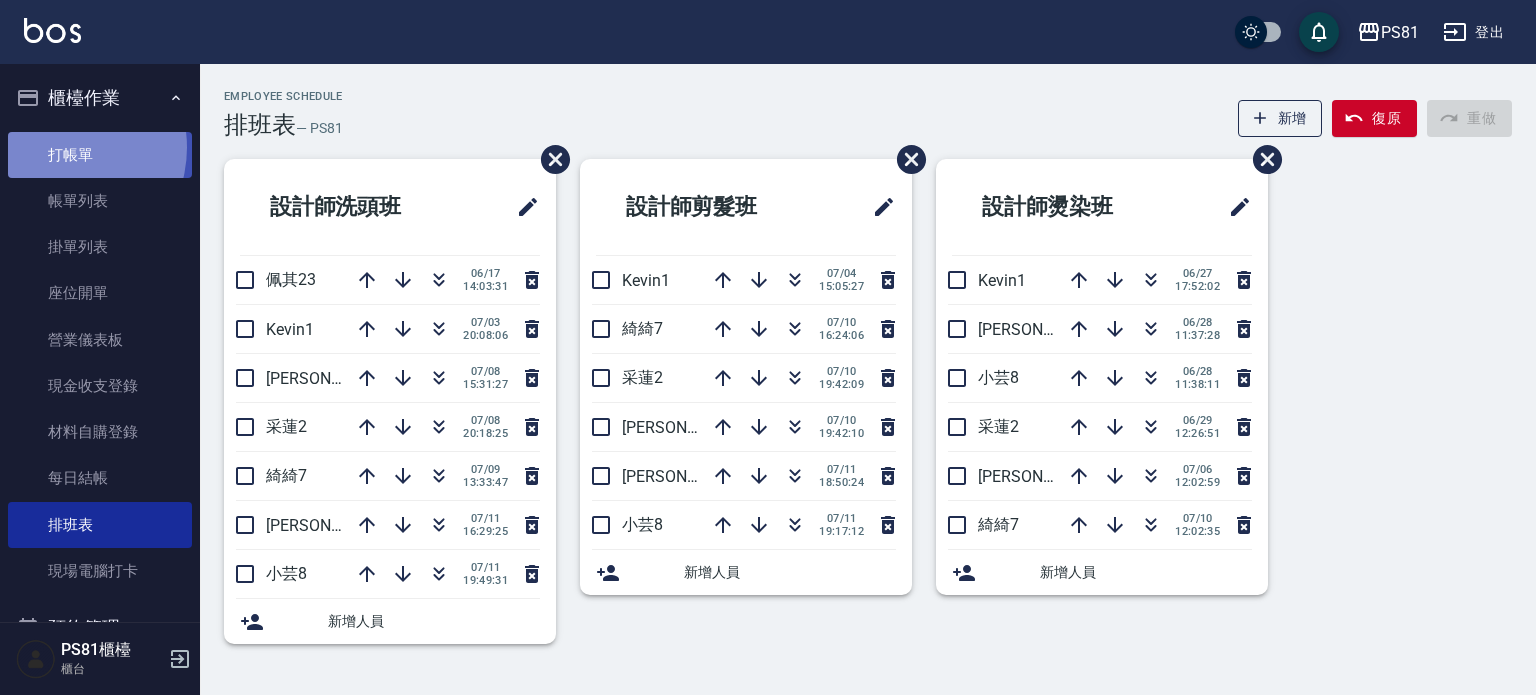 click on "打帳單" at bounding box center [100, 155] 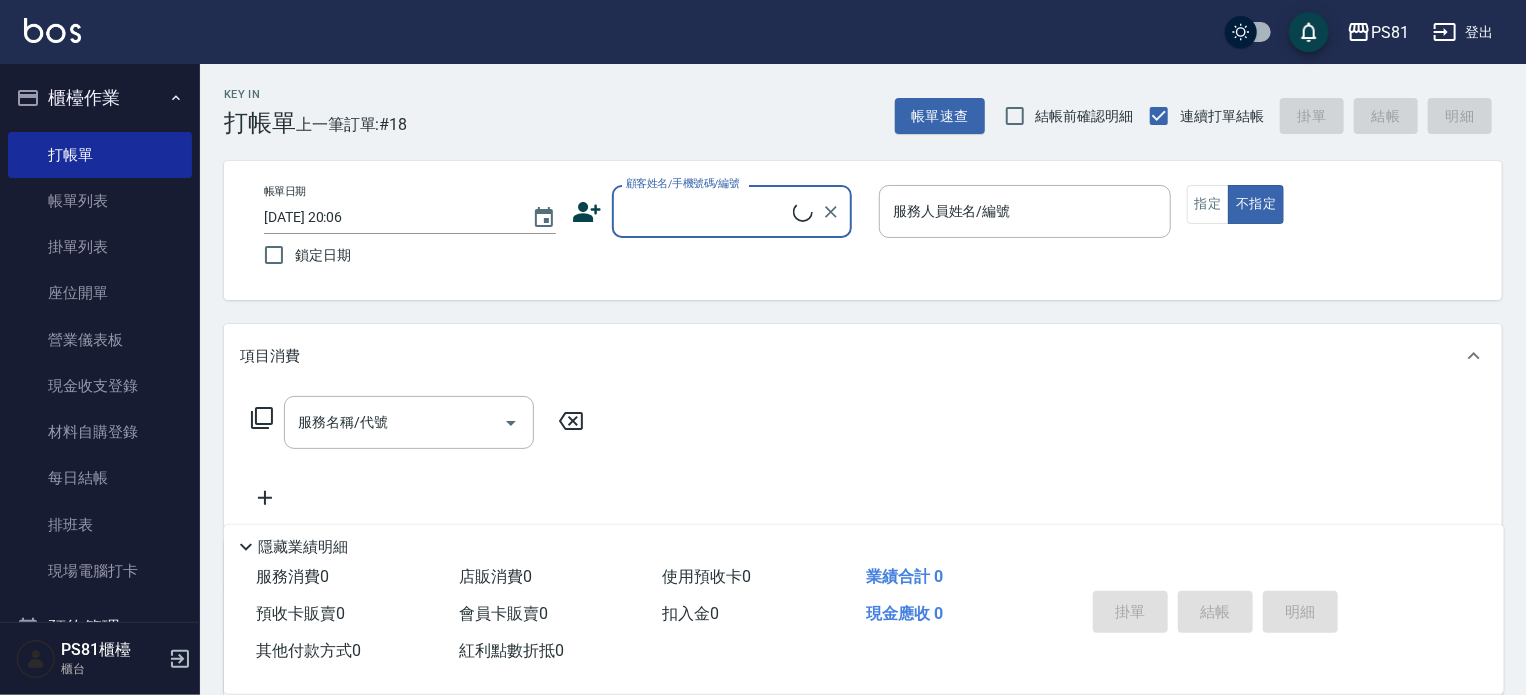 click on "顧客姓名/手機號碼/編號" at bounding box center [707, 211] 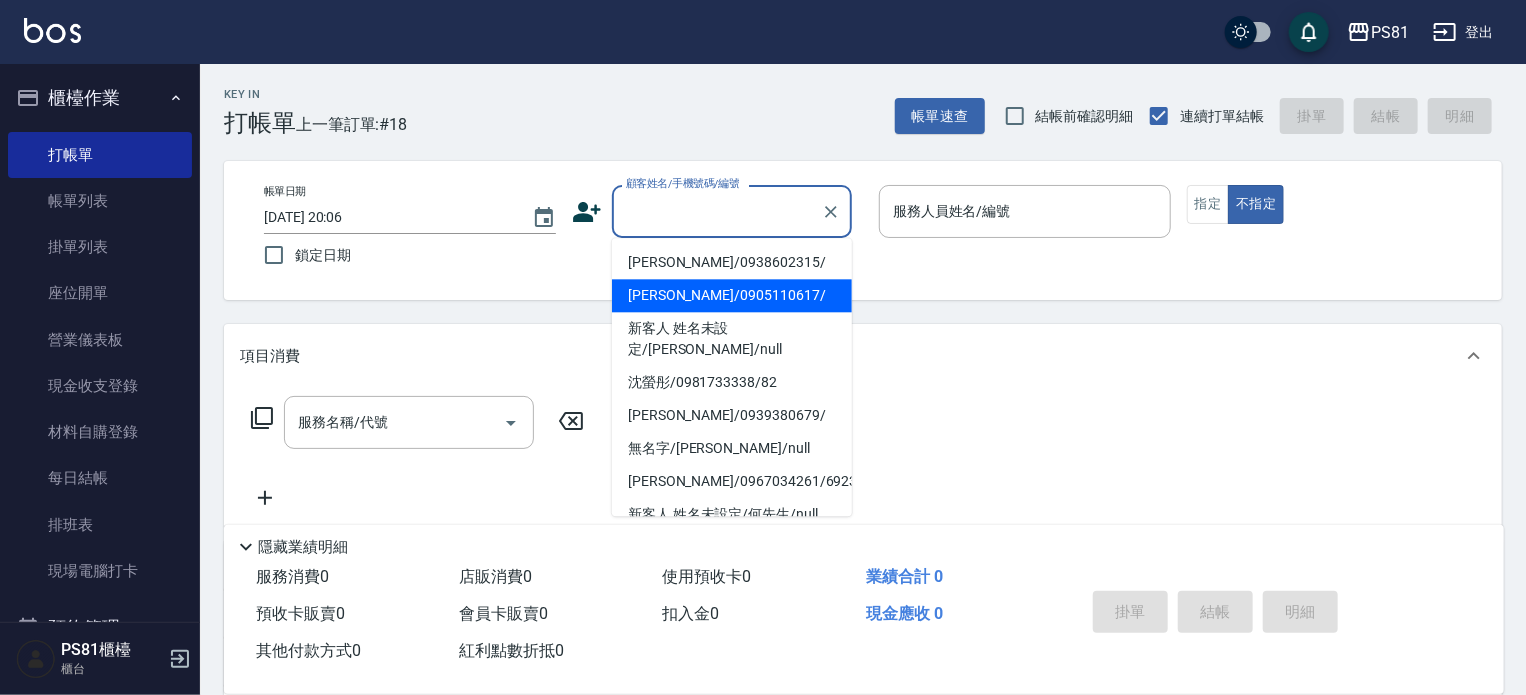 click on "[PERSON_NAME]/0938602315/" at bounding box center (732, 262) 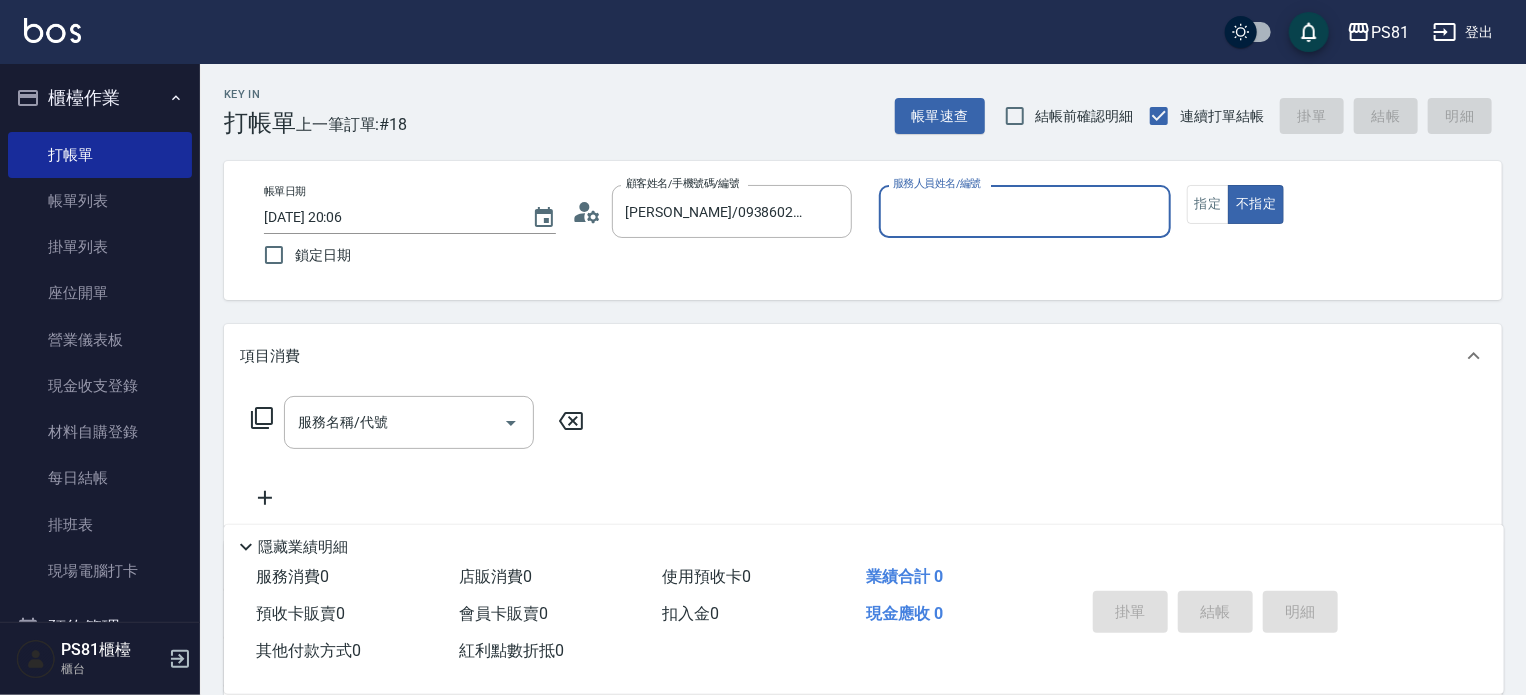type on "[PERSON_NAME]/0938602315/" 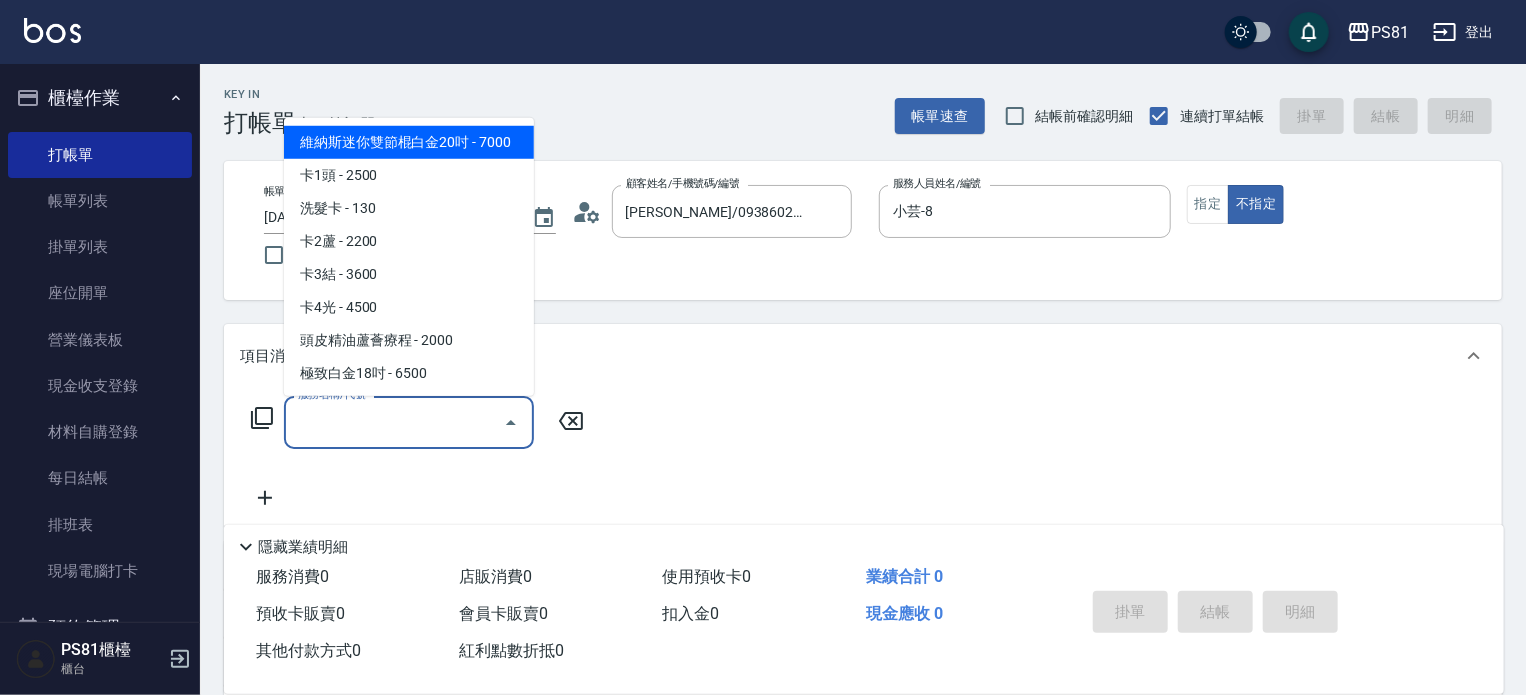 click on "服務名稱/代號" at bounding box center (394, 422) 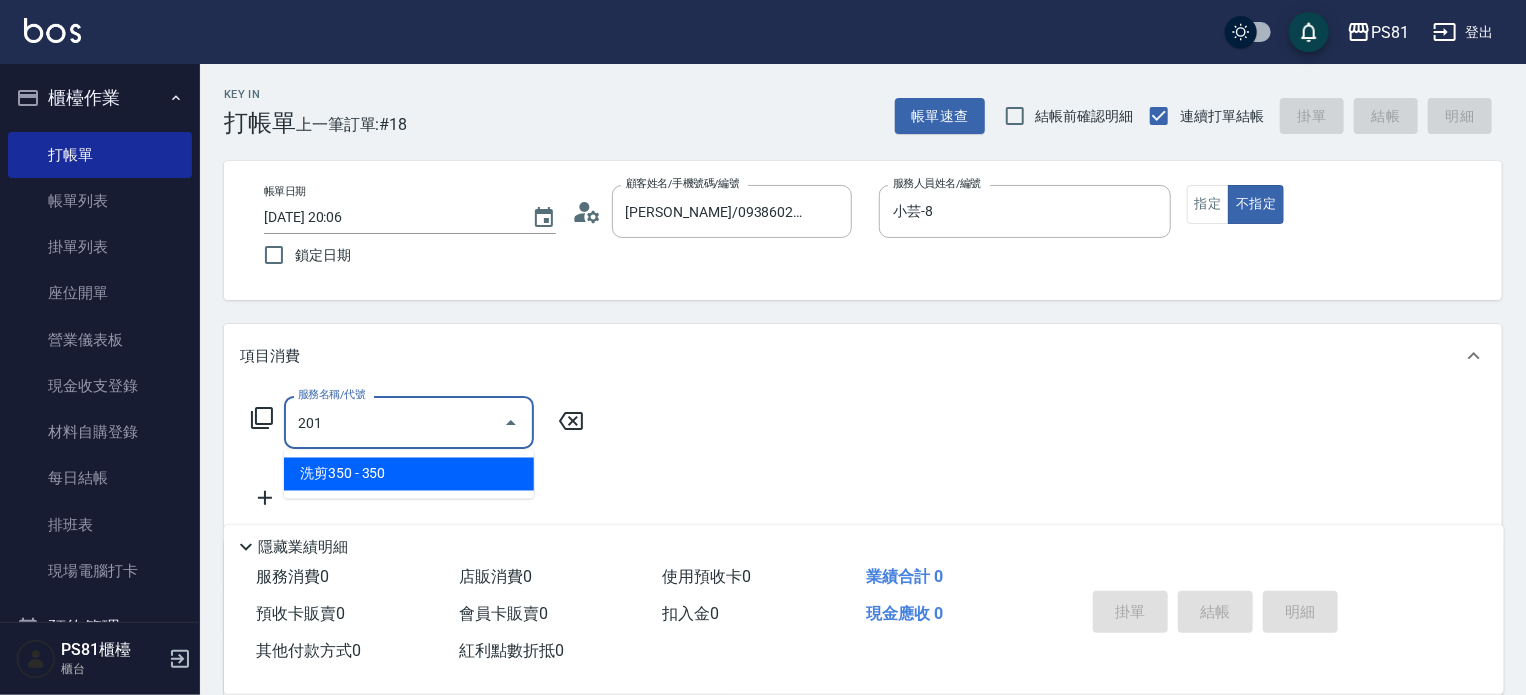 type on "洗剪350(201)" 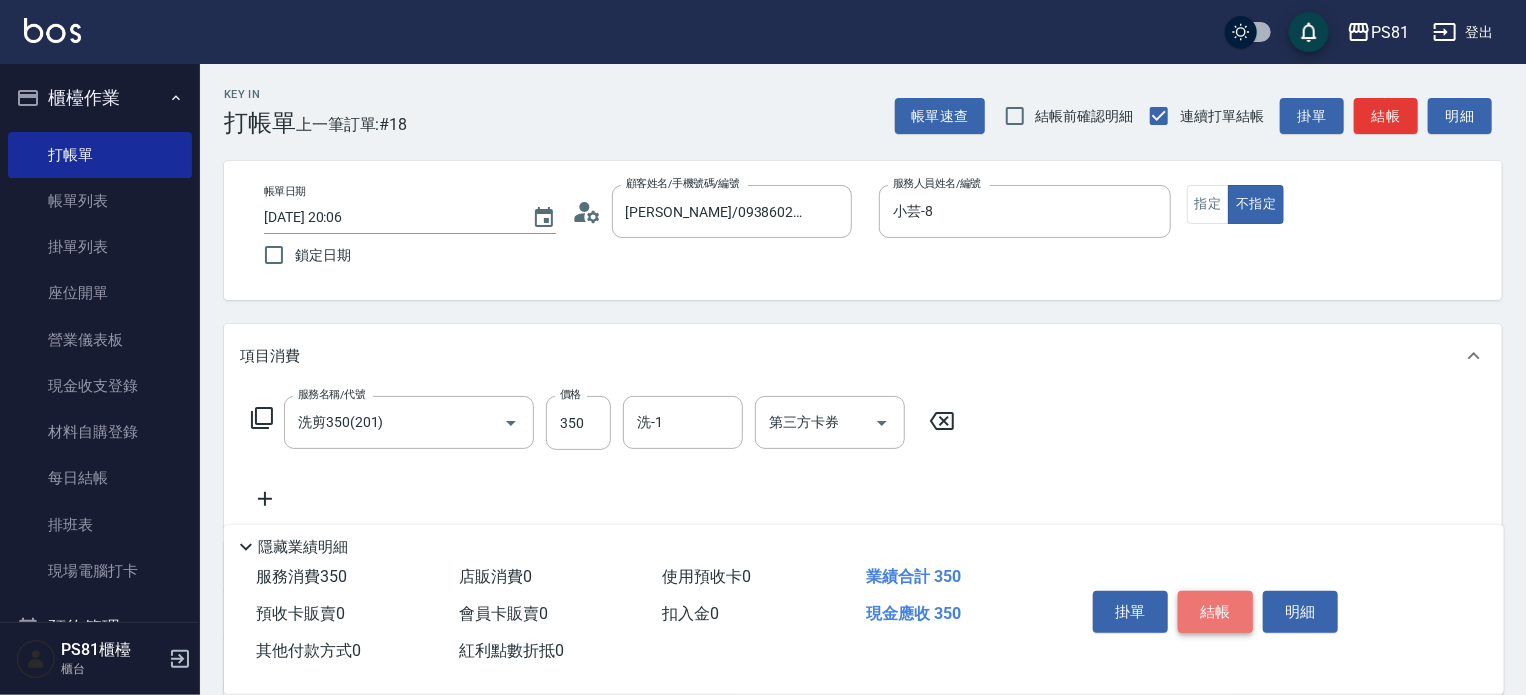 click on "結帳" at bounding box center [1215, 612] 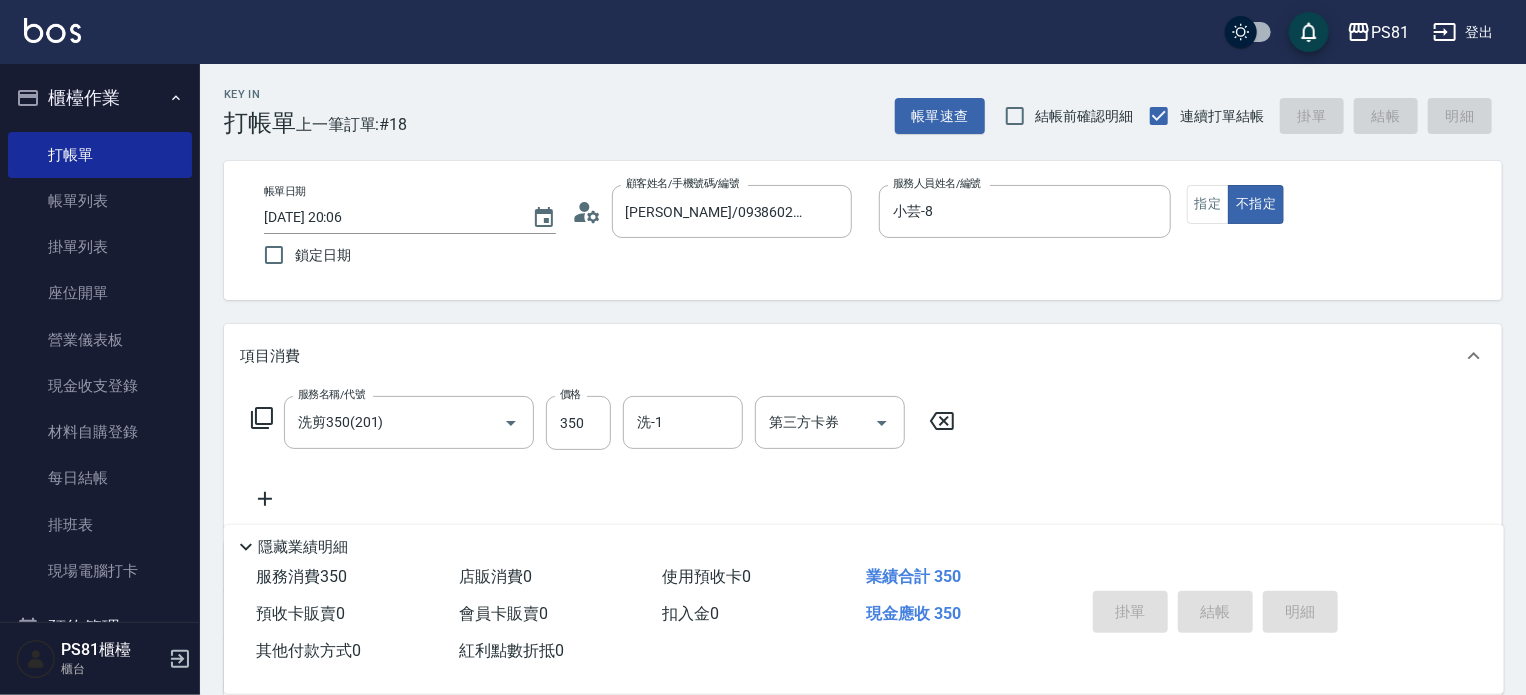 type 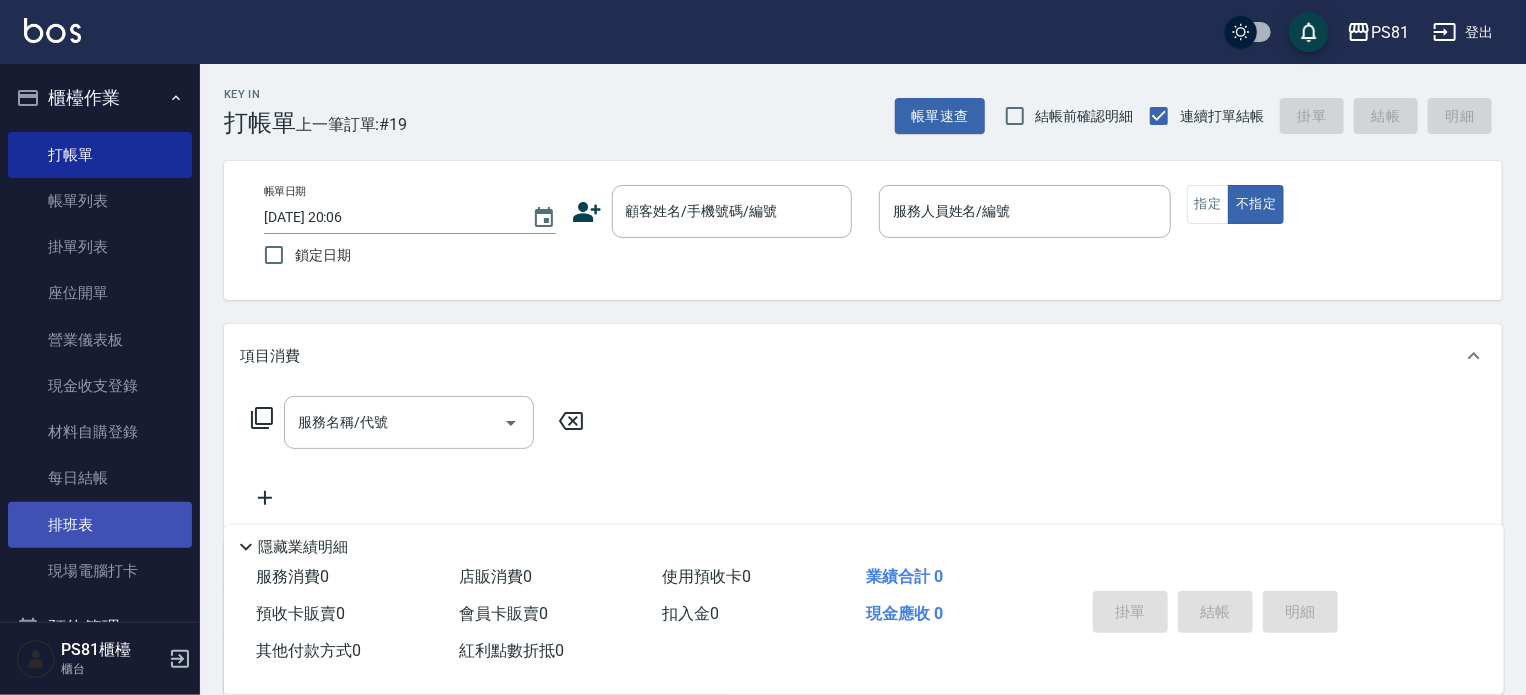 click on "排班表" at bounding box center [100, 525] 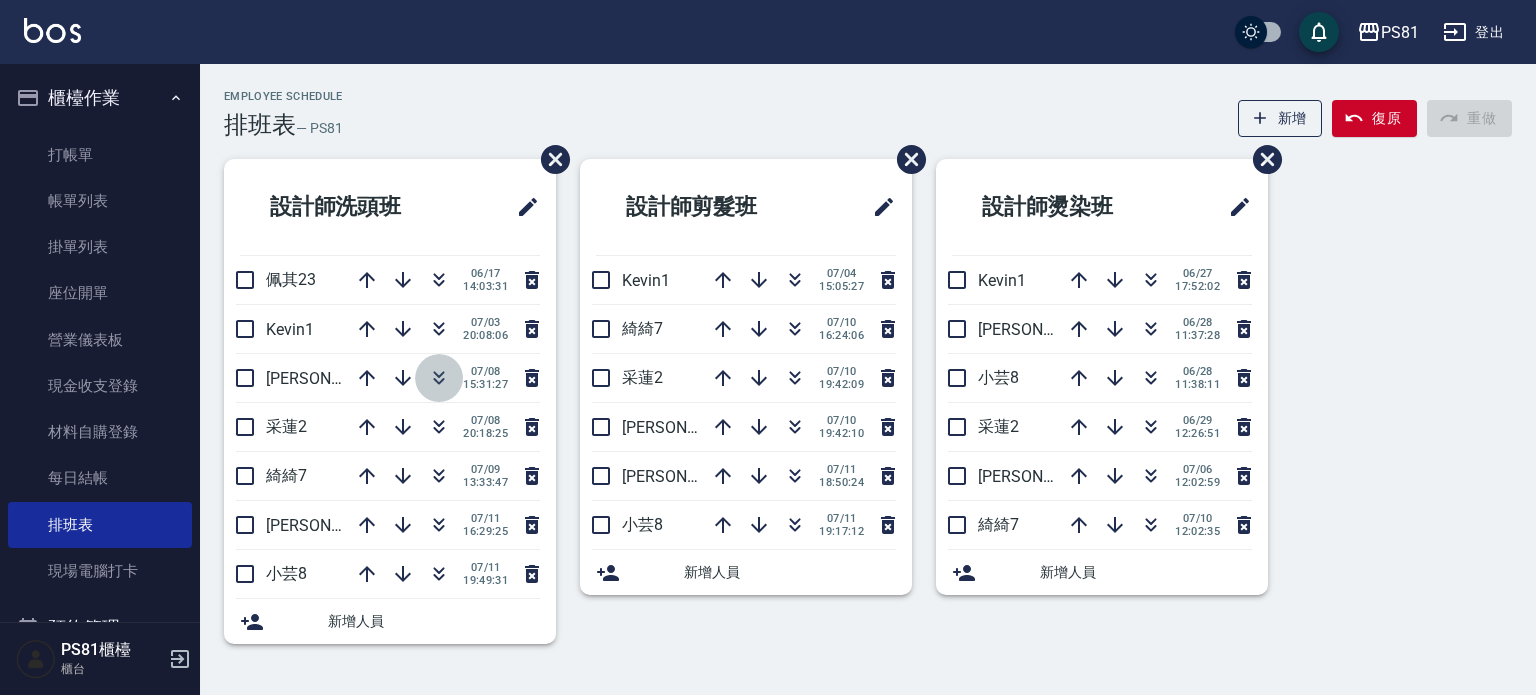 click 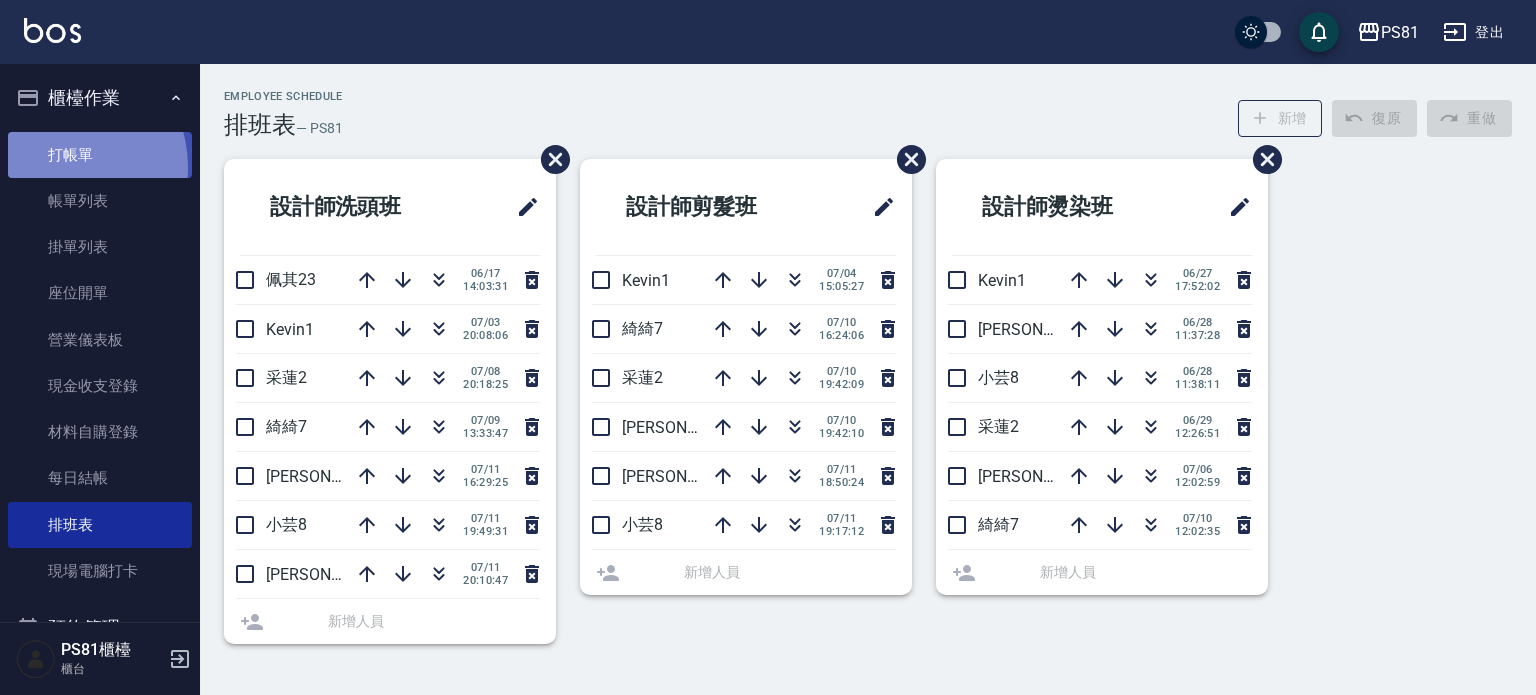 click on "打帳單" at bounding box center [100, 155] 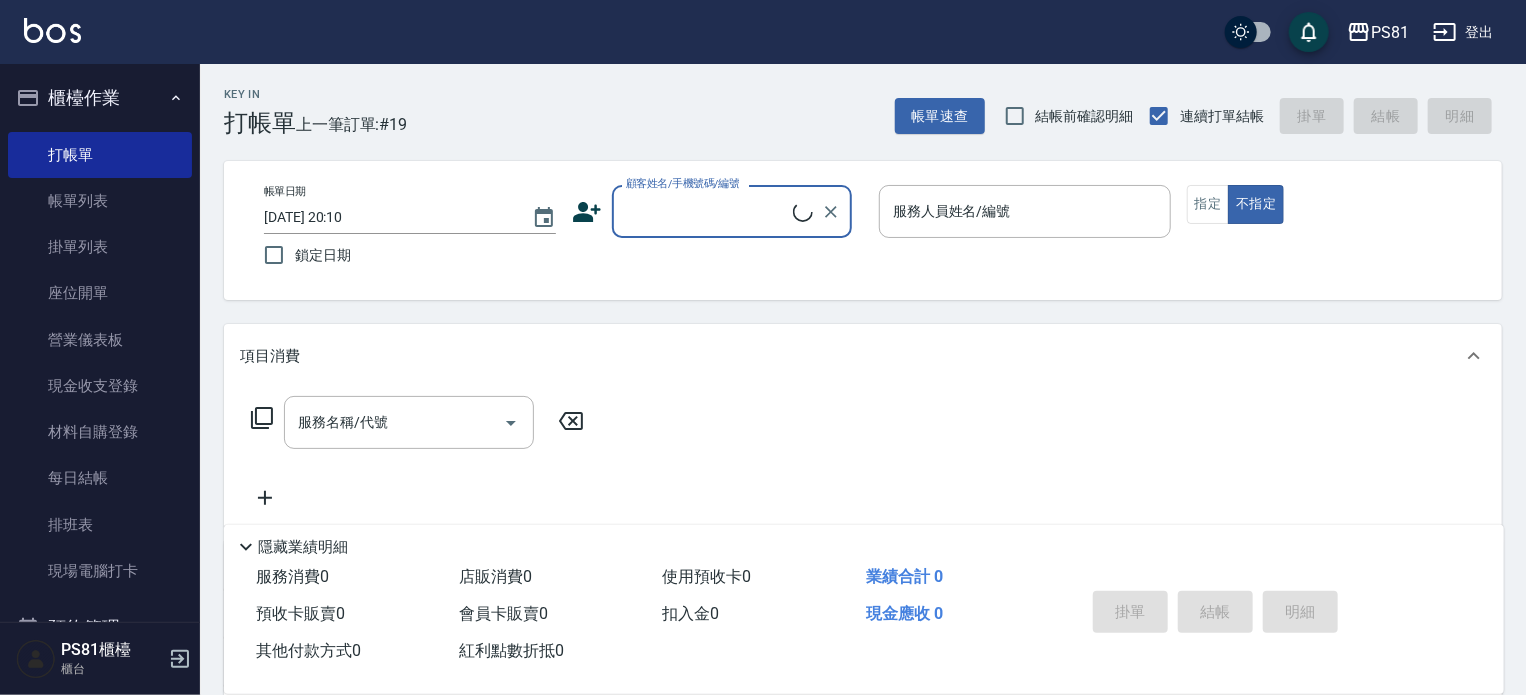 click on "Key In 打帳單 上一筆訂單:#19 帳單速查 結帳前確認明細 連續打單結帳 掛單 結帳 明細" at bounding box center (851, 100) 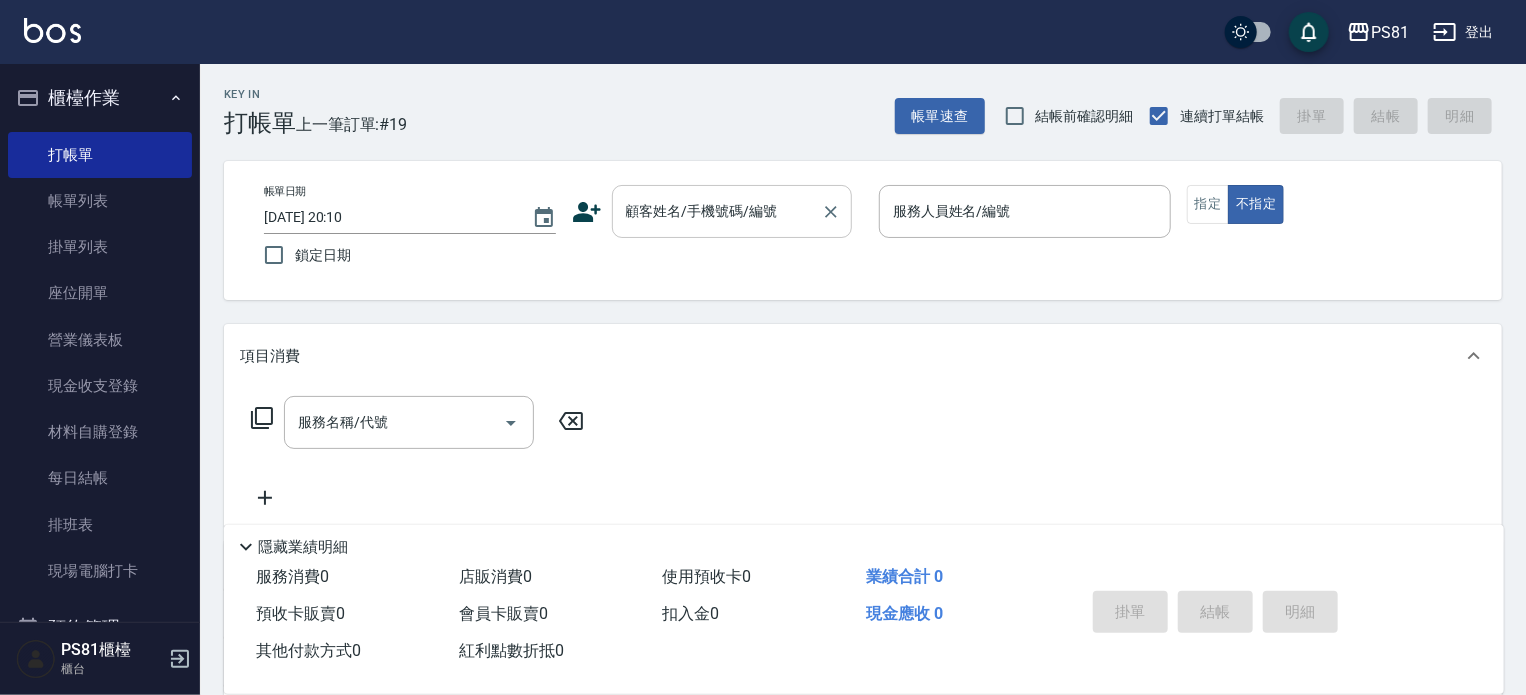 click on "顧客姓名/手機號碼/編號" at bounding box center [717, 211] 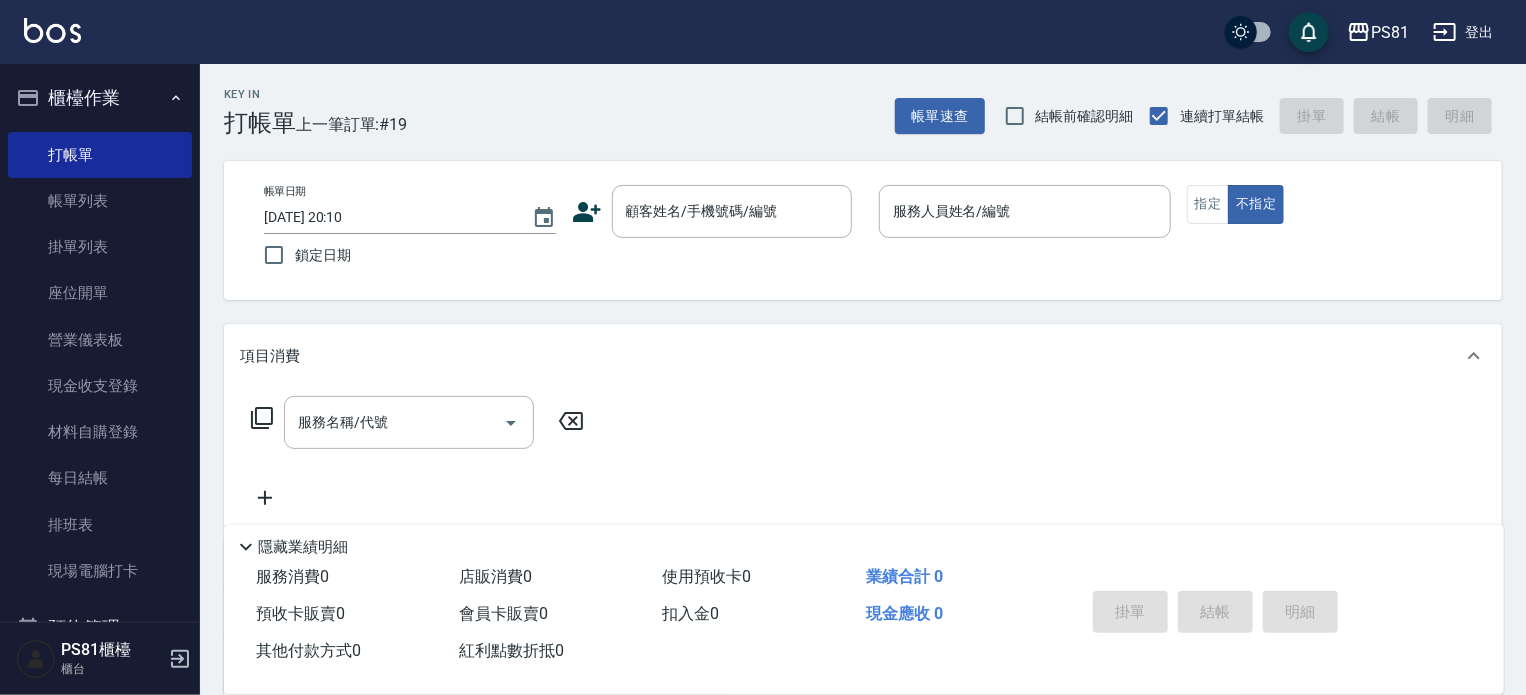 click 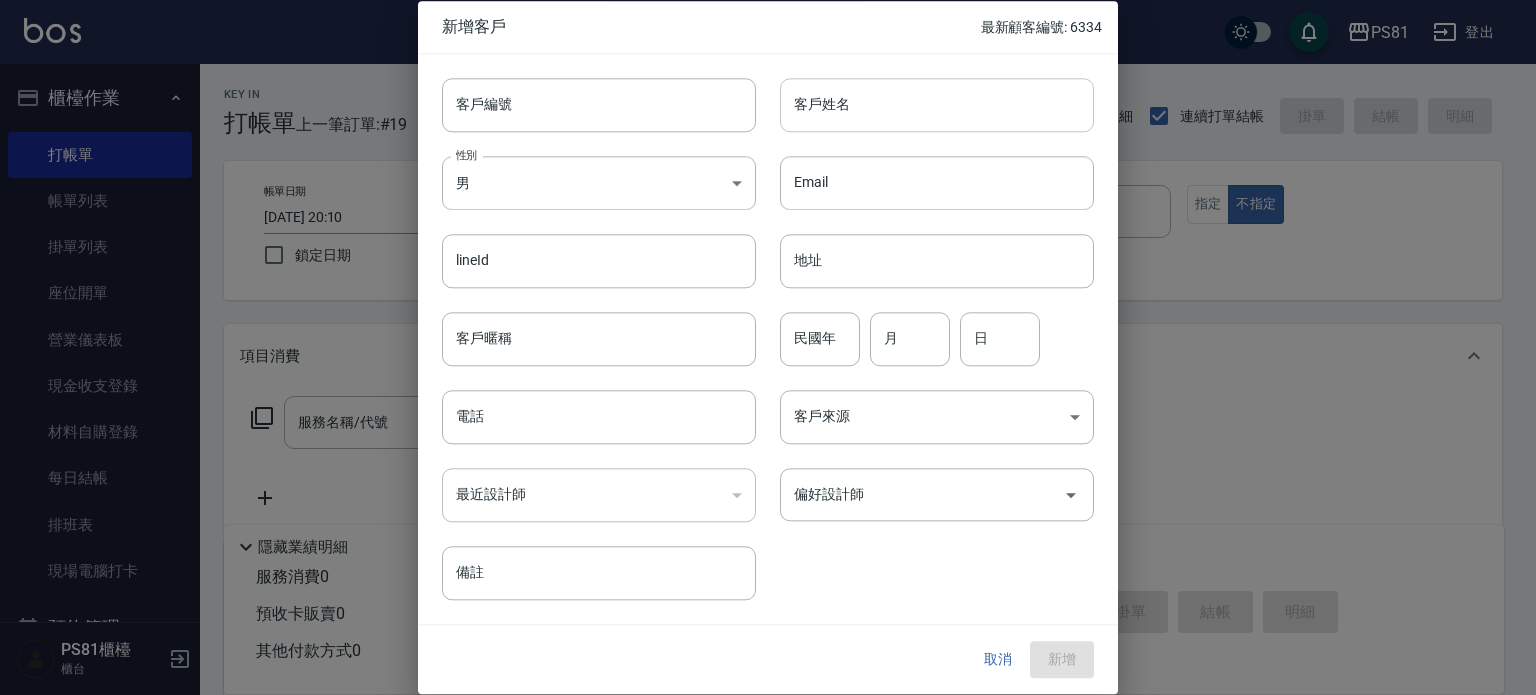 click on "客戶姓名" at bounding box center (937, 105) 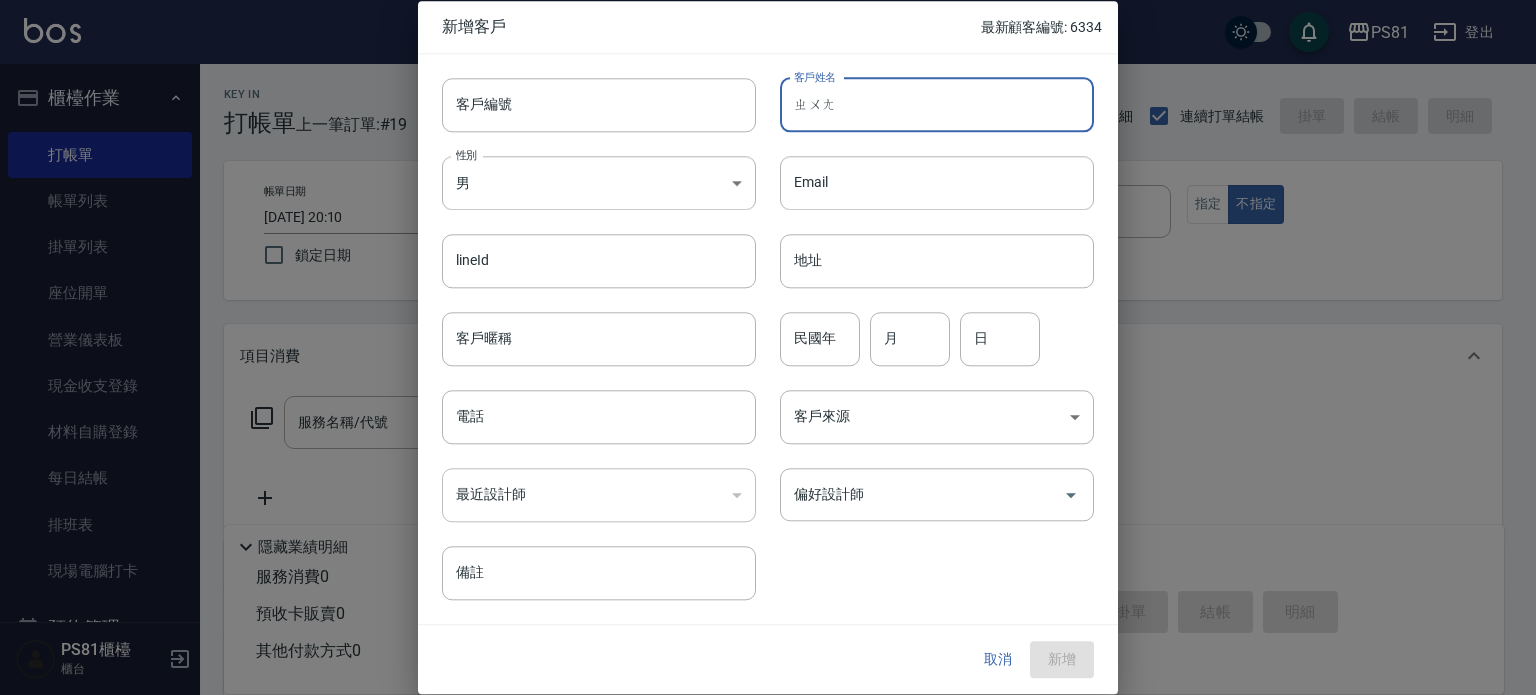 type on "裝" 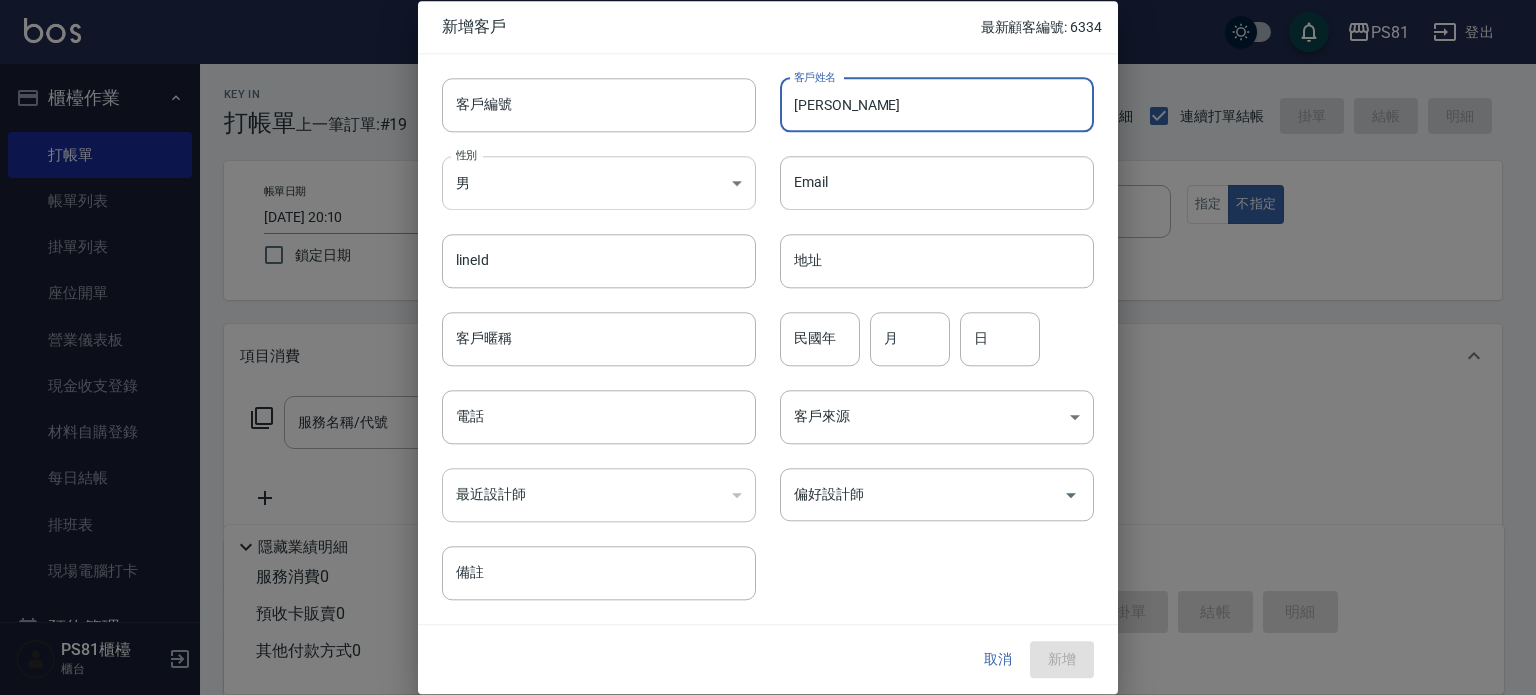type on "[PERSON_NAME]" 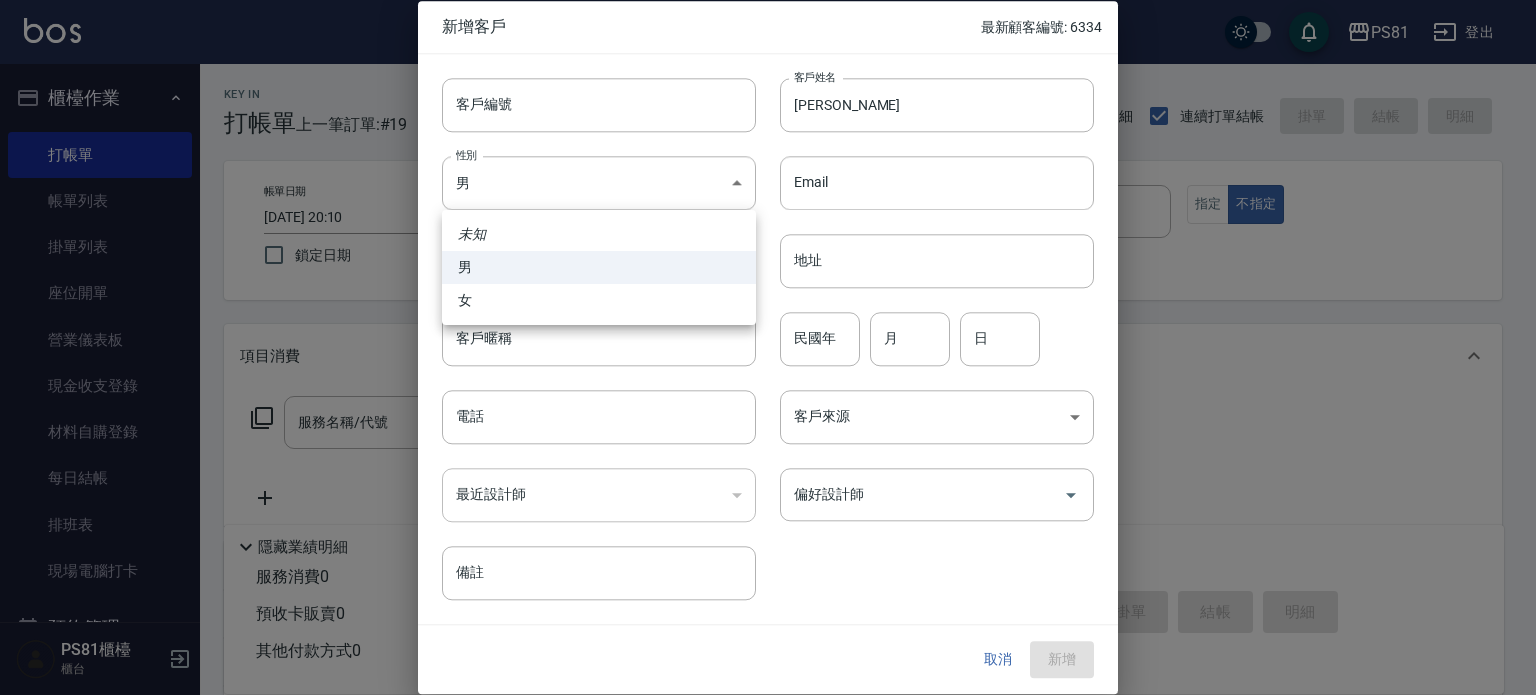 drag, startPoint x: 575, startPoint y: 205, endPoint x: 472, endPoint y: 263, distance: 118.20744 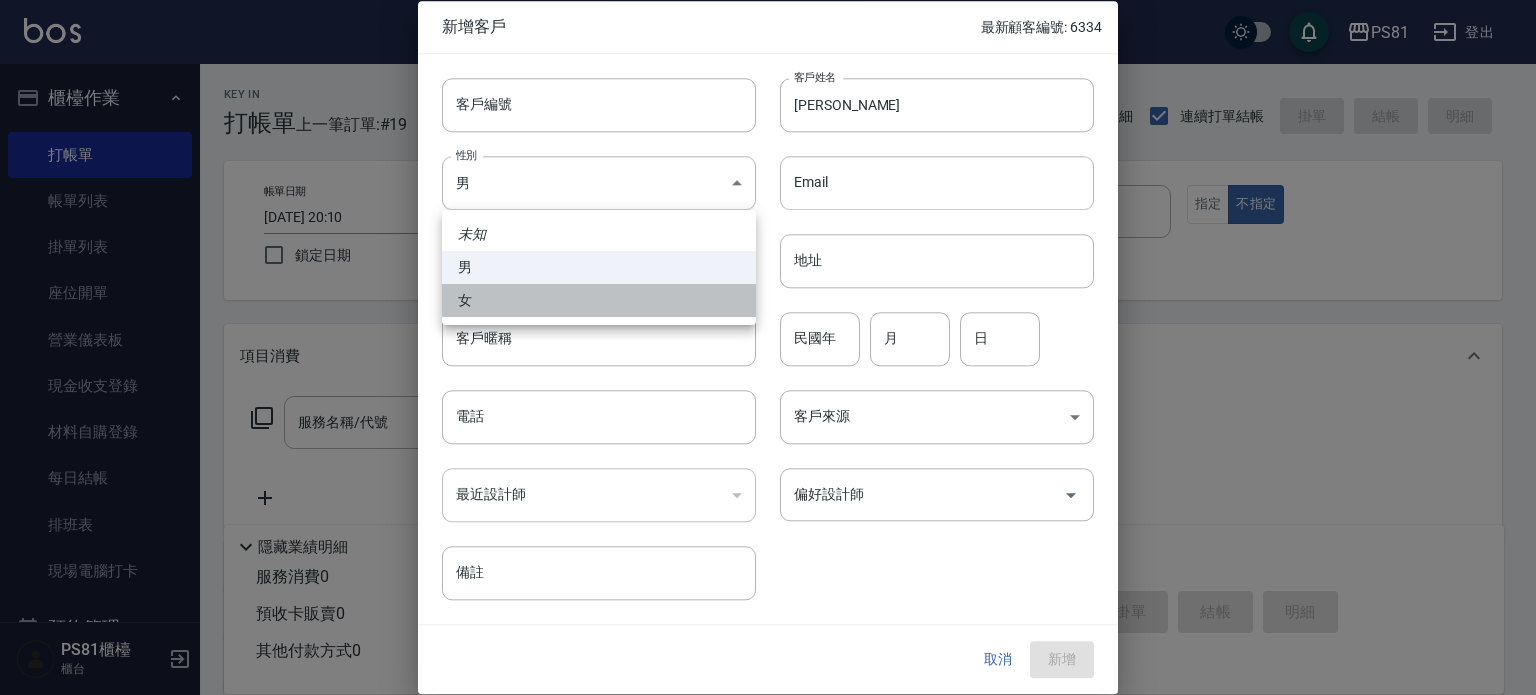 click on "女" at bounding box center (599, 300) 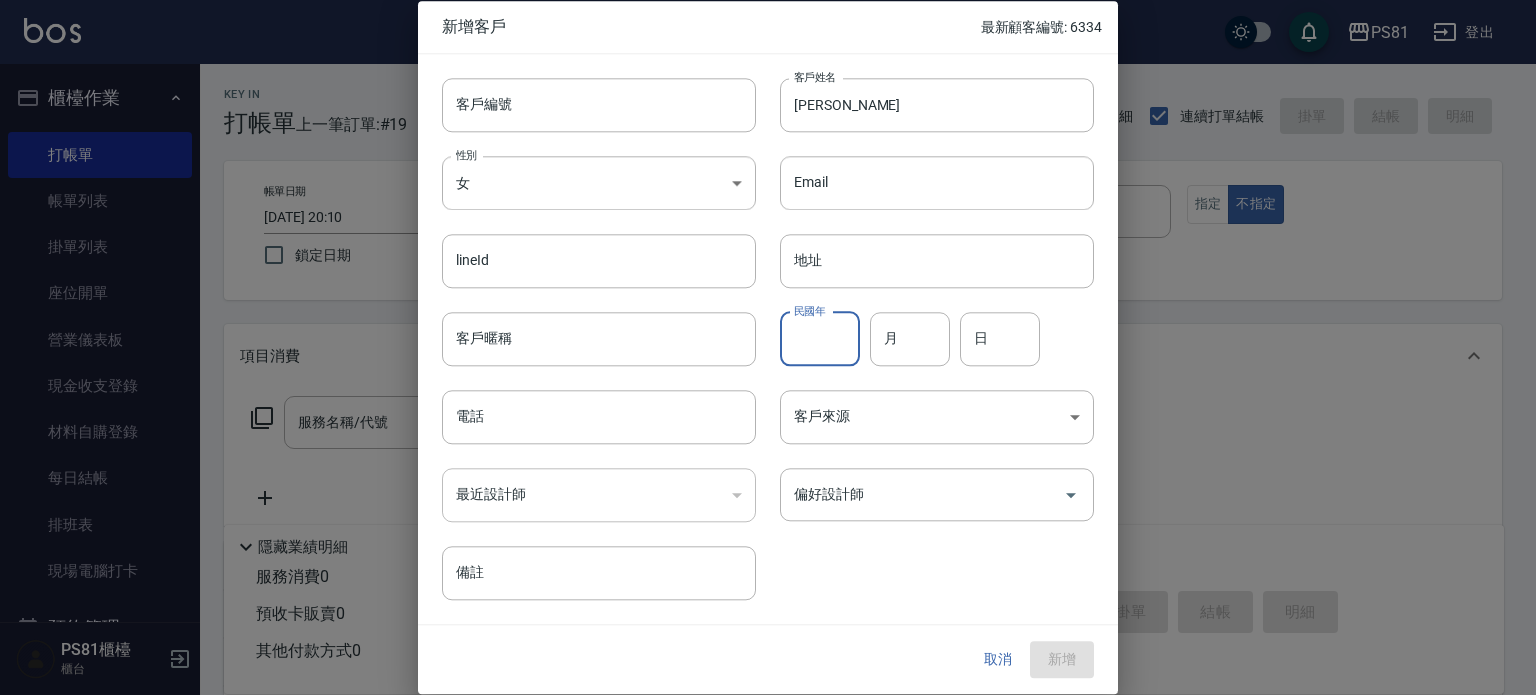 click on "民國年" at bounding box center [820, 339] 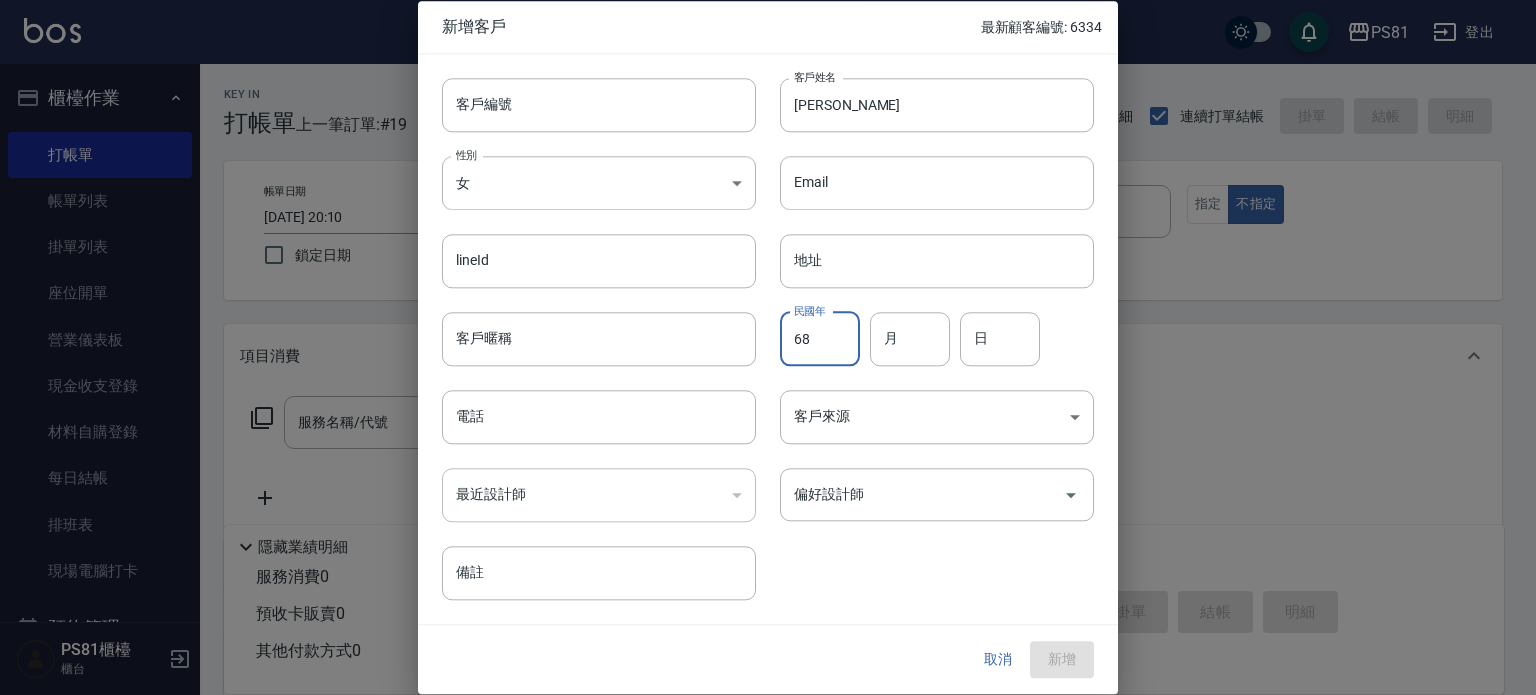 type on "68" 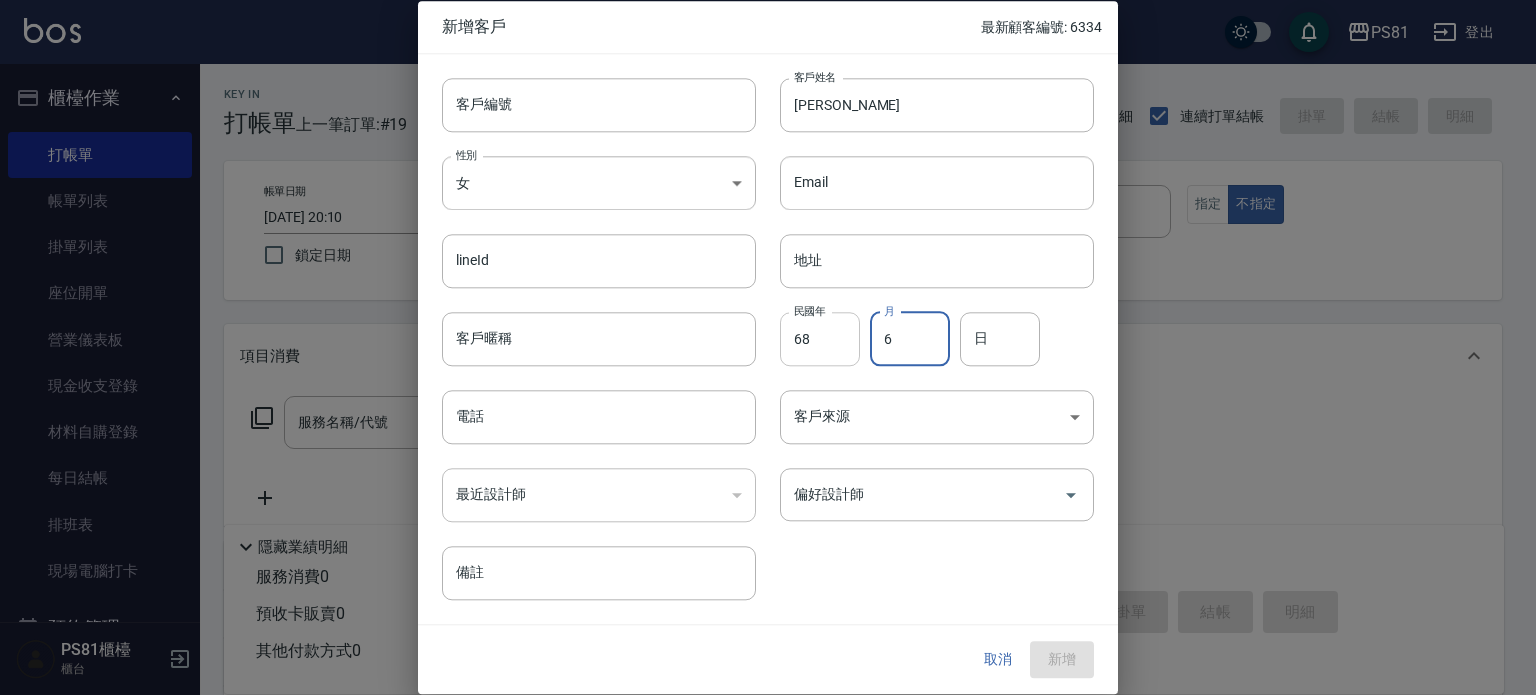 type on "6" 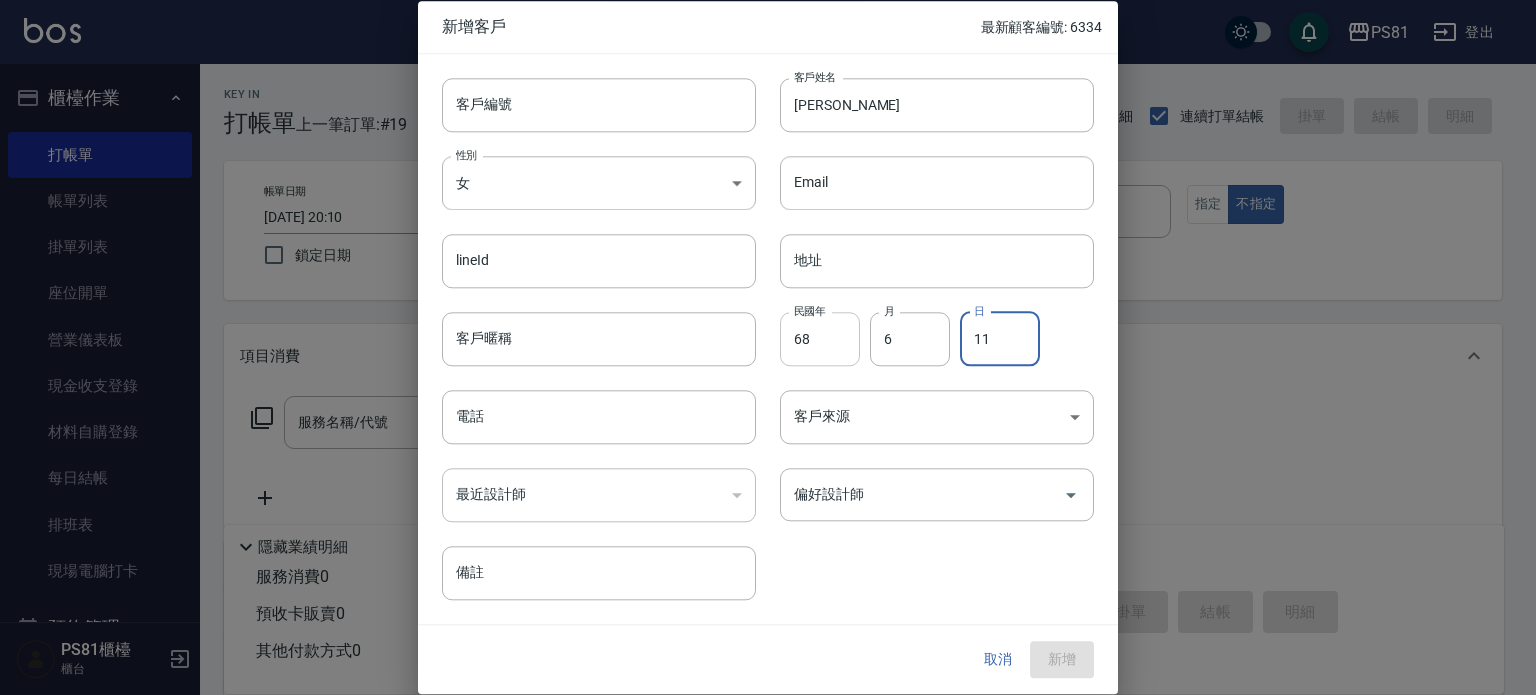 type on "11" 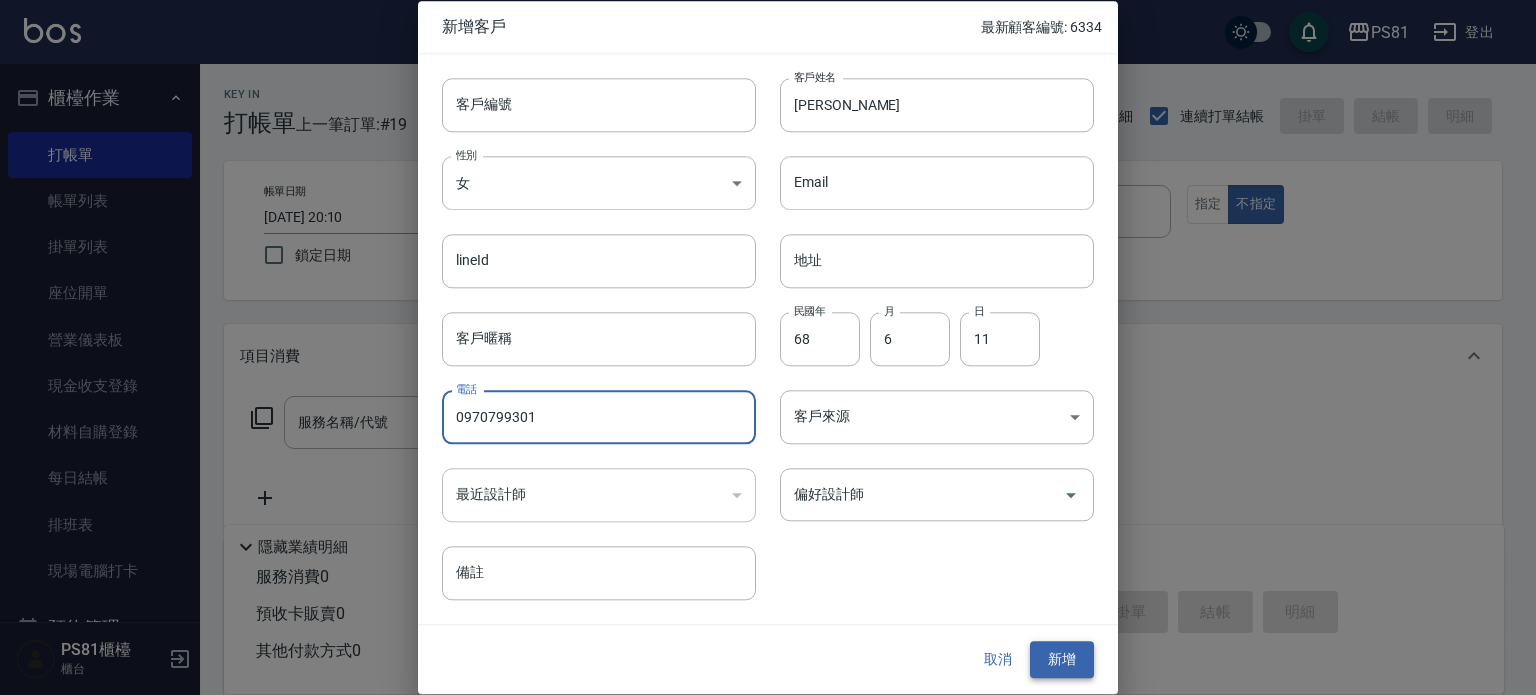 type on "0970799301" 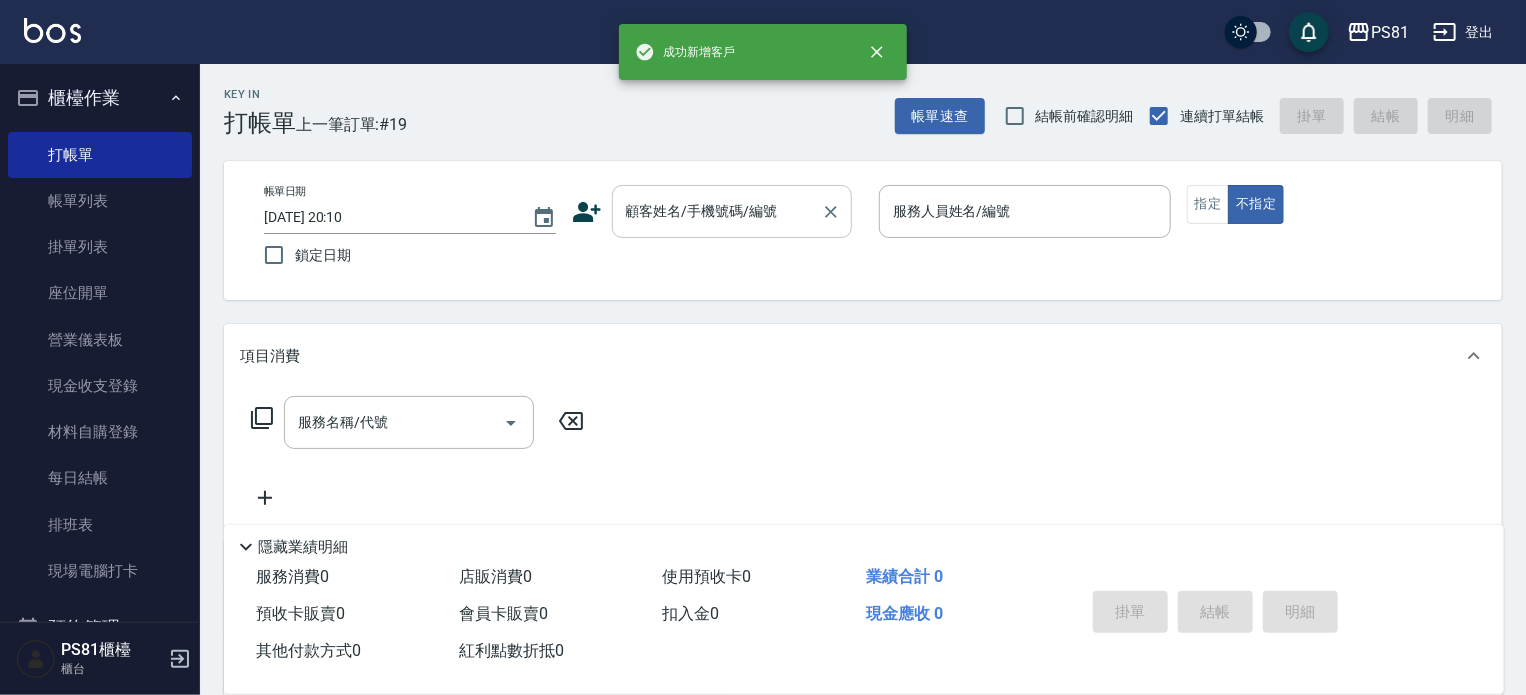 click on "顧客姓名/手機號碼/編號" at bounding box center (717, 211) 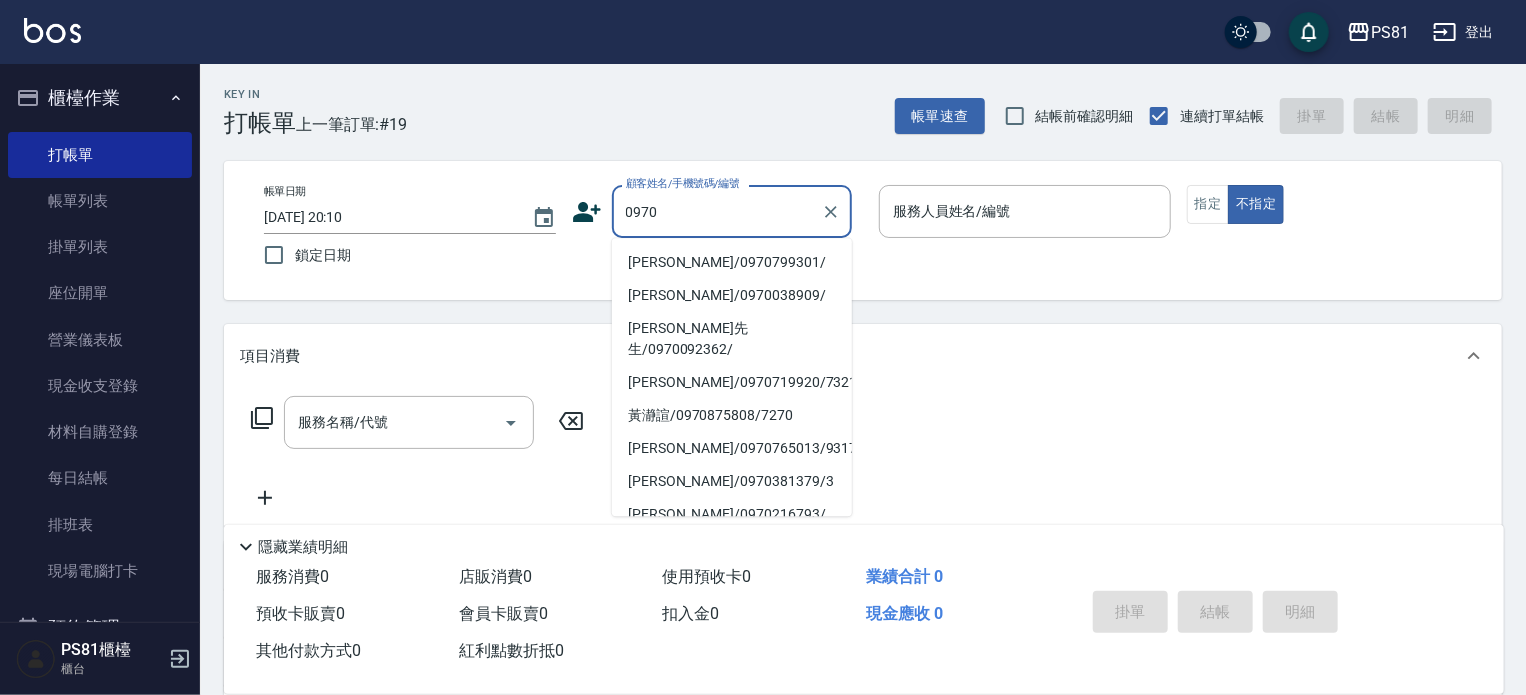 click on "[PERSON_NAME]/0970799301/" at bounding box center [732, 262] 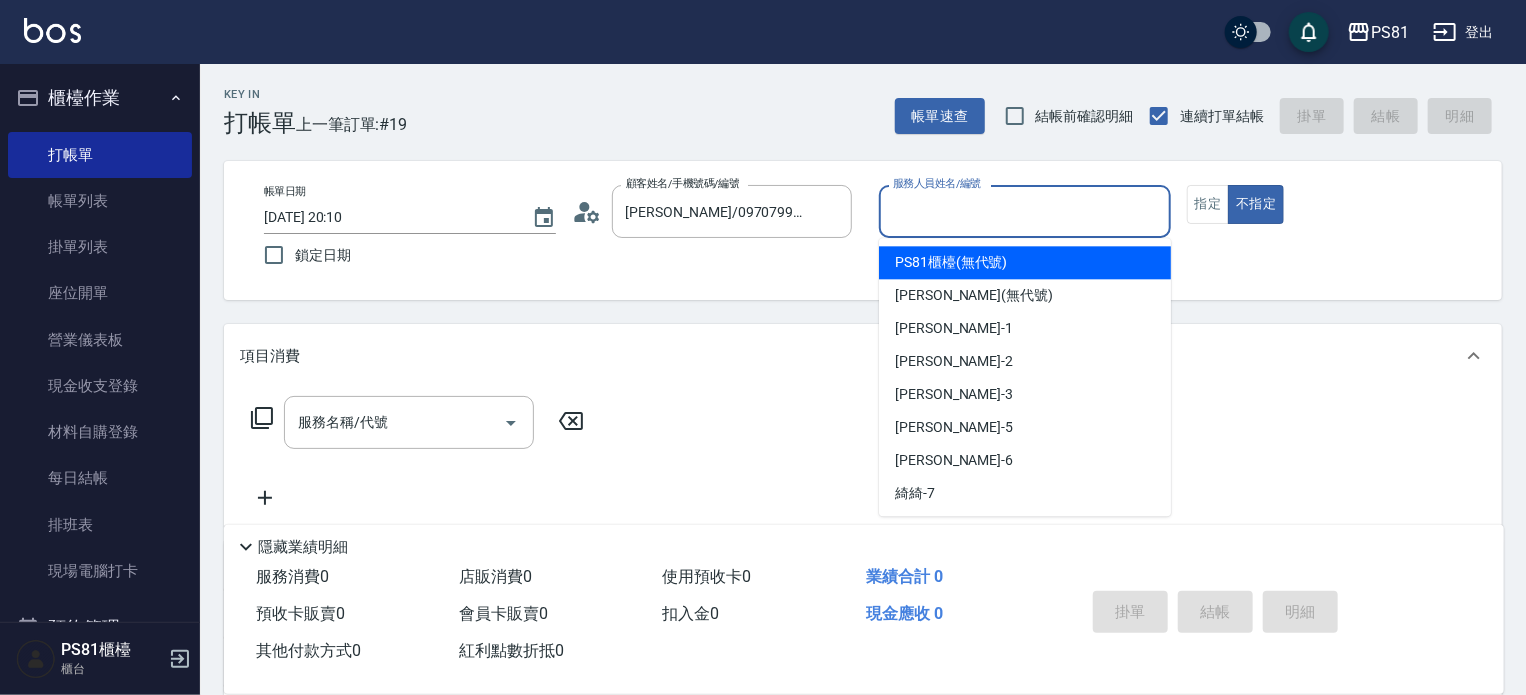 drag, startPoint x: 922, startPoint y: 198, endPoint x: 902, endPoint y: 181, distance: 26.24881 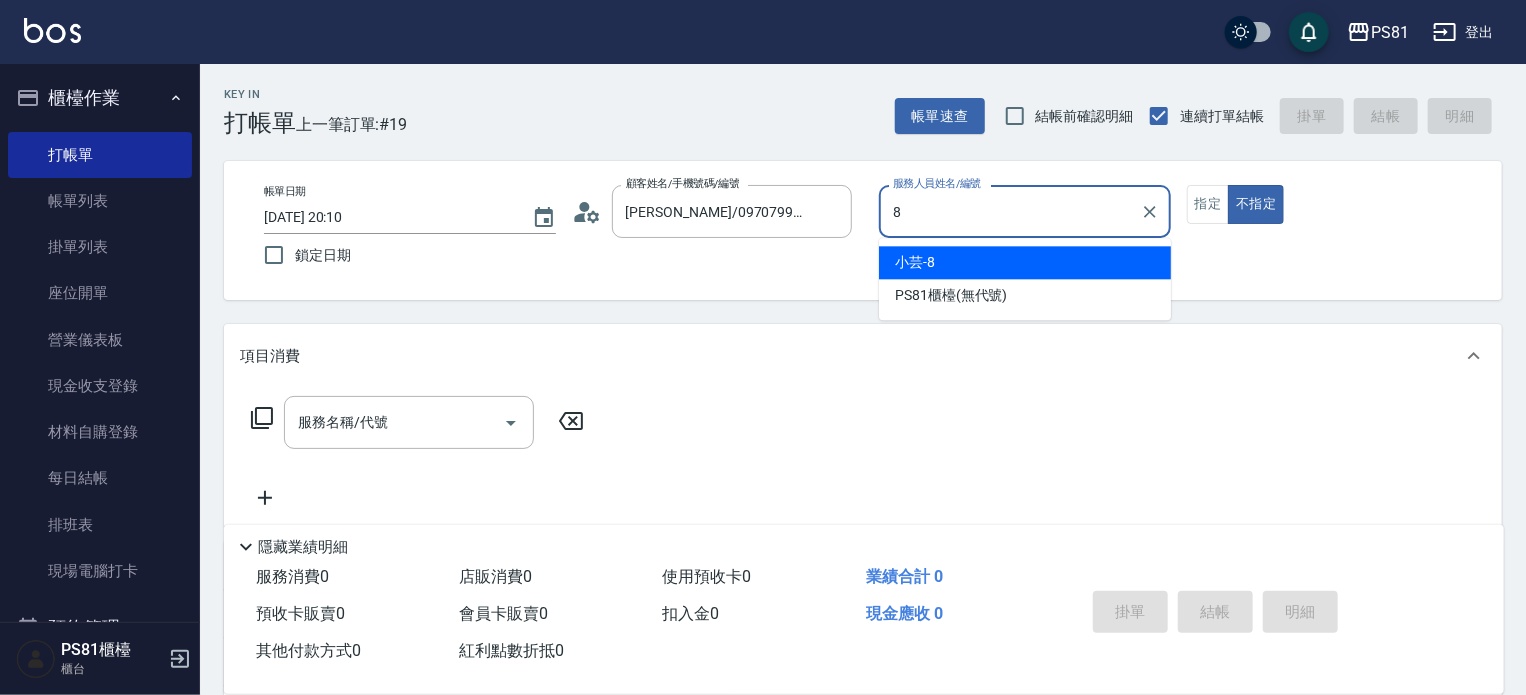 type on "小芸-8" 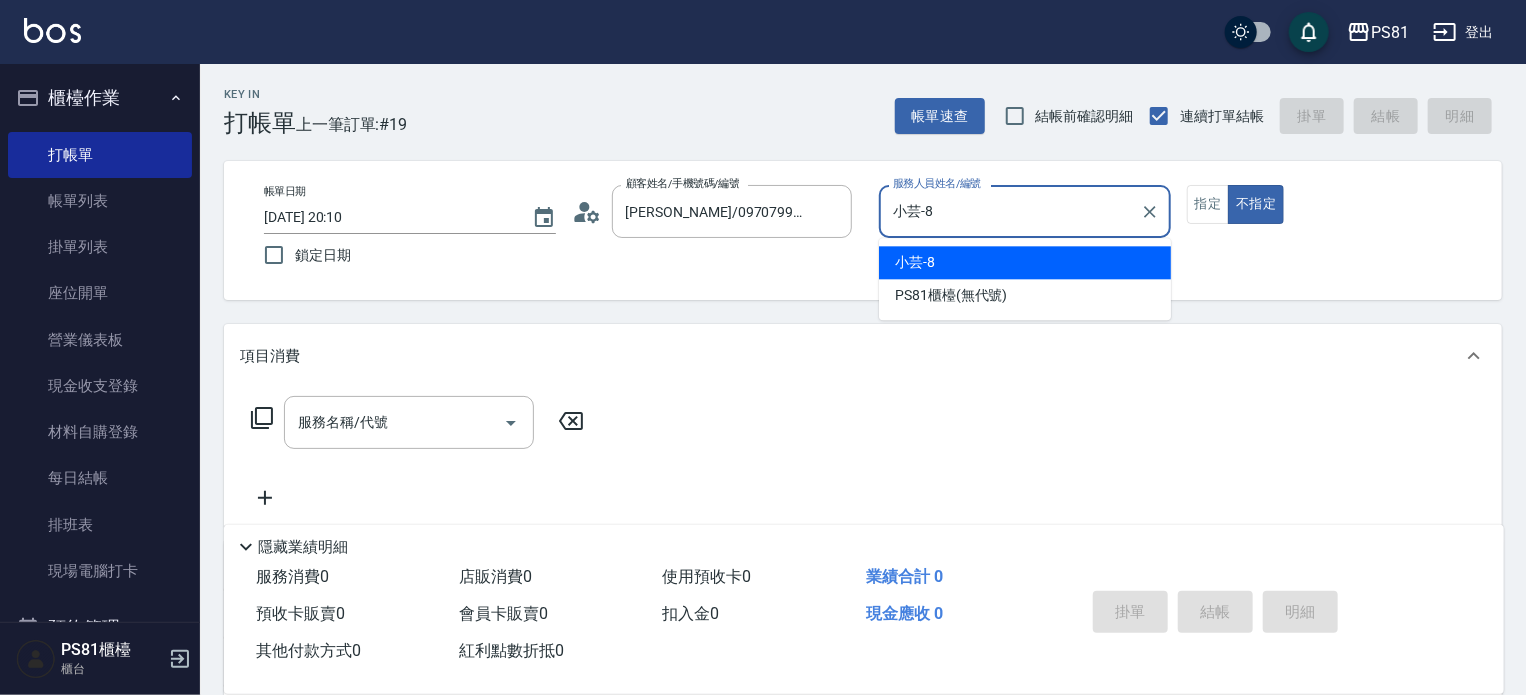 type on "false" 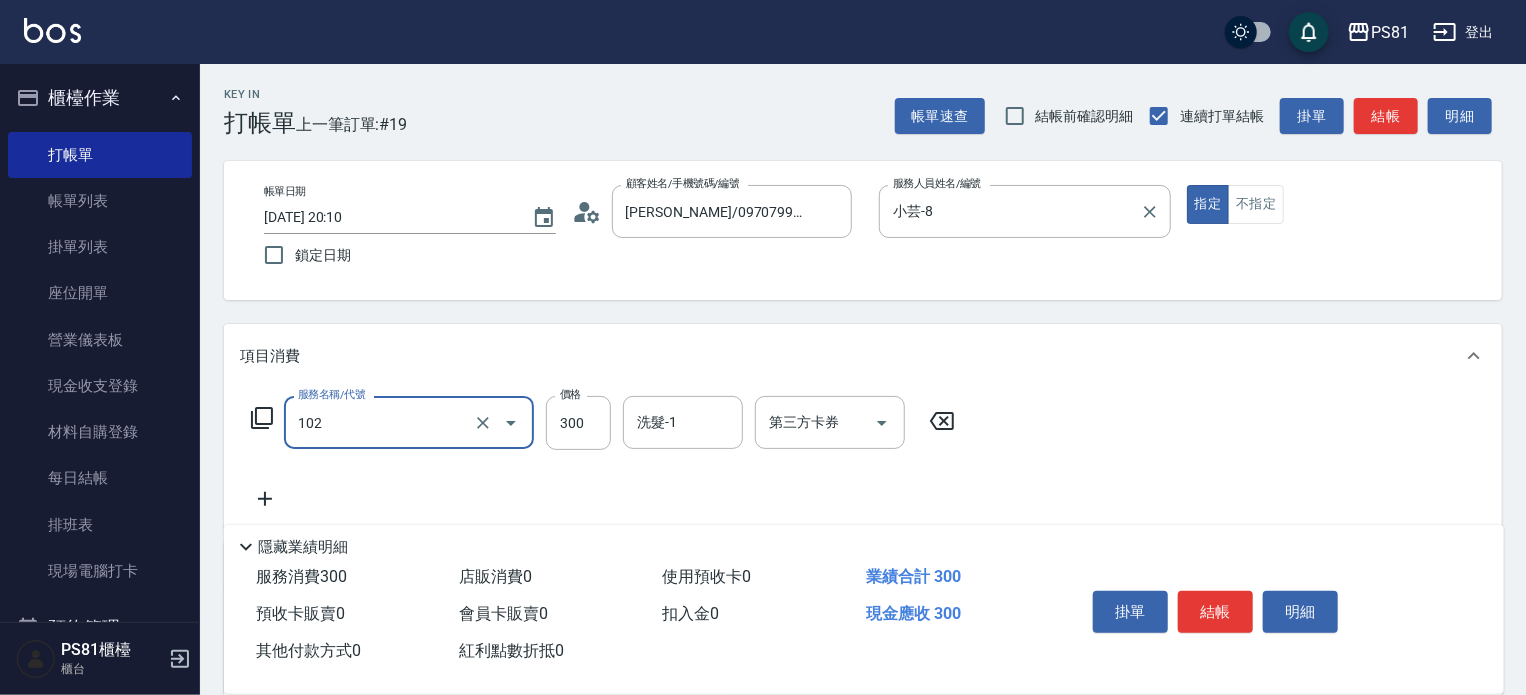 type on "保濕洗(102)" 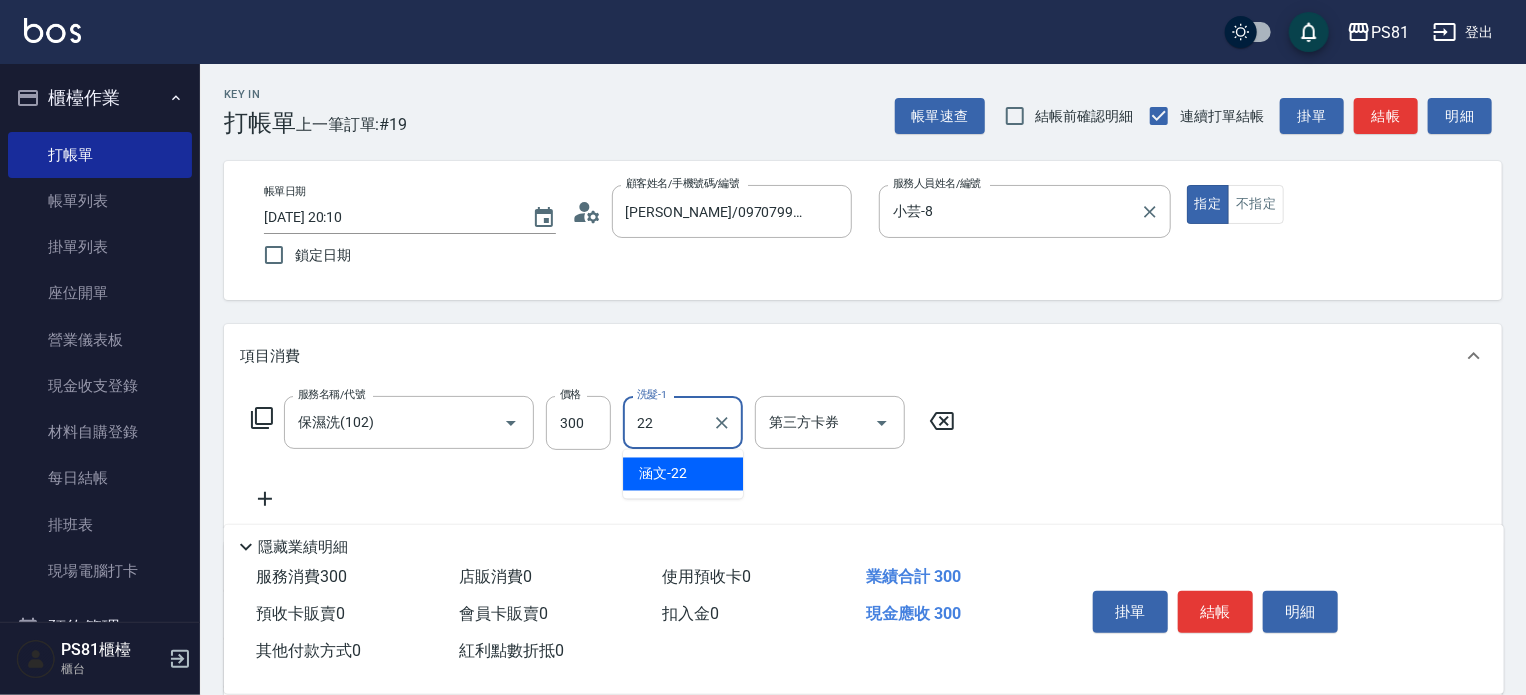 type on "涵文-22" 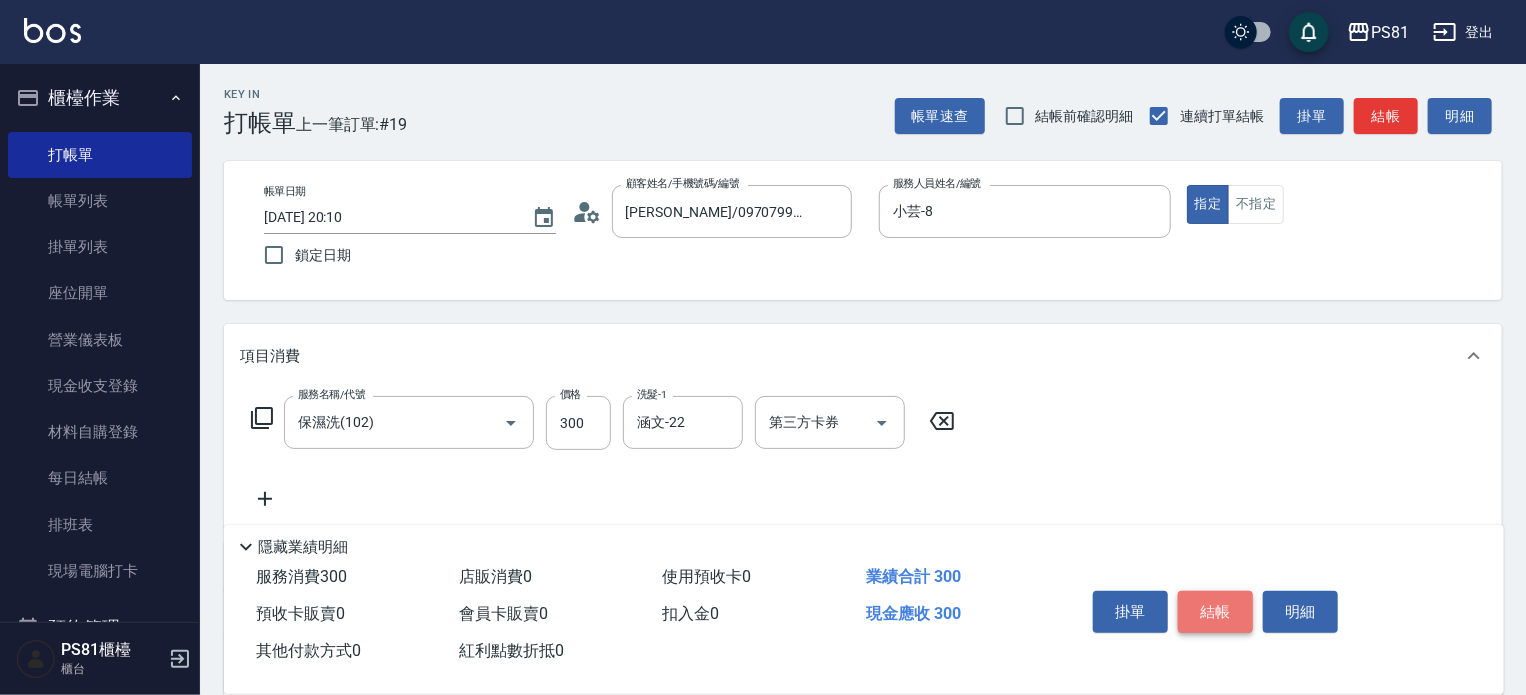 click on "結帳" at bounding box center (1215, 612) 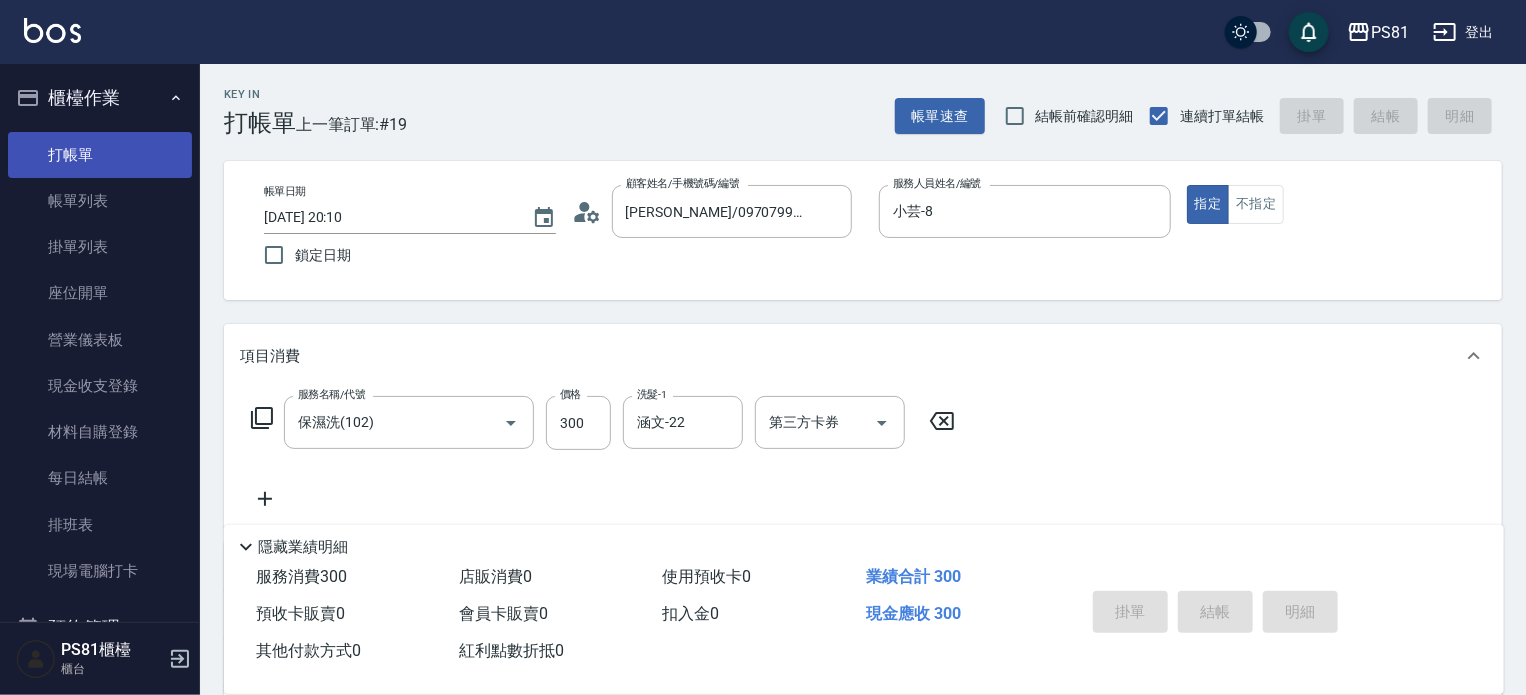 type on "[DATE] 20:34" 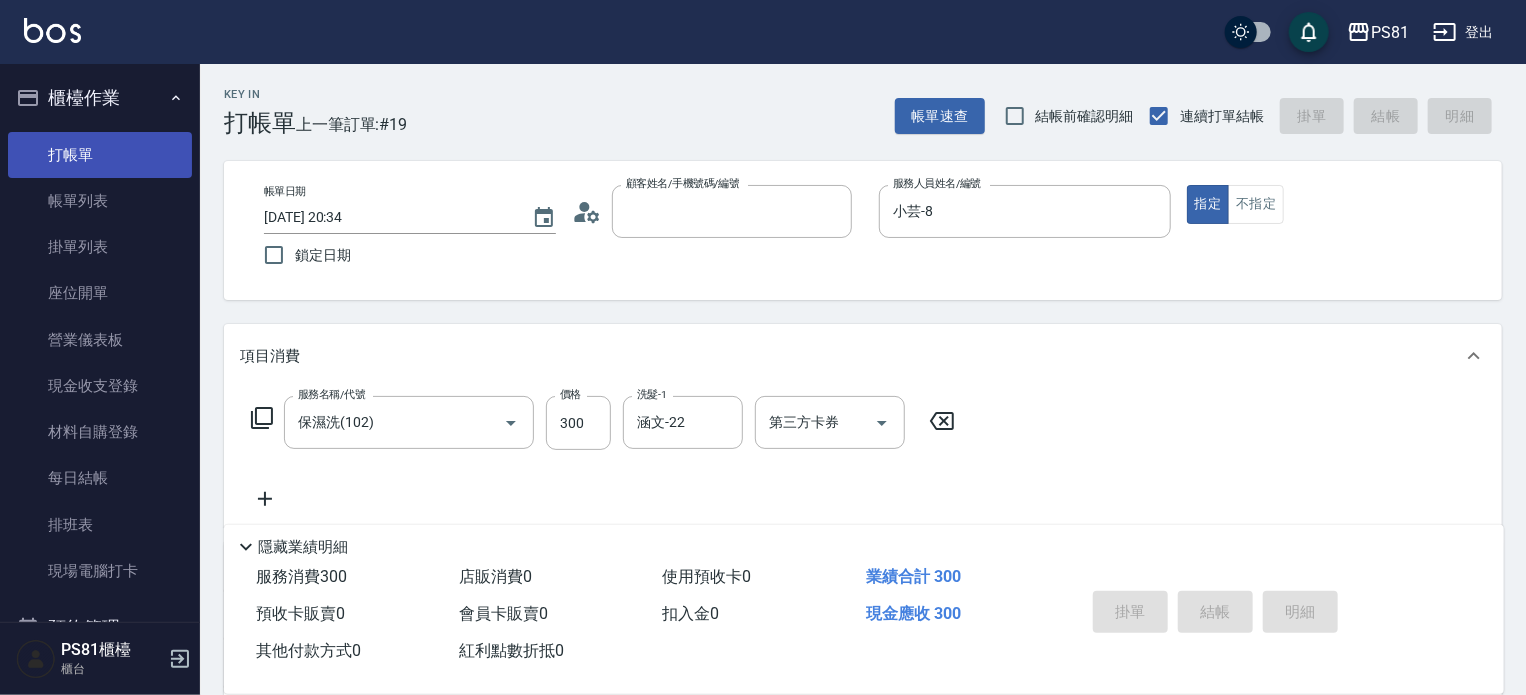 type 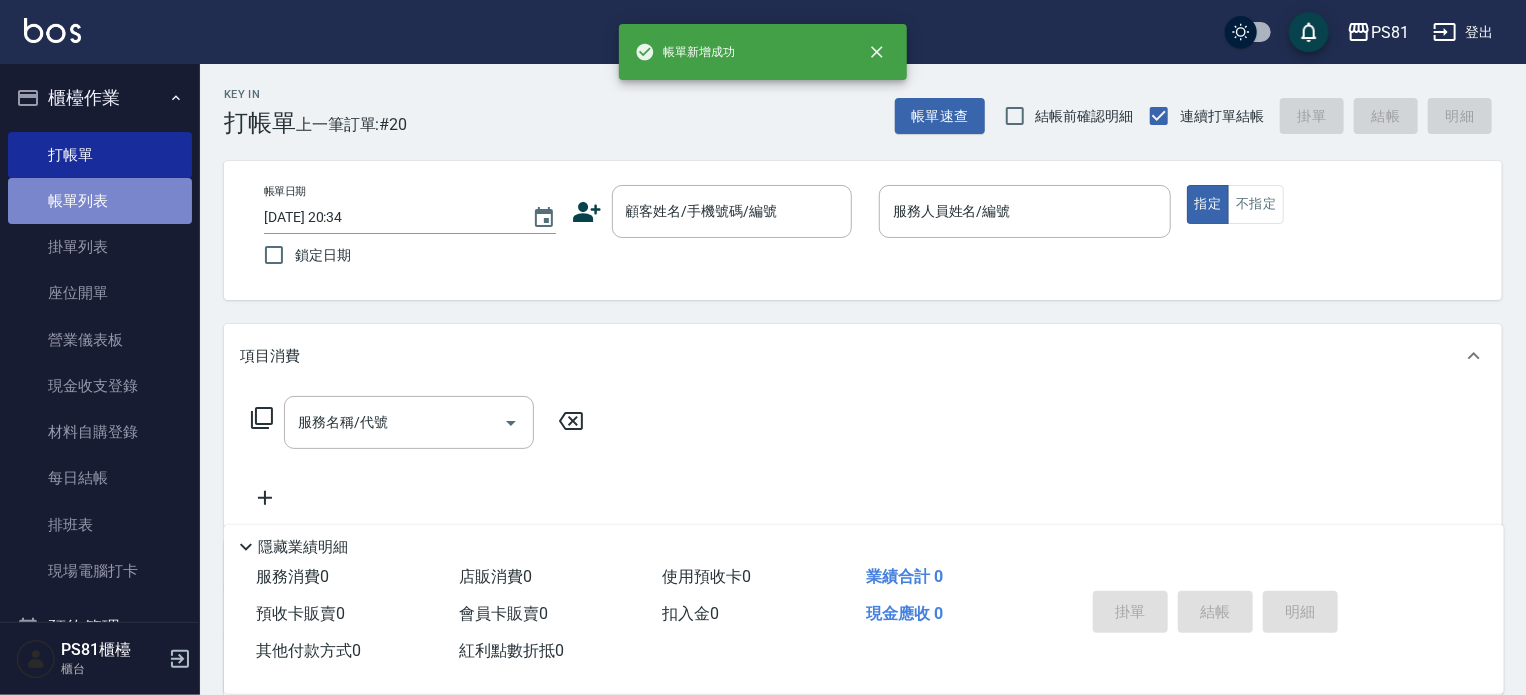 click on "帳單列表" at bounding box center [100, 201] 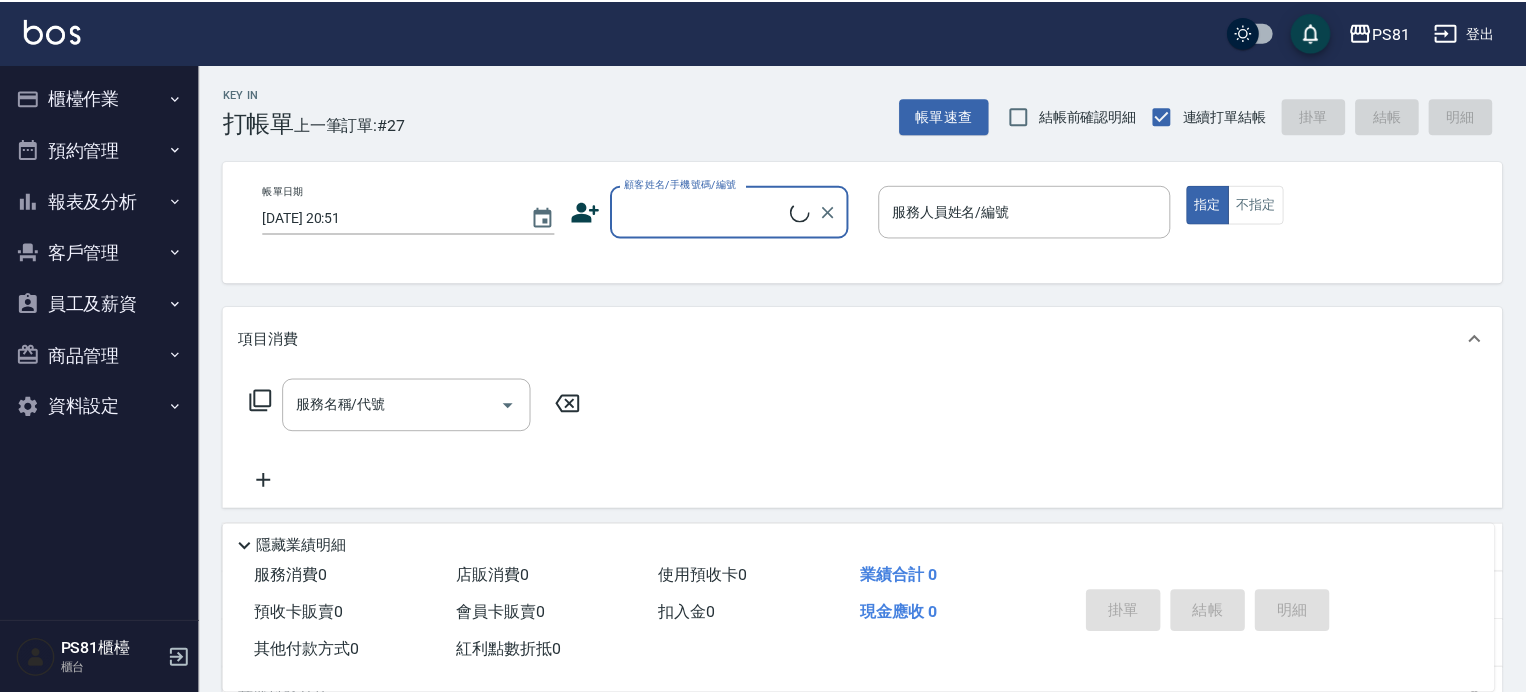scroll, scrollTop: 0, scrollLeft: 0, axis: both 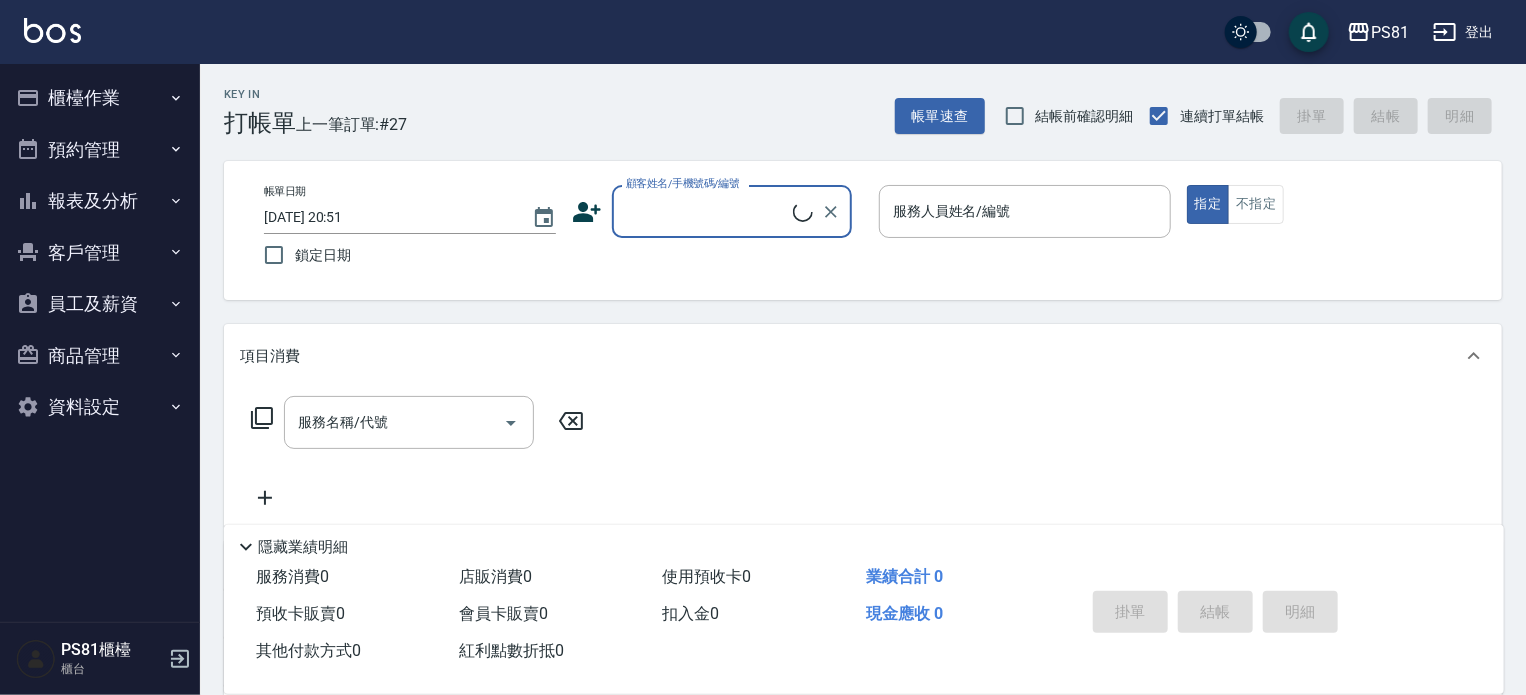 drag, startPoint x: 63, startPoint y: 75, endPoint x: 70, endPoint y: 98, distance: 24.04163 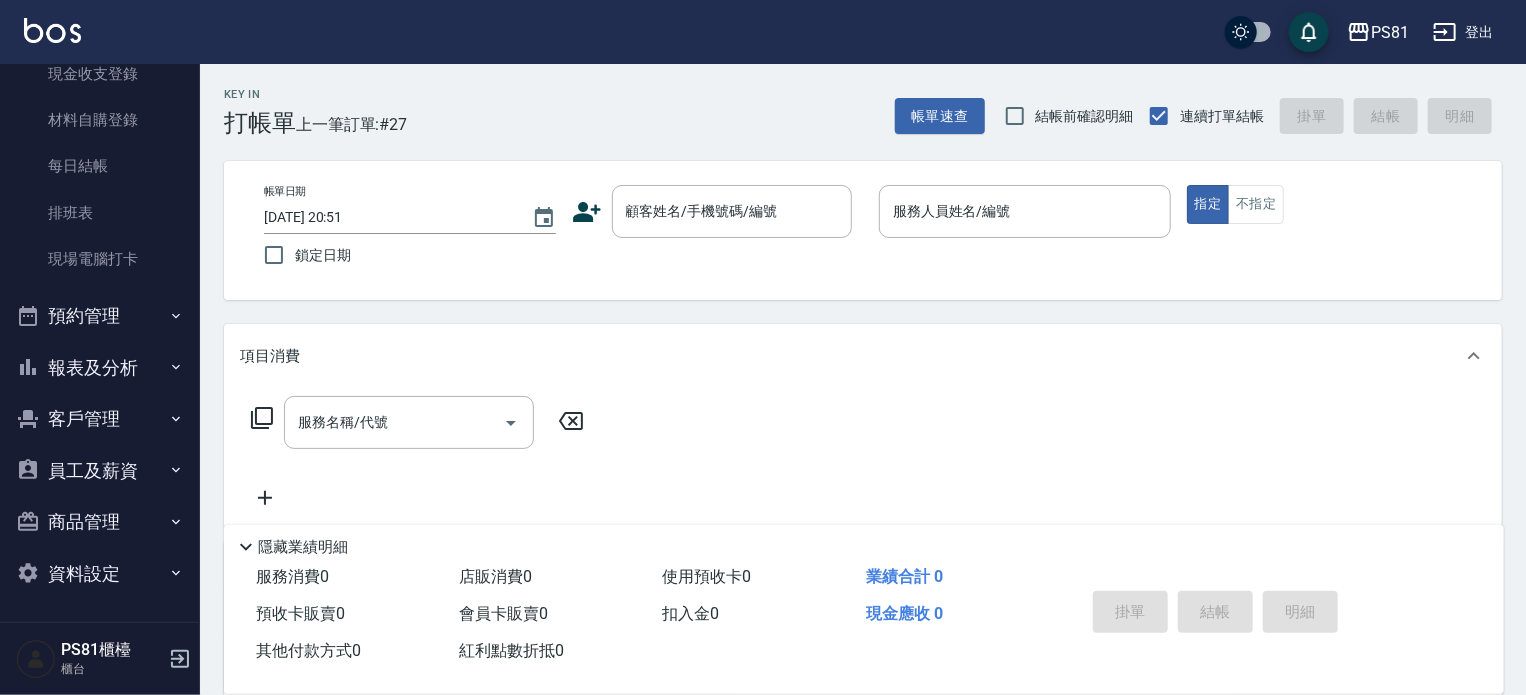 click on "預約管理" at bounding box center (100, 316) 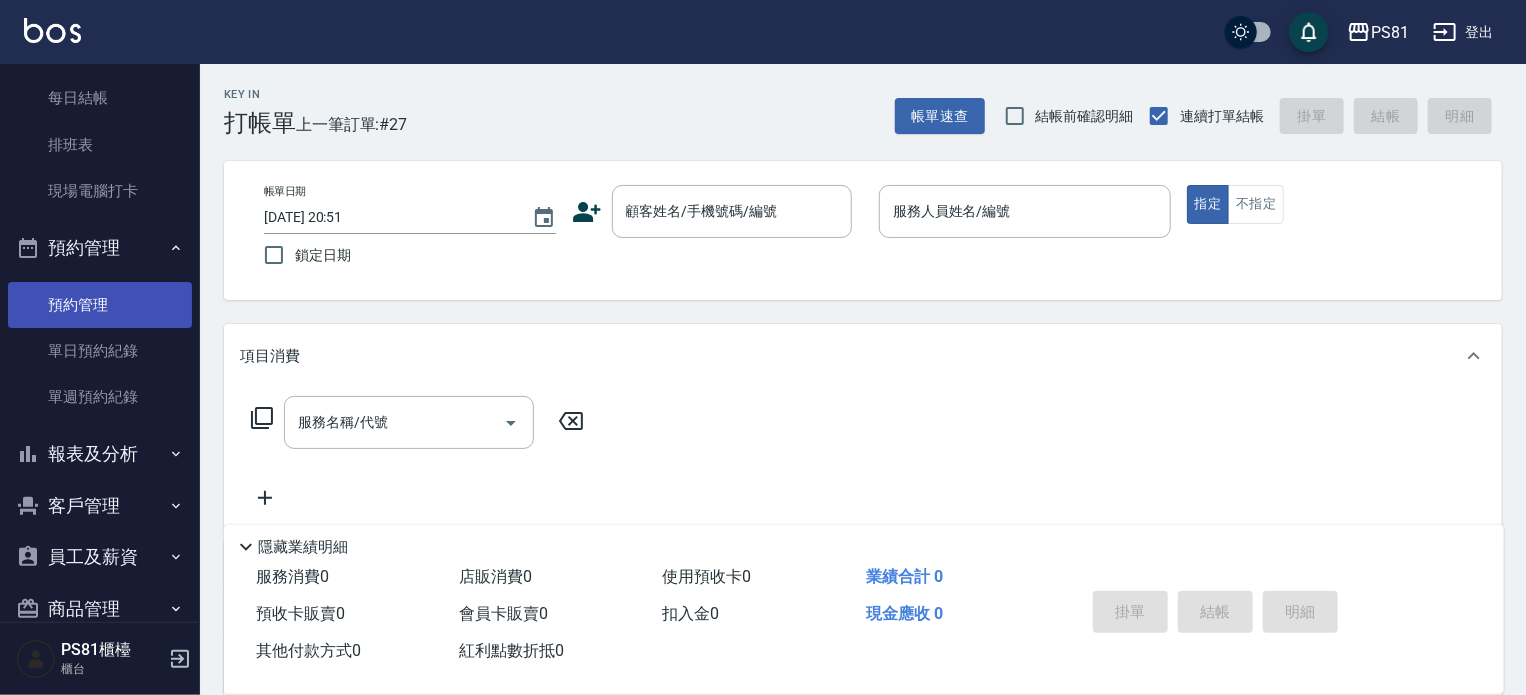 scroll, scrollTop: 462, scrollLeft: 0, axis: vertical 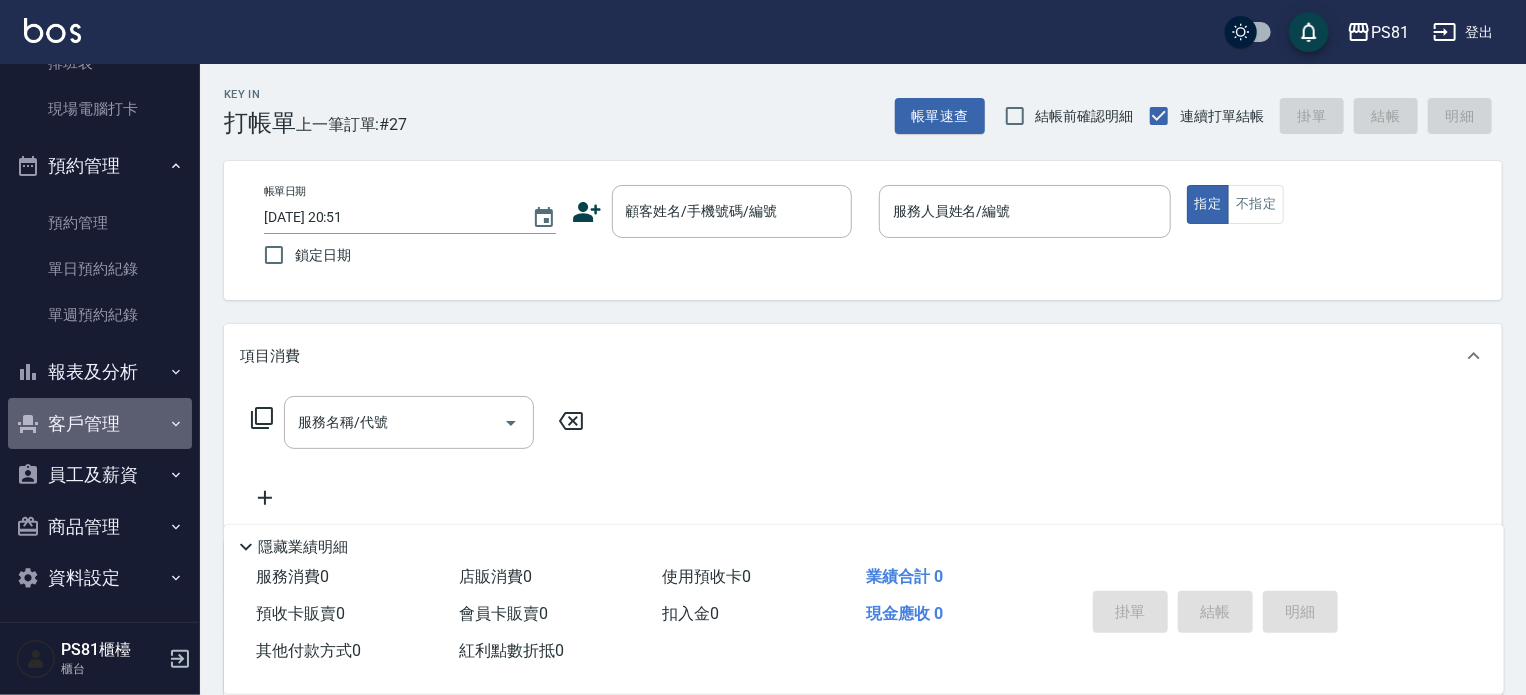 click on "客戶管理" at bounding box center (100, 424) 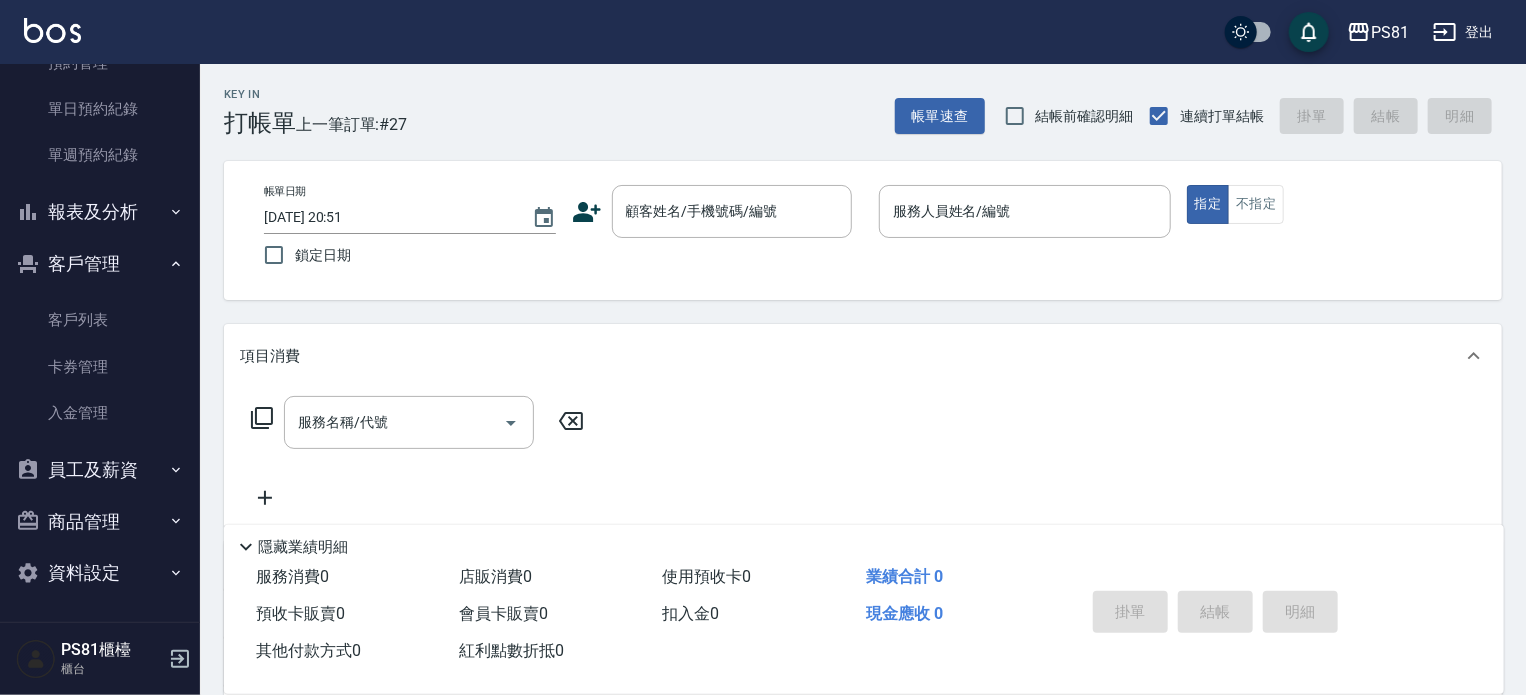 click on "報表及分析" at bounding box center [100, 212] 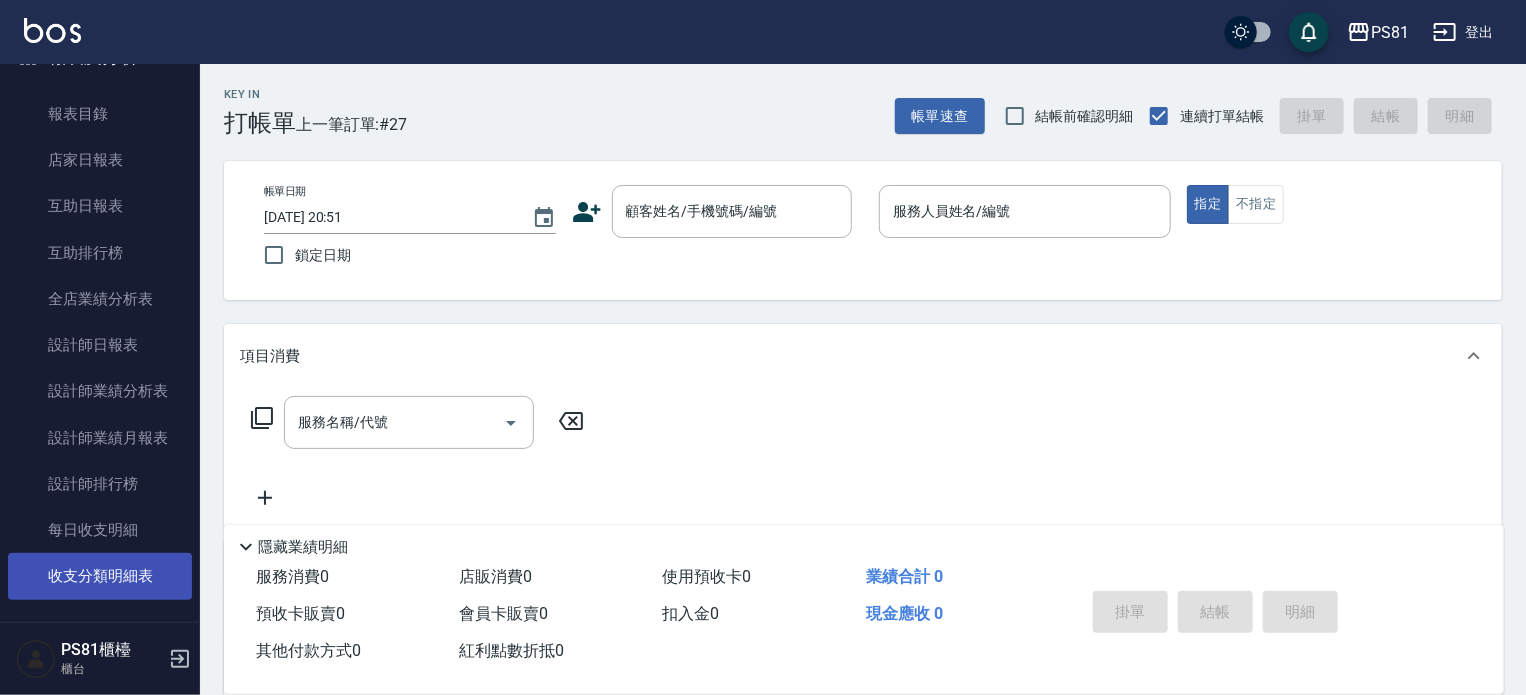 scroll, scrollTop: 1022, scrollLeft: 0, axis: vertical 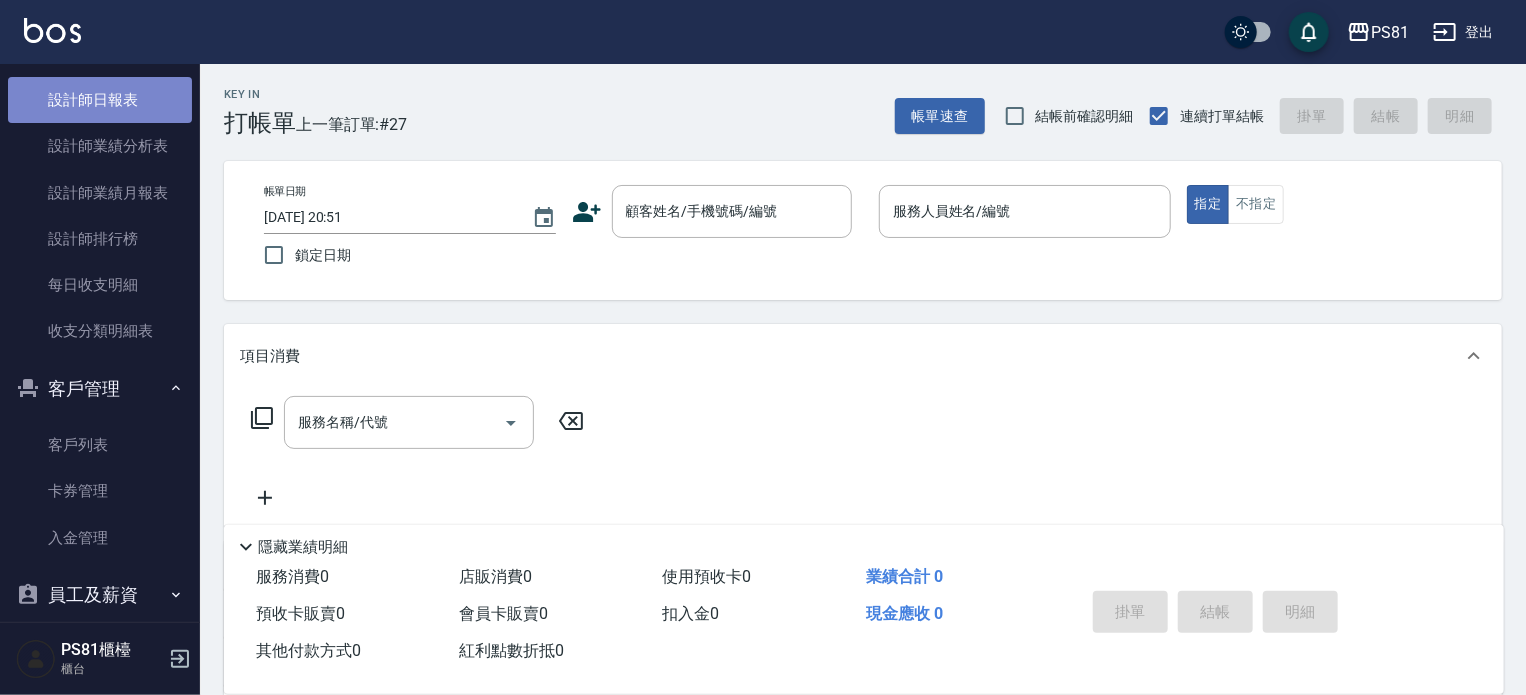 click on "設計師日報表" at bounding box center [100, 100] 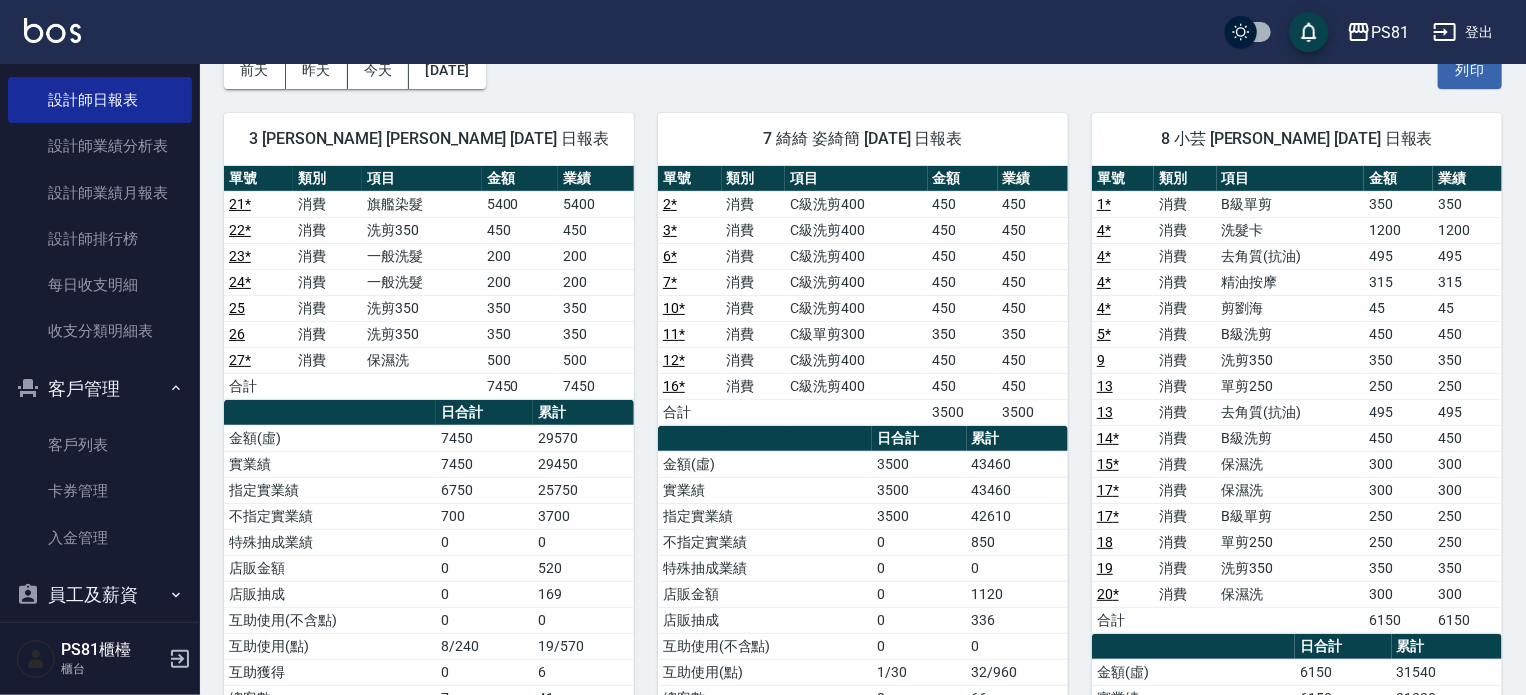 scroll, scrollTop: 100, scrollLeft: 0, axis: vertical 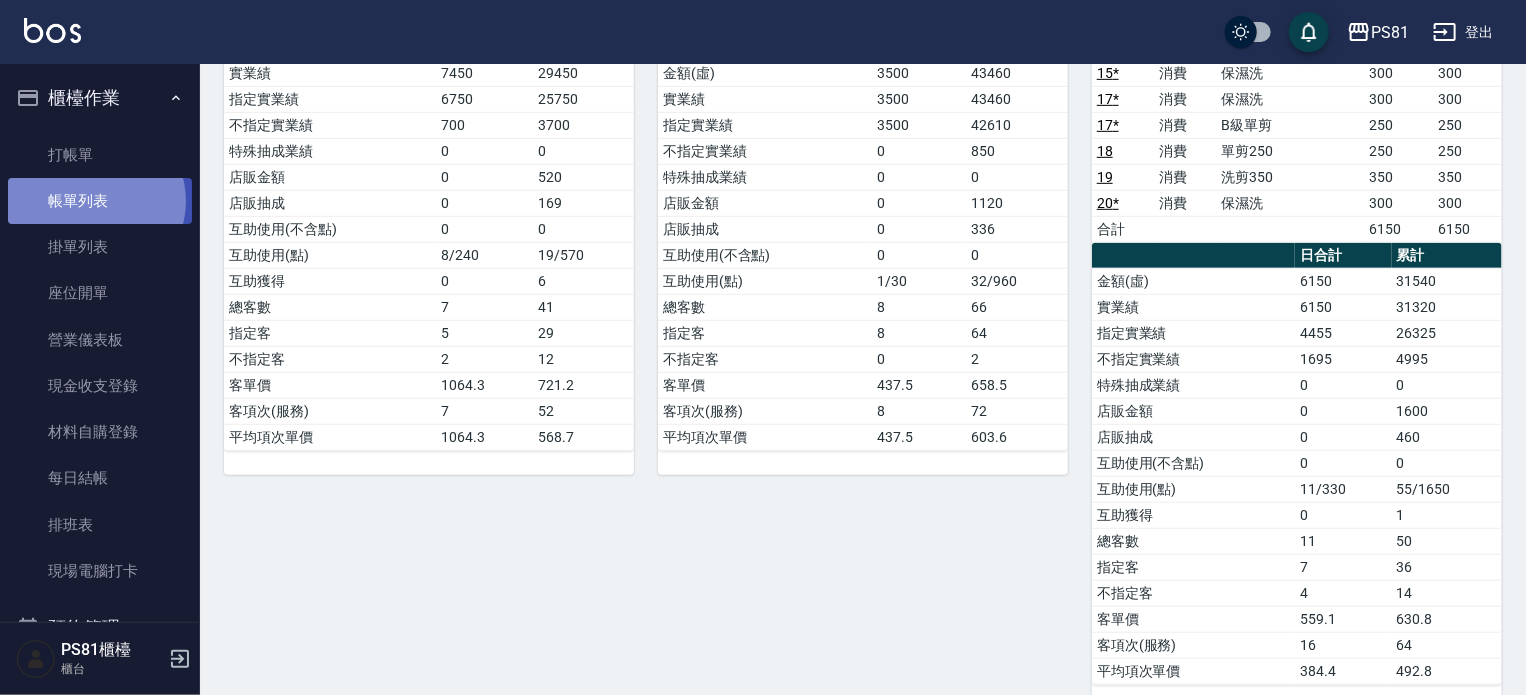 click on "帳單列表" at bounding box center [100, 201] 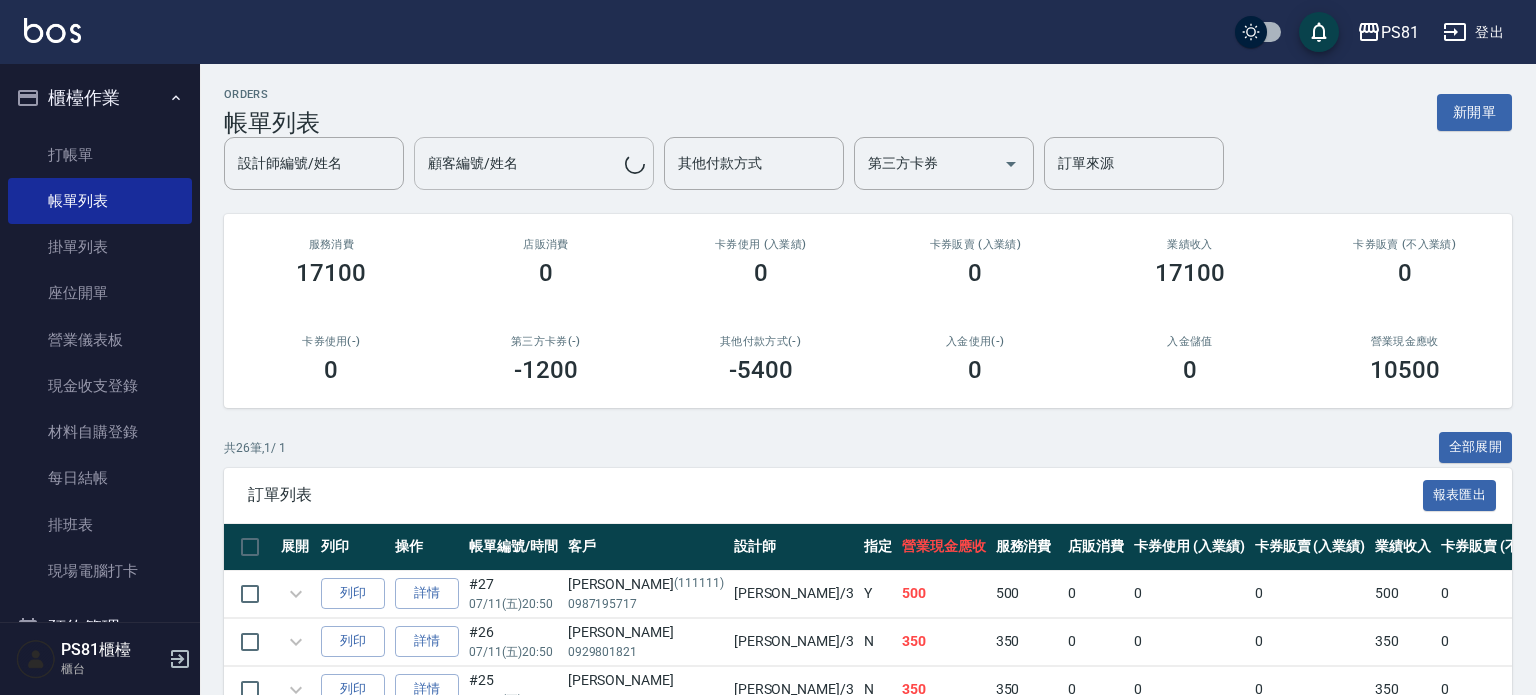 click on "設計師編號/姓名 設計師編號/姓名 顧客編號/姓名 顧客編號/姓名 其他付款方式 其他付款方式 第三方卡券 第三方卡券 訂單來源 訂單來源" at bounding box center (868, 163) 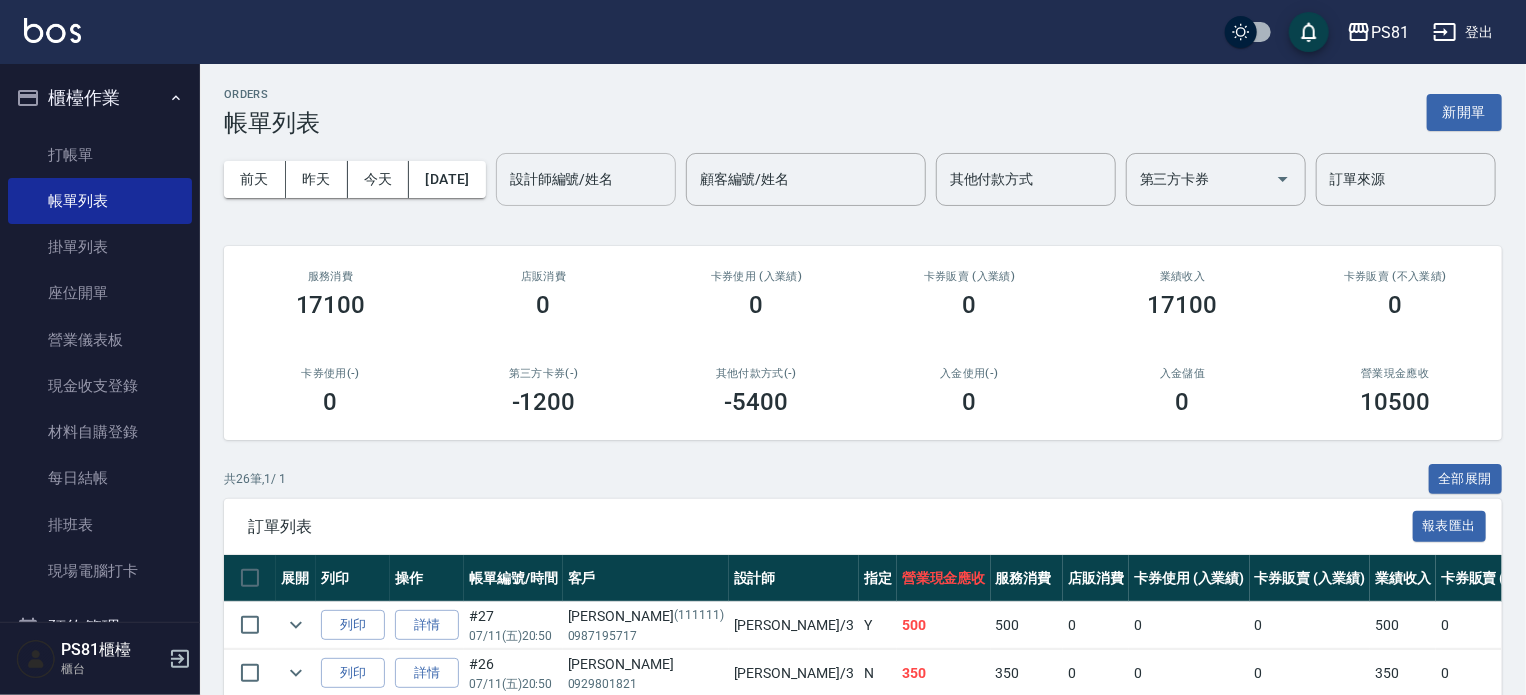 drag, startPoint x: 219, startPoint y: 231, endPoint x: 254, endPoint y: 251, distance: 40.311287 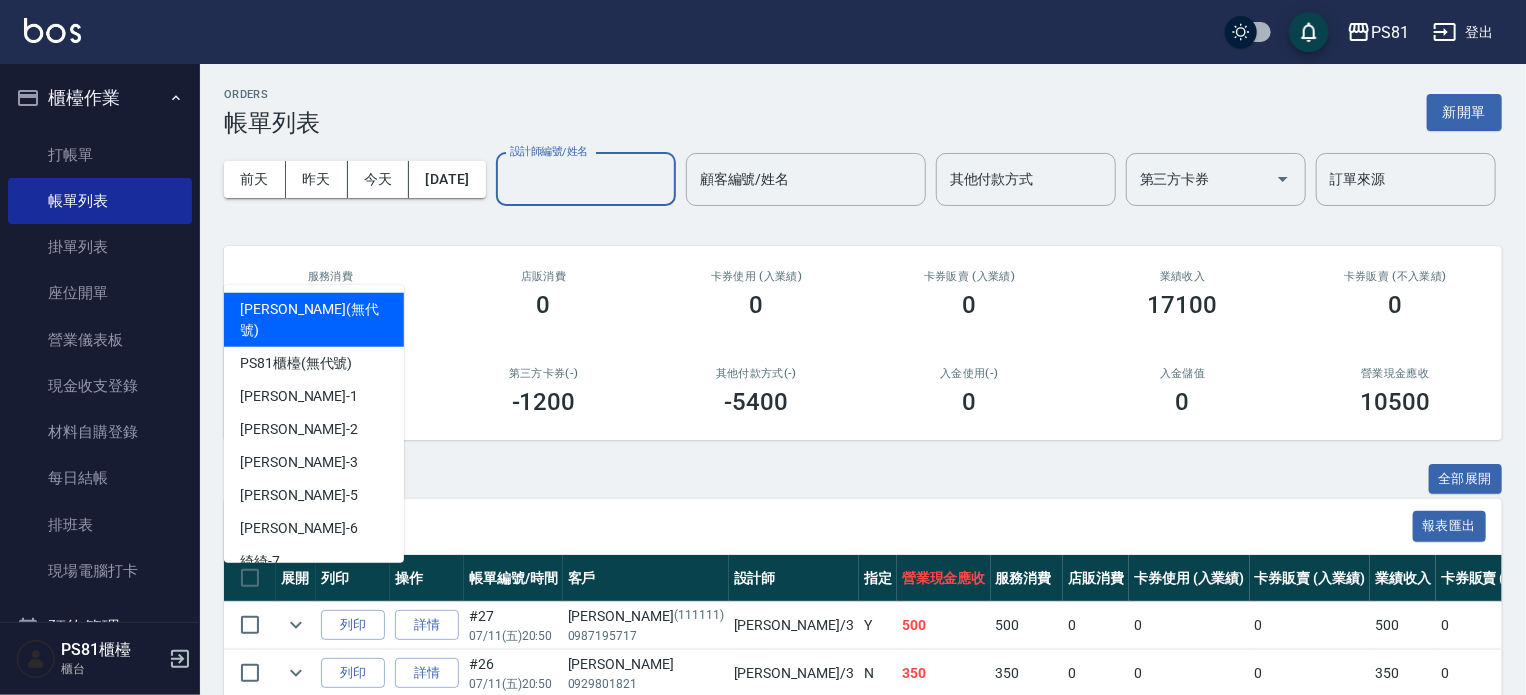 click on "設計師編號/姓名" at bounding box center [586, 179] 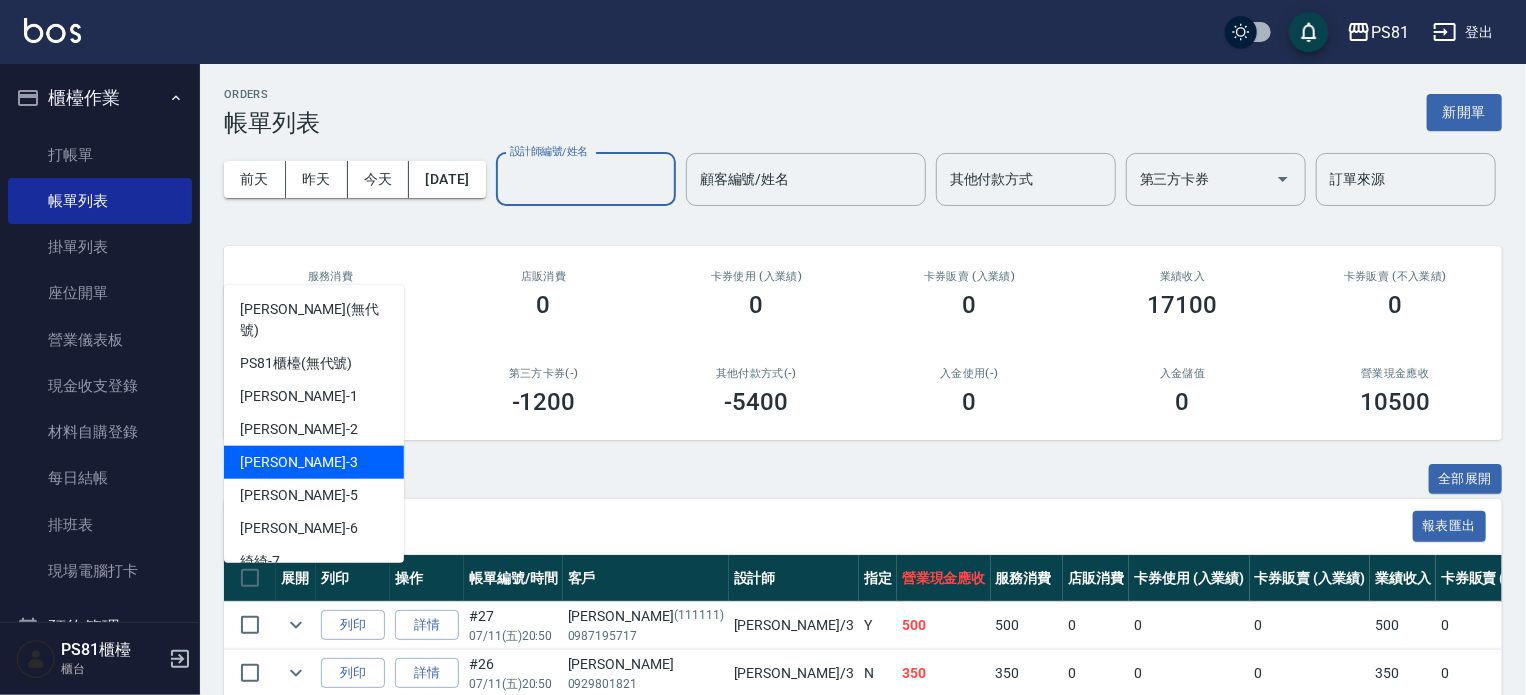 click on "晏菱 -3" at bounding box center (299, 462) 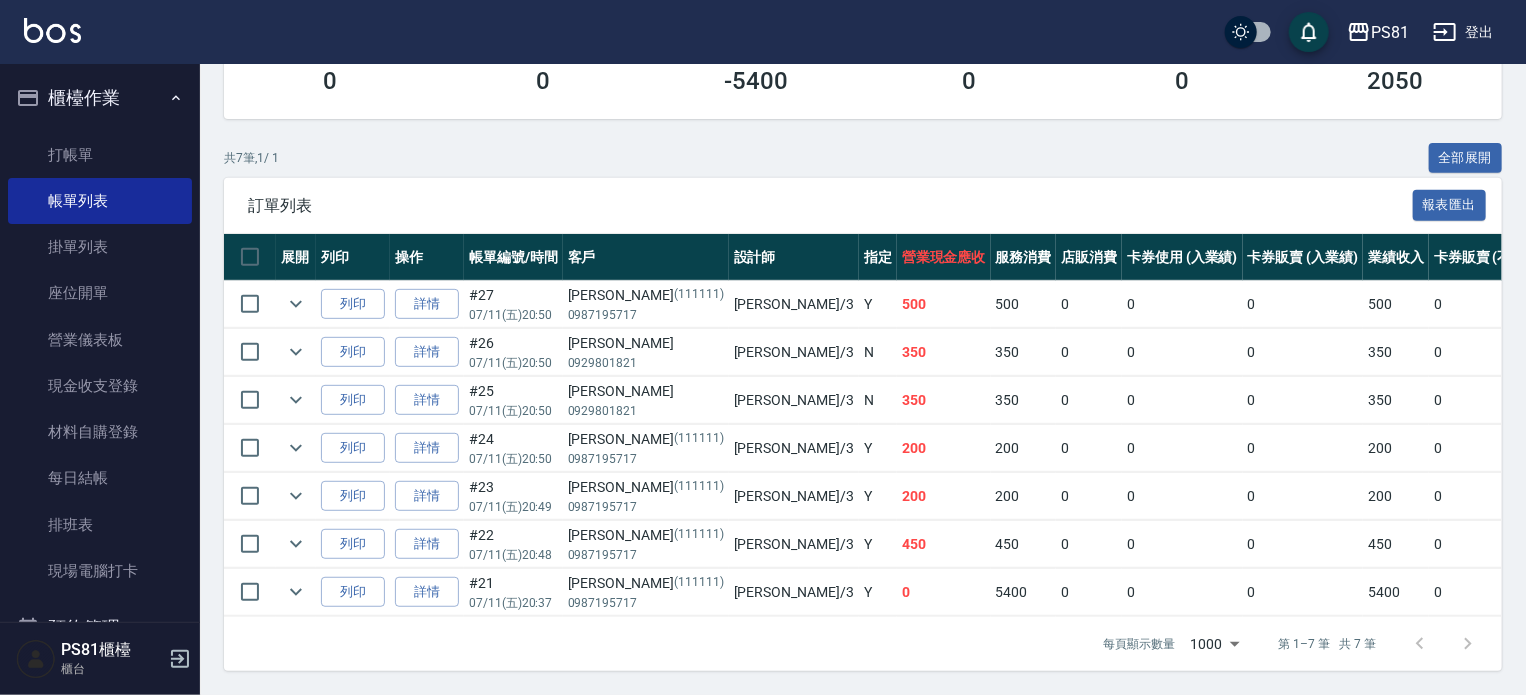 scroll, scrollTop: 396, scrollLeft: 0, axis: vertical 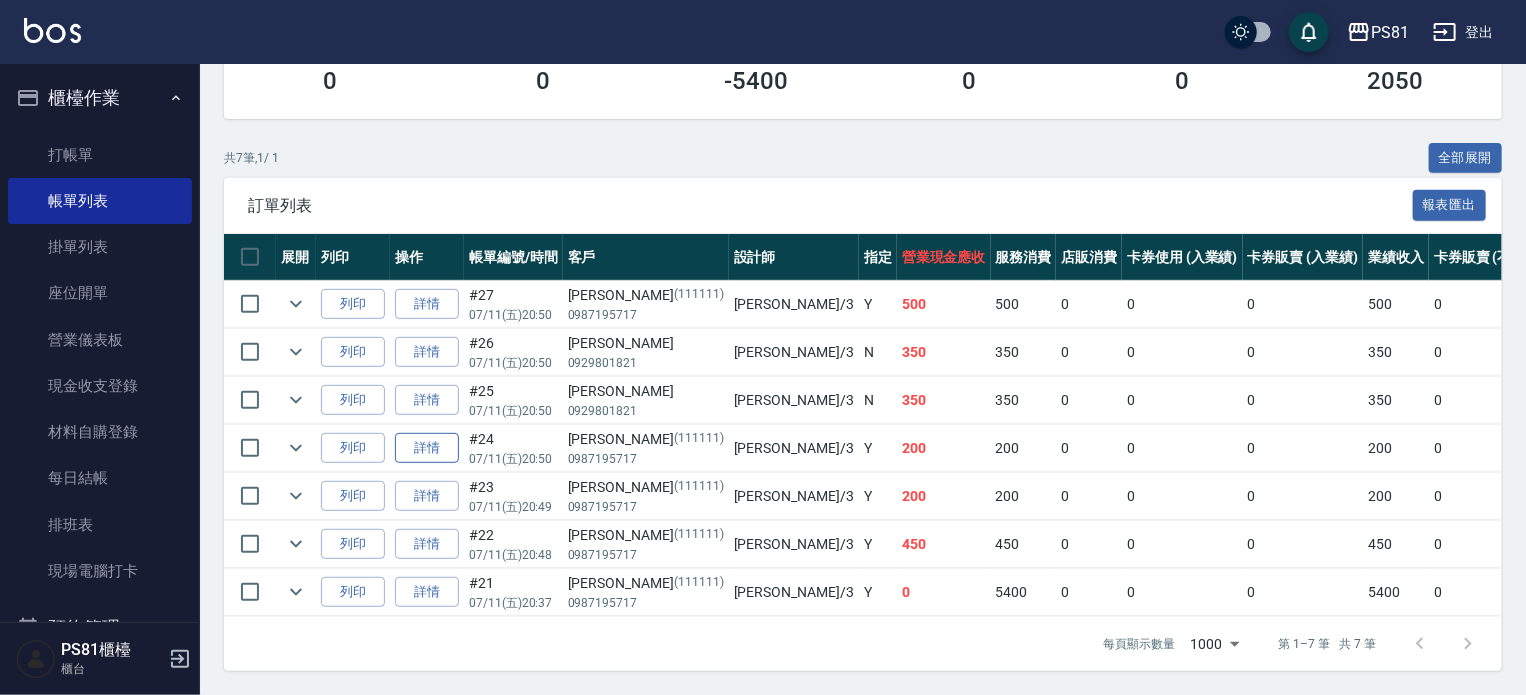 click on "詳情" at bounding box center [427, 448] 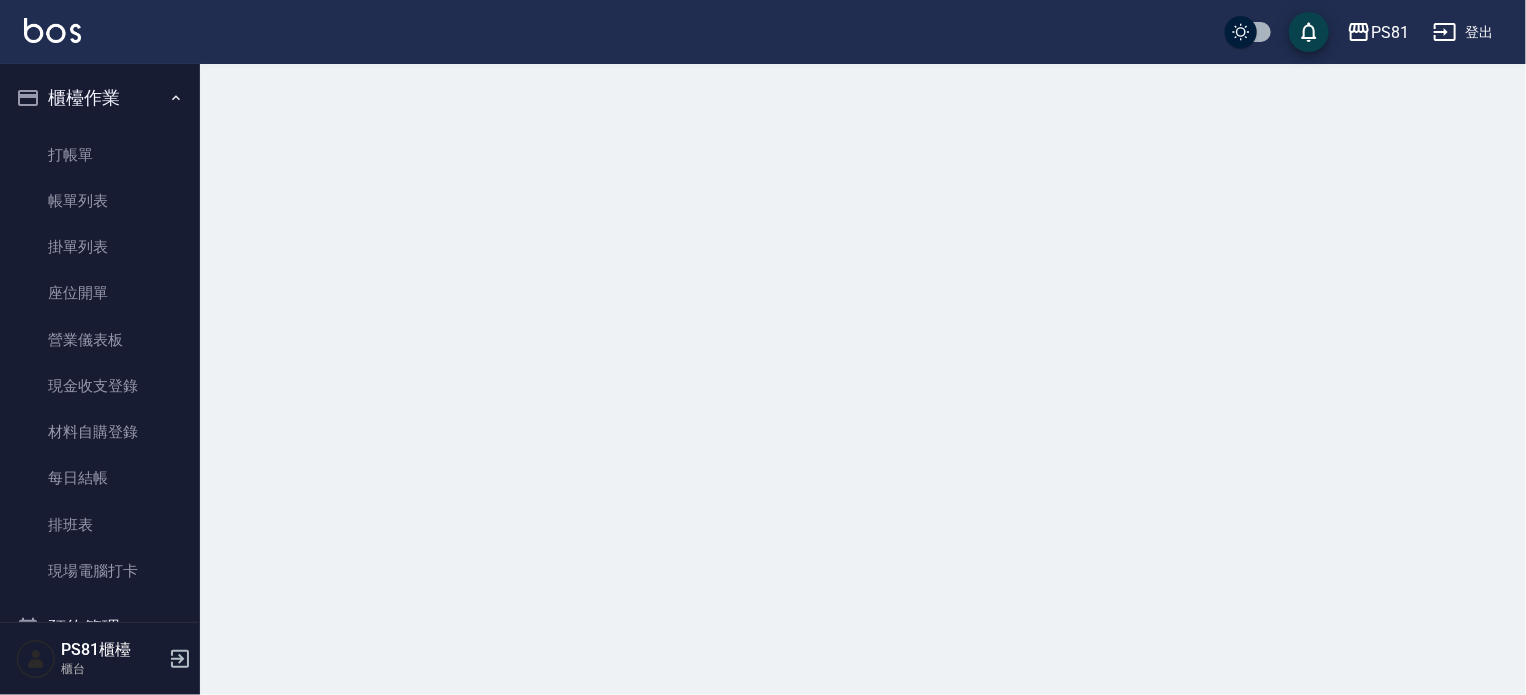 scroll, scrollTop: 0, scrollLeft: 0, axis: both 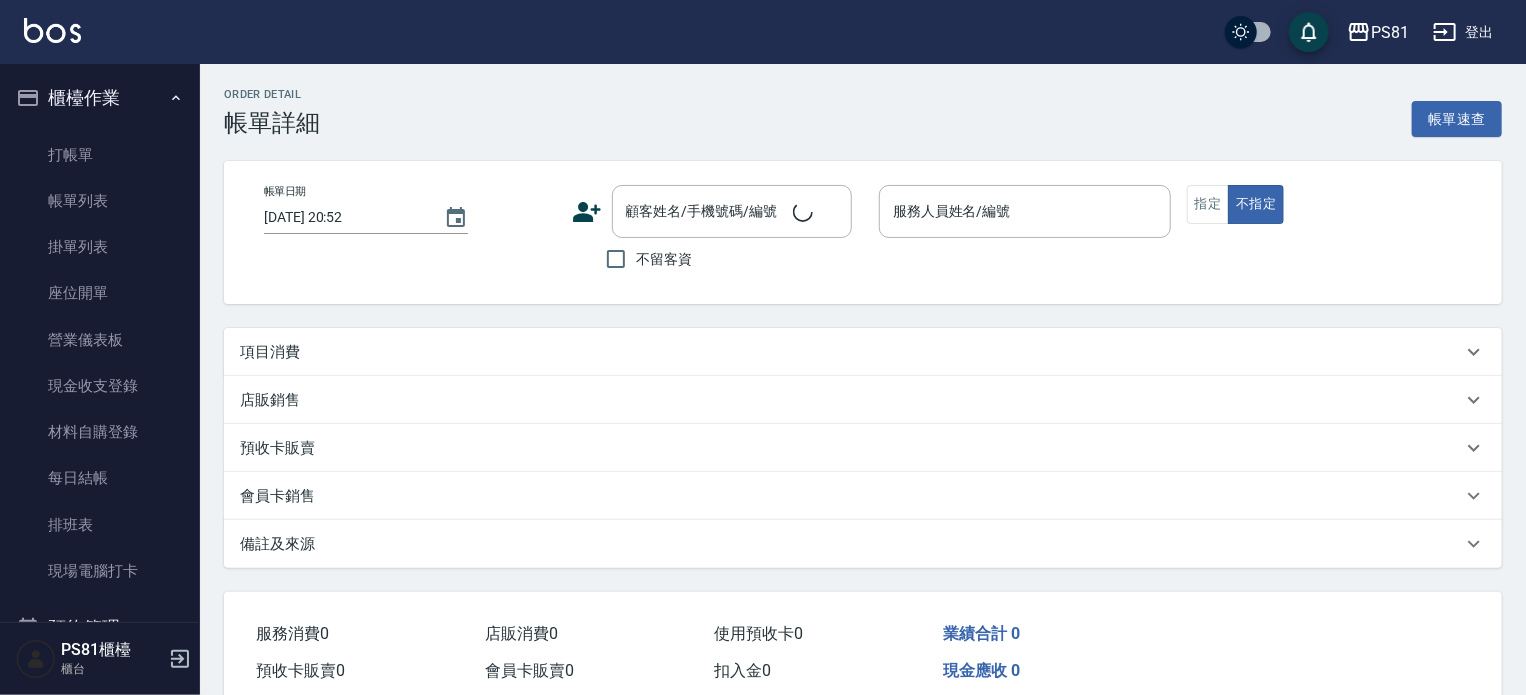 type on "2025/07/11 20:50" 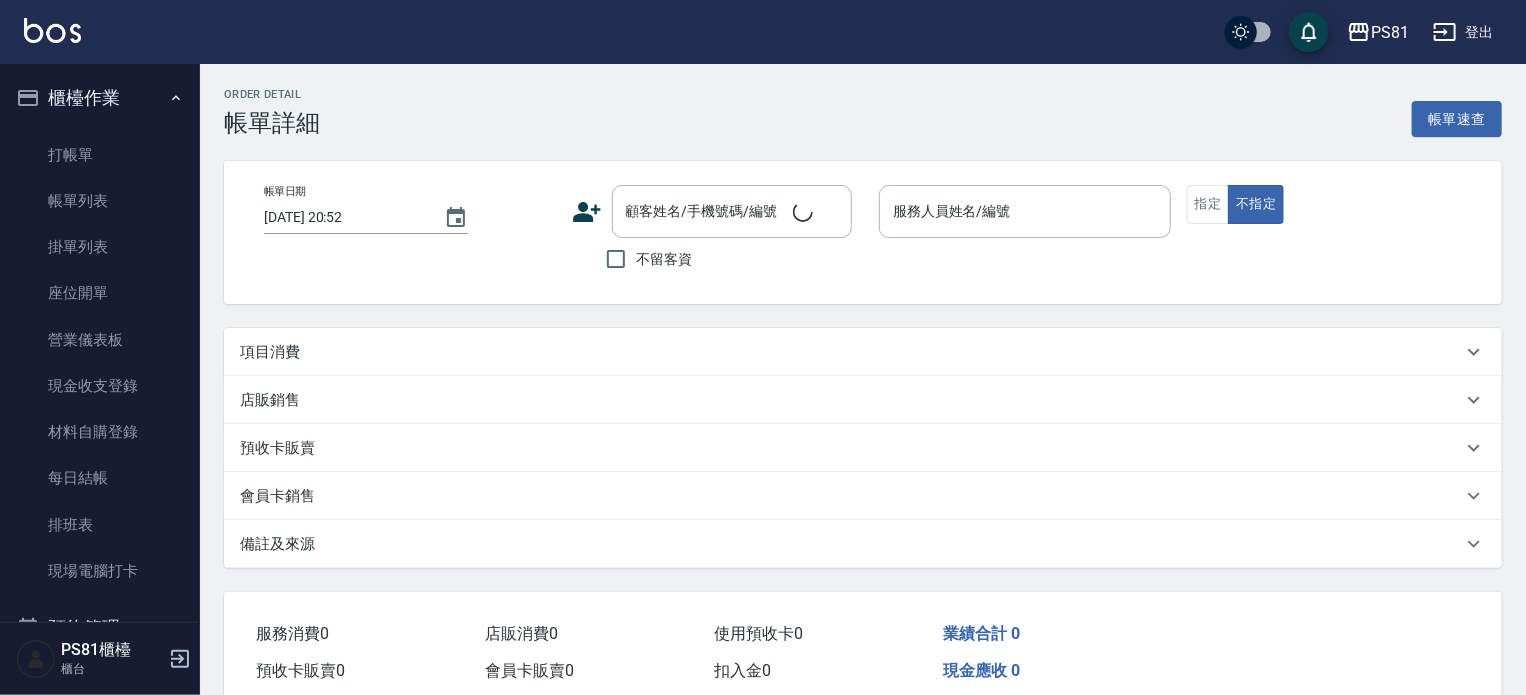 type on "晏菱-3" 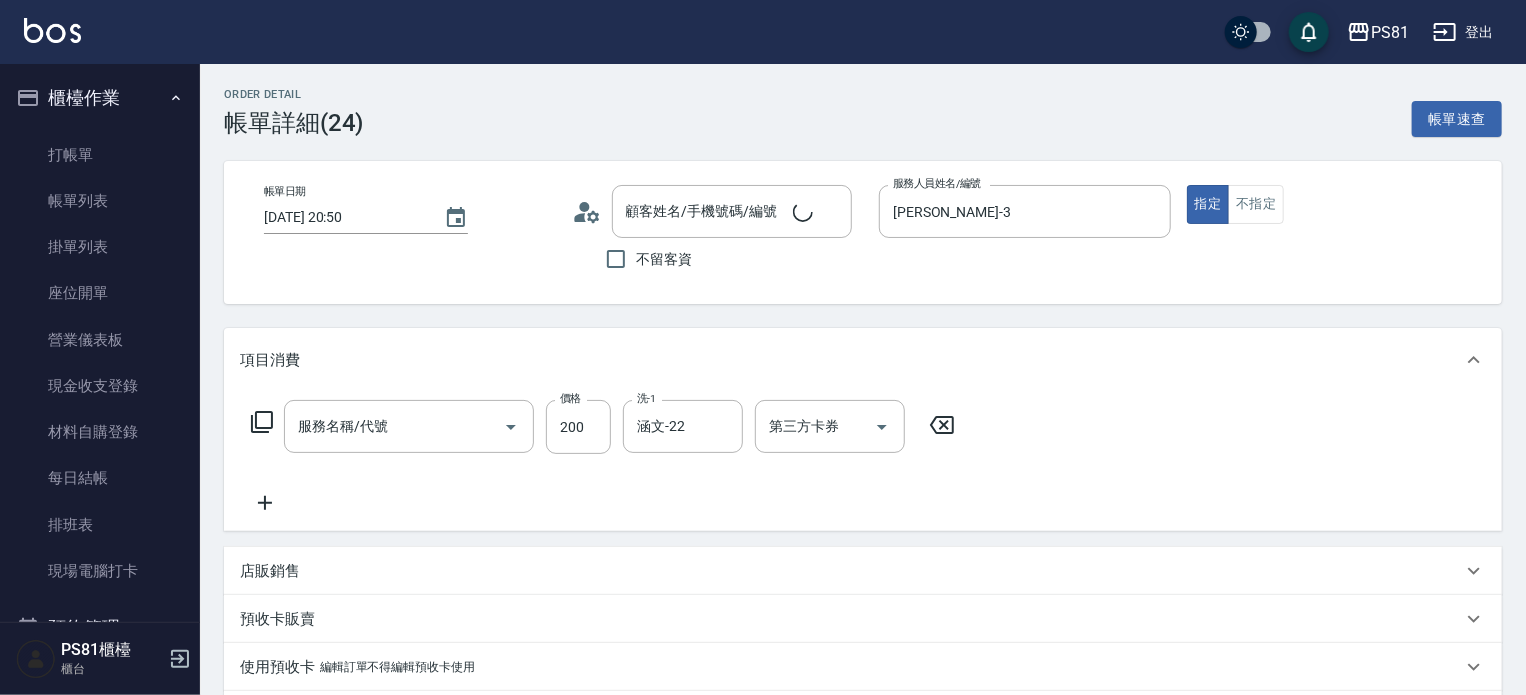 type on "張晏菱/0987195717/111111" 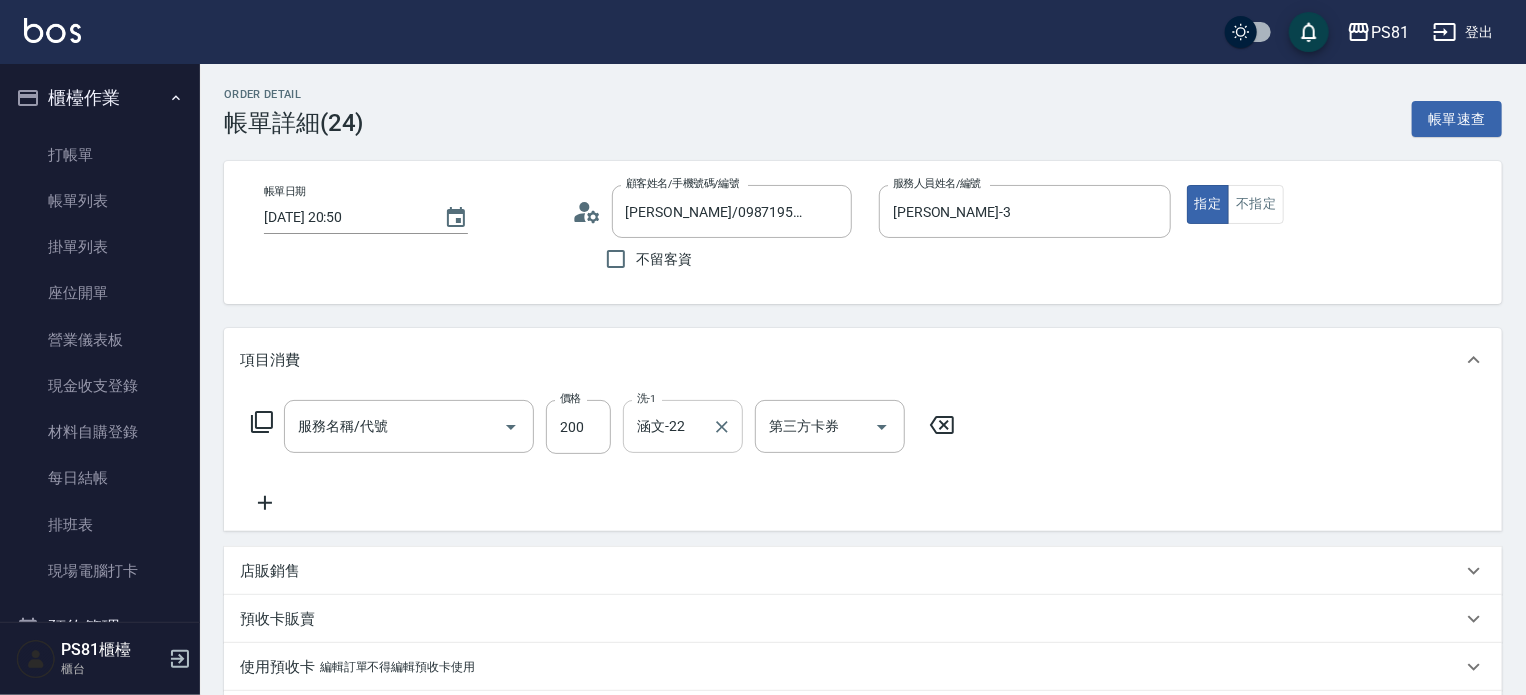 type on "一般洗髮(101)" 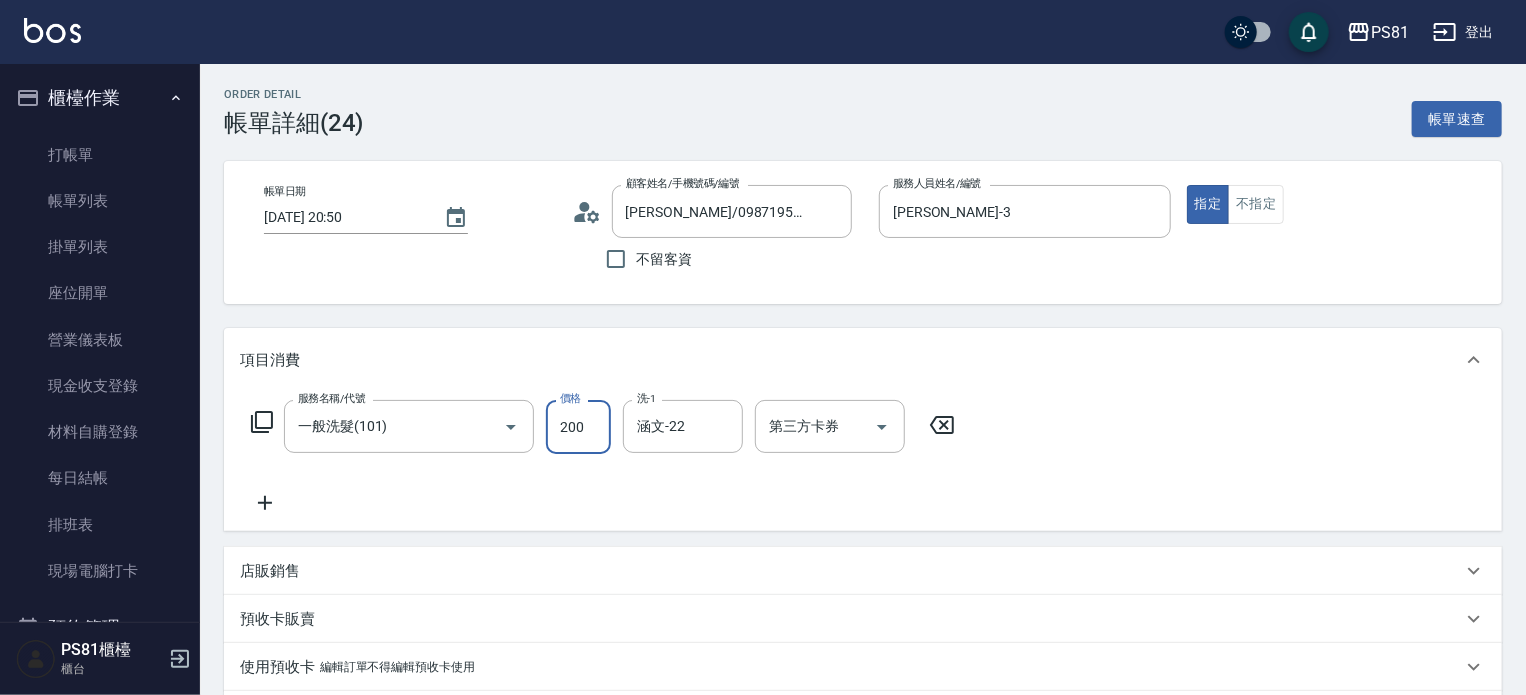 click on "200" at bounding box center [578, 427] 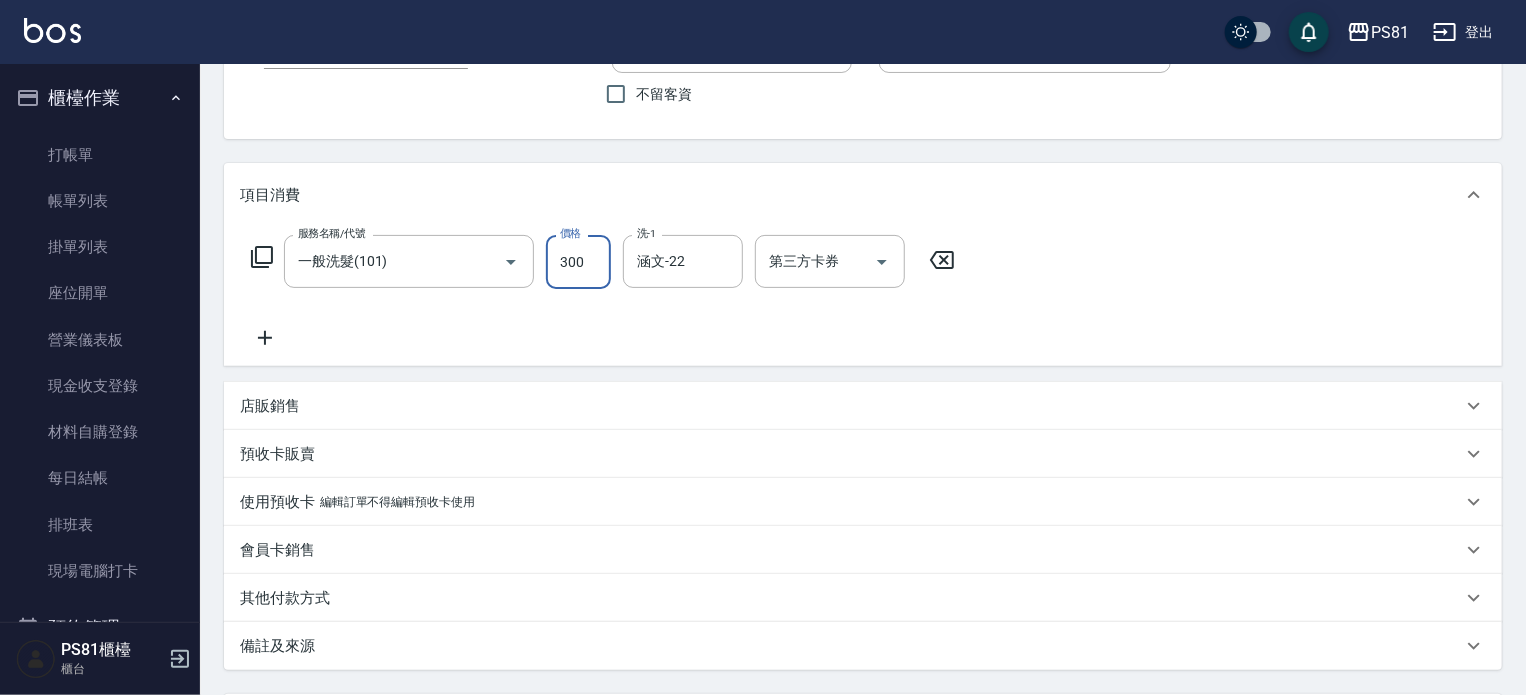 scroll, scrollTop: 353, scrollLeft: 0, axis: vertical 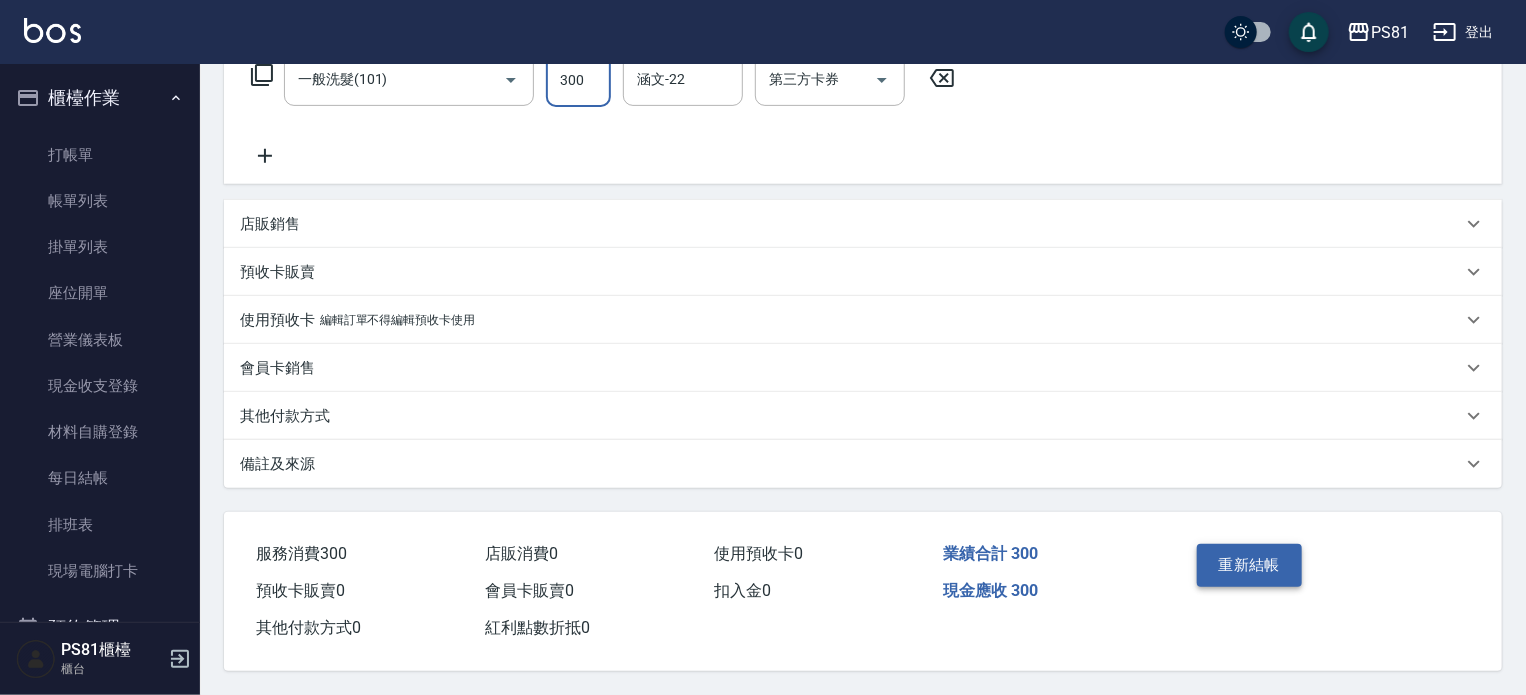 type on "300" 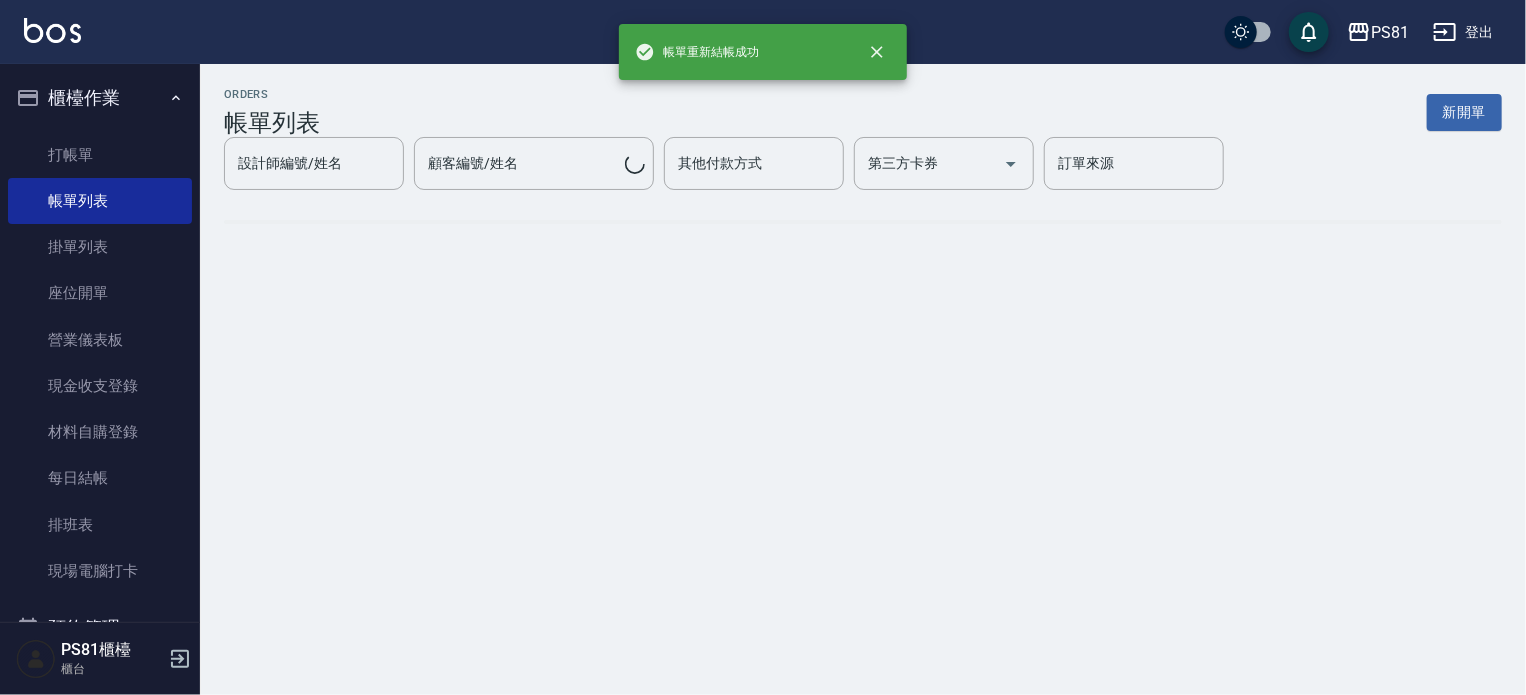 scroll, scrollTop: 0, scrollLeft: 0, axis: both 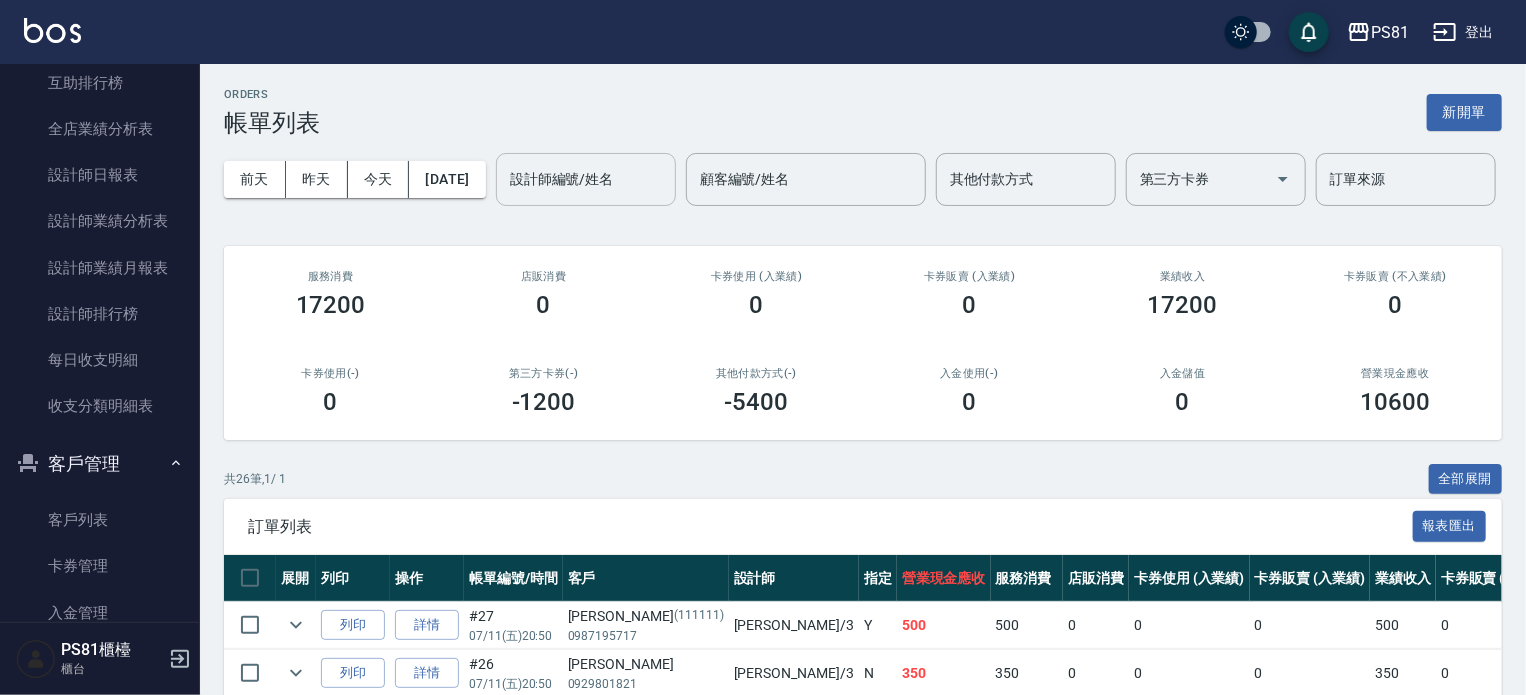 click on "設計師編號/姓名" at bounding box center [586, 179] 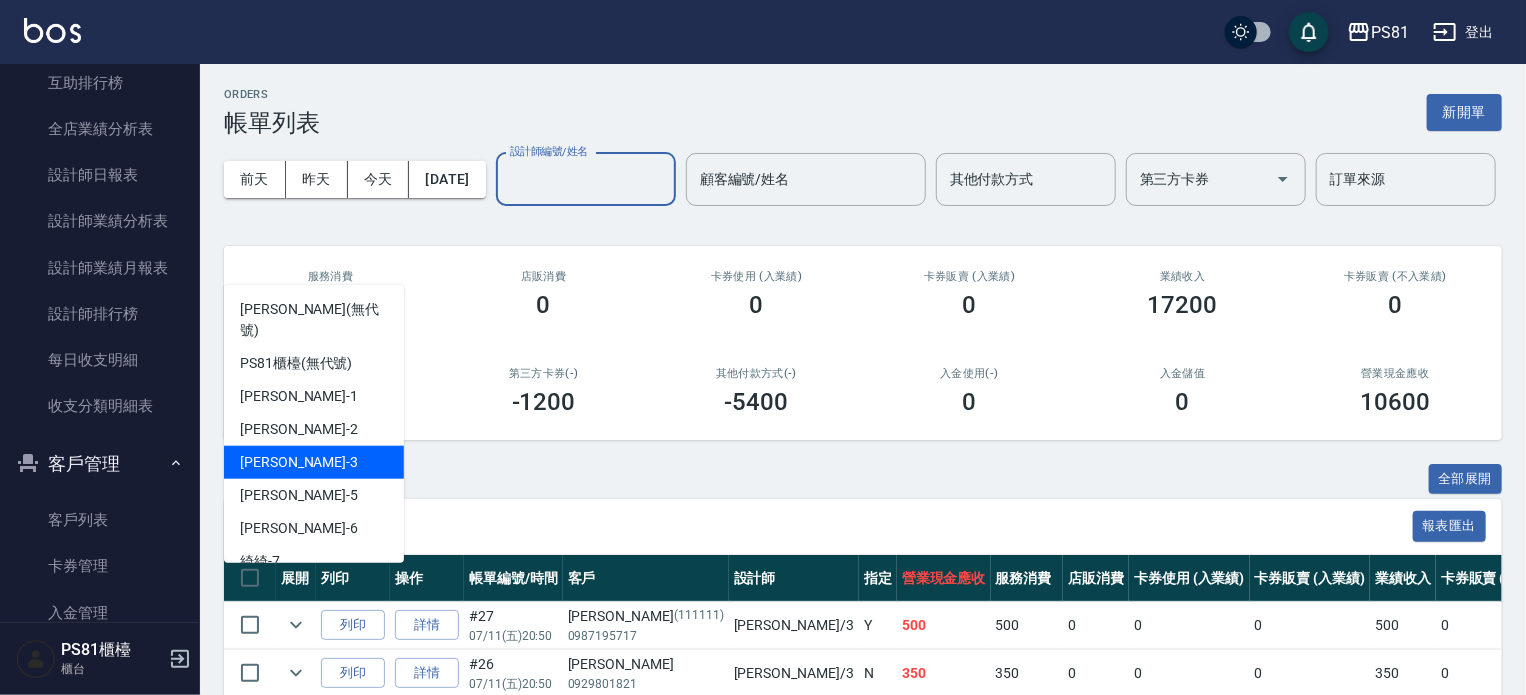 click on "晏菱 -3" at bounding box center (299, 462) 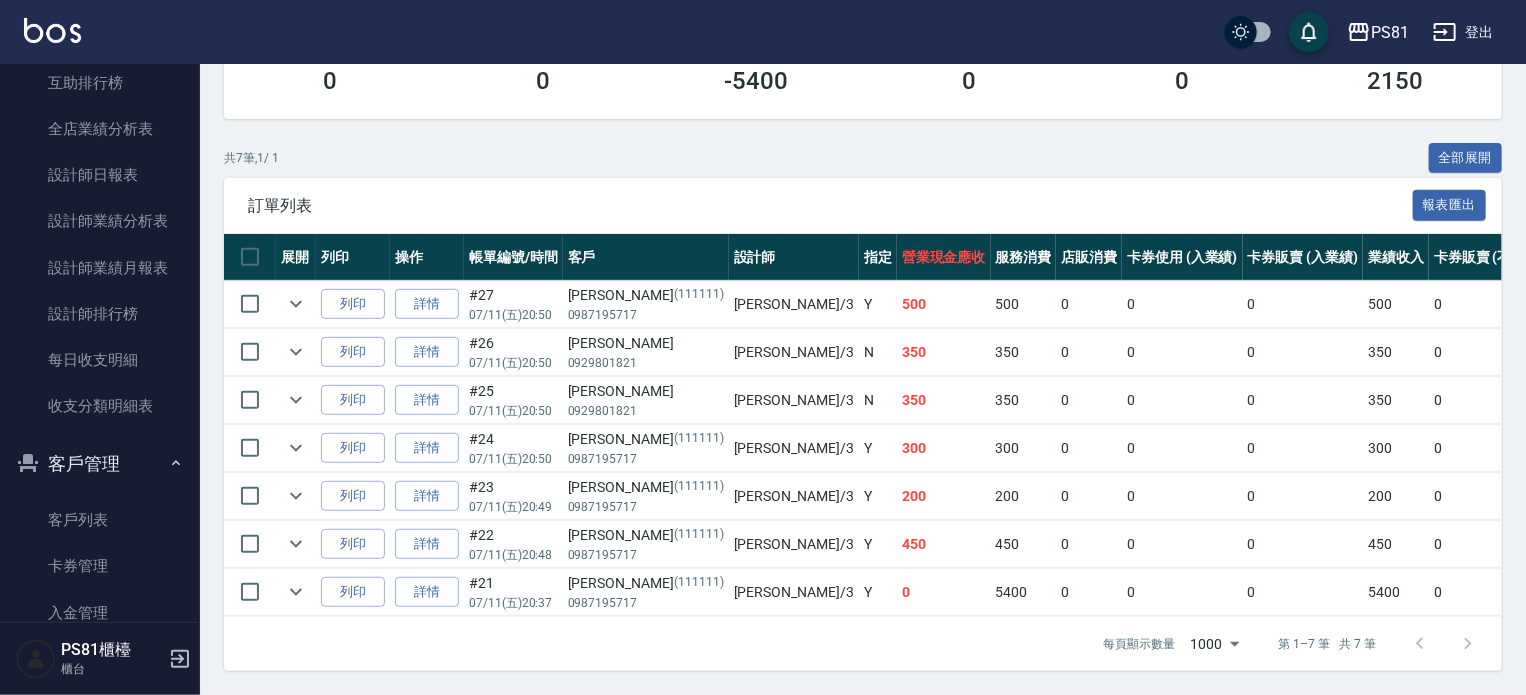 scroll, scrollTop: 396, scrollLeft: 0, axis: vertical 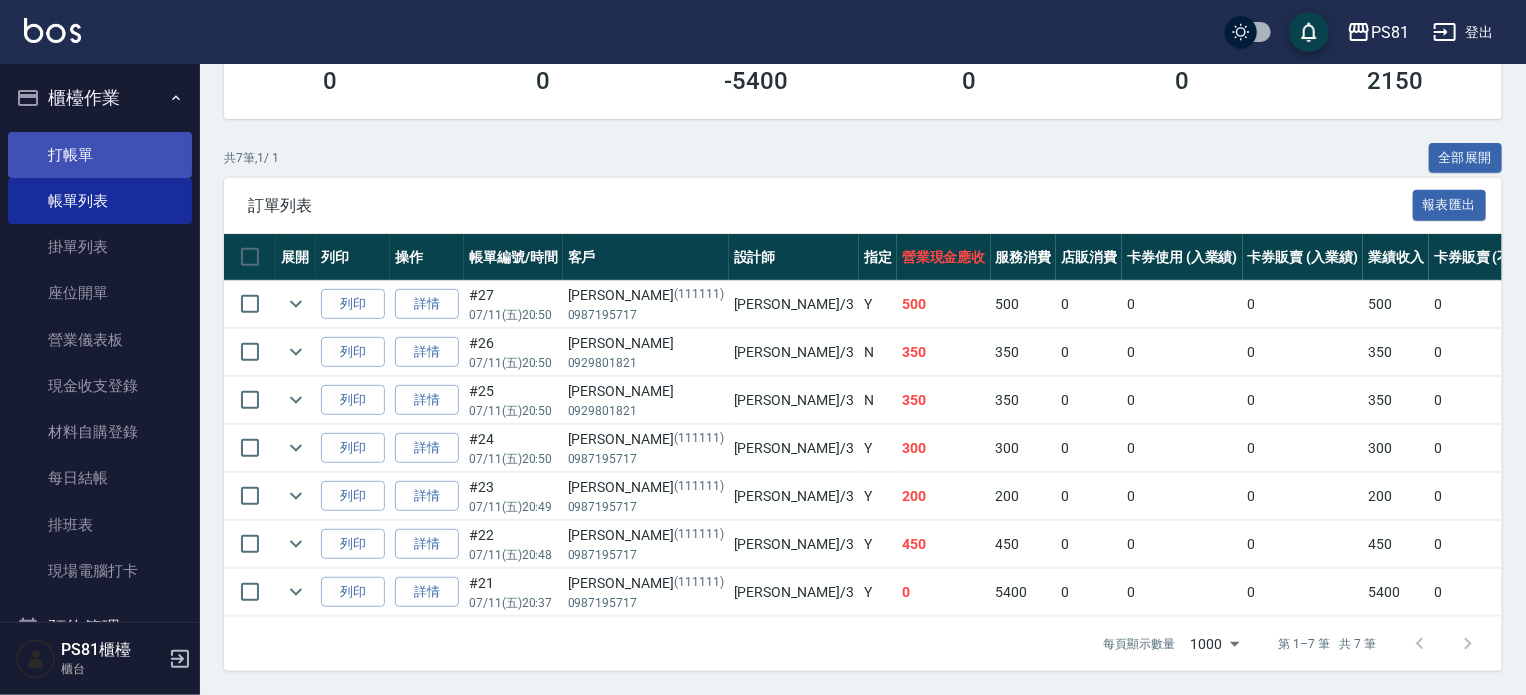 click on "打帳單" at bounding box center [100, 155] 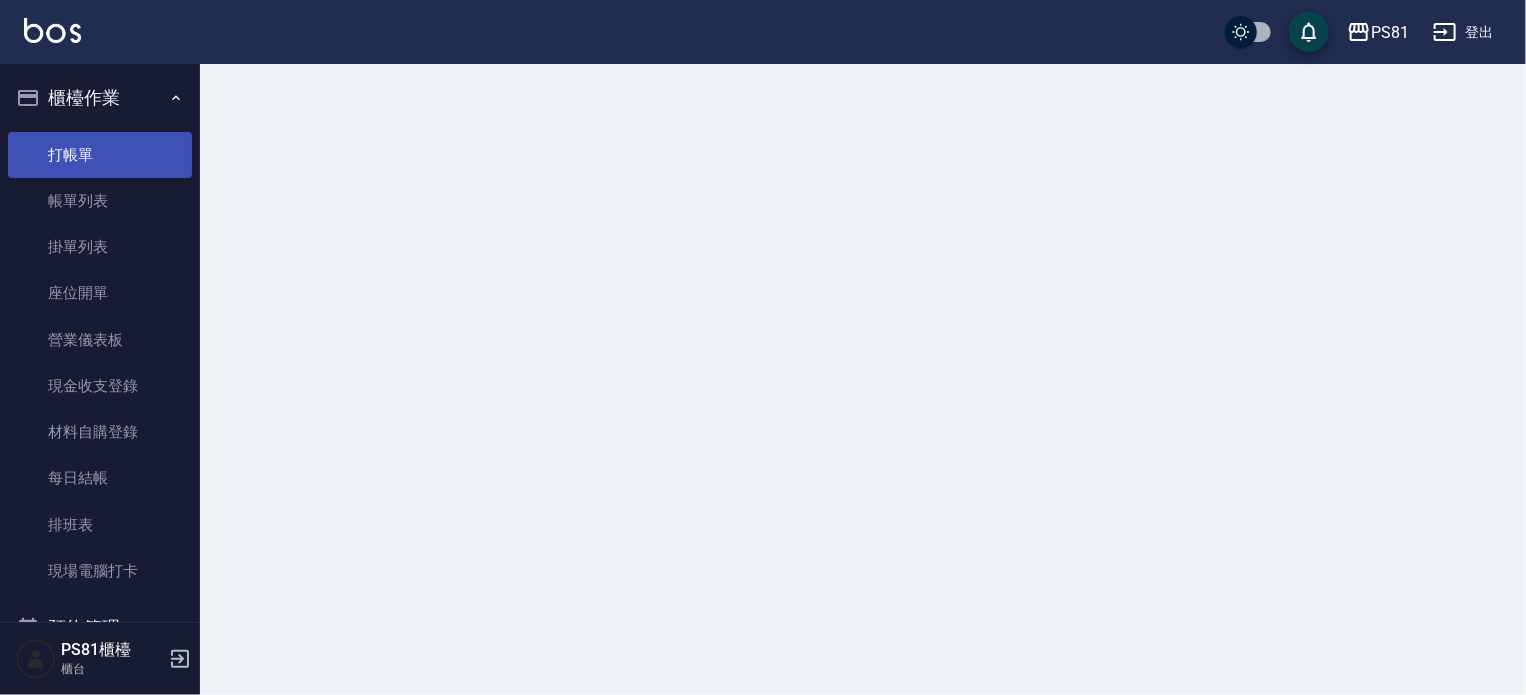 scroll, scrollTop: 0, scrollLeft: 0, axis: both 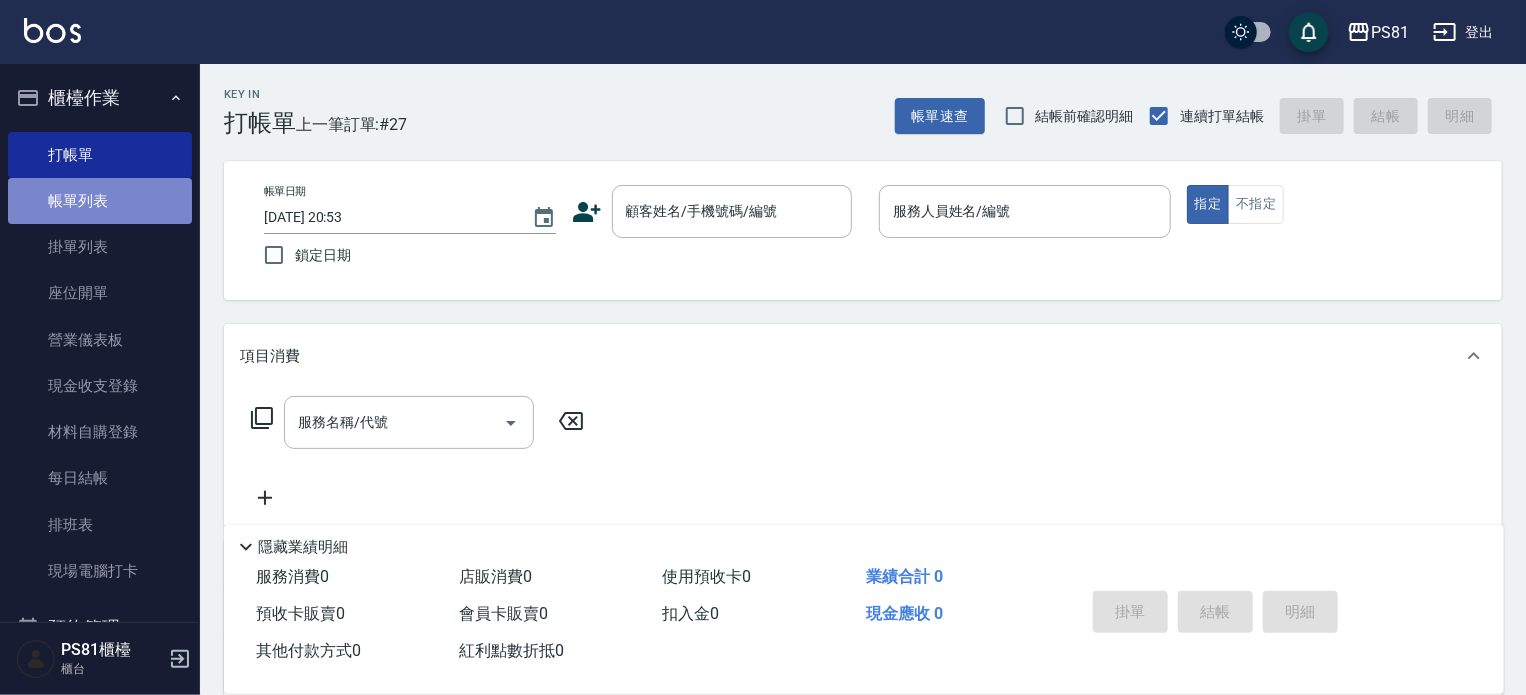 click on "帳單列表" at bounding box center [100, 201] 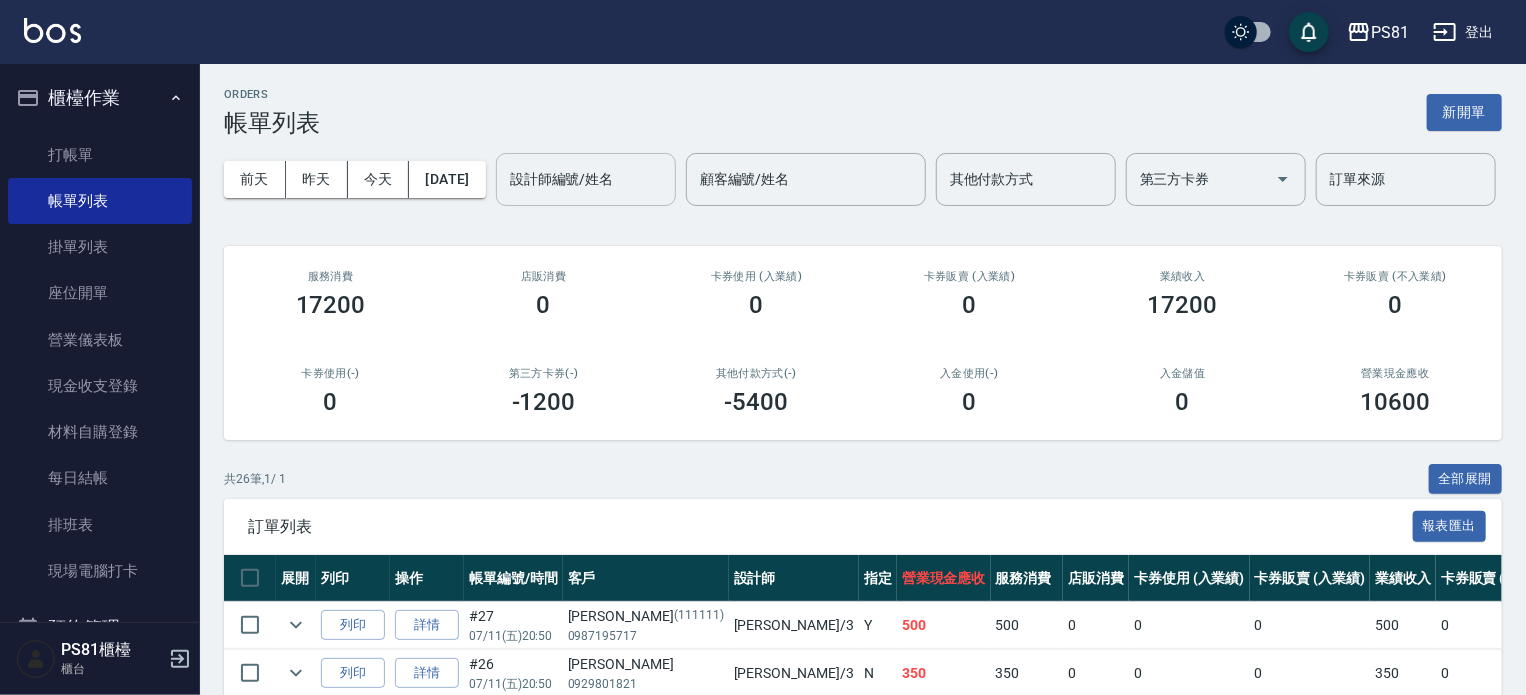 click on "設計師編號/姓名" at bounding box center (586, 179) 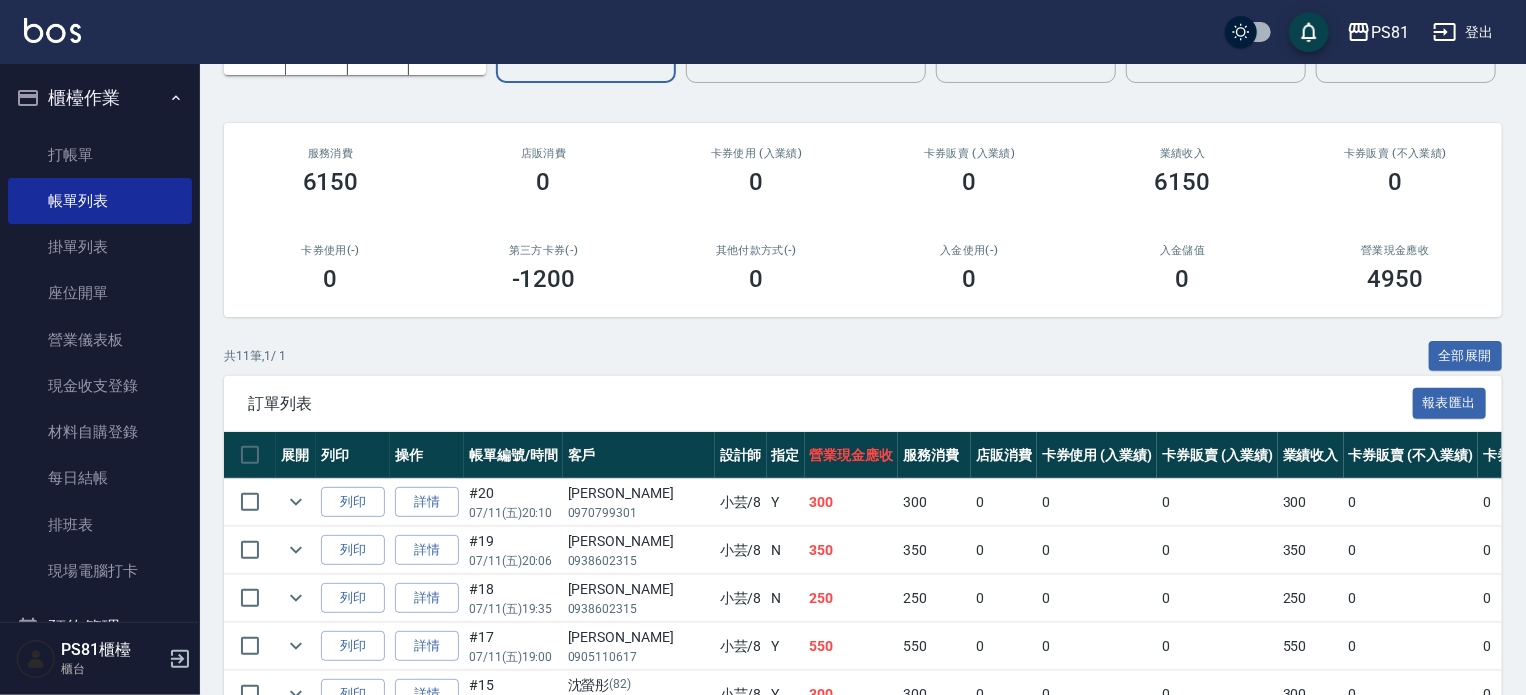 scroll, scrollTop: 0, scrollLeft: 0, axis: both 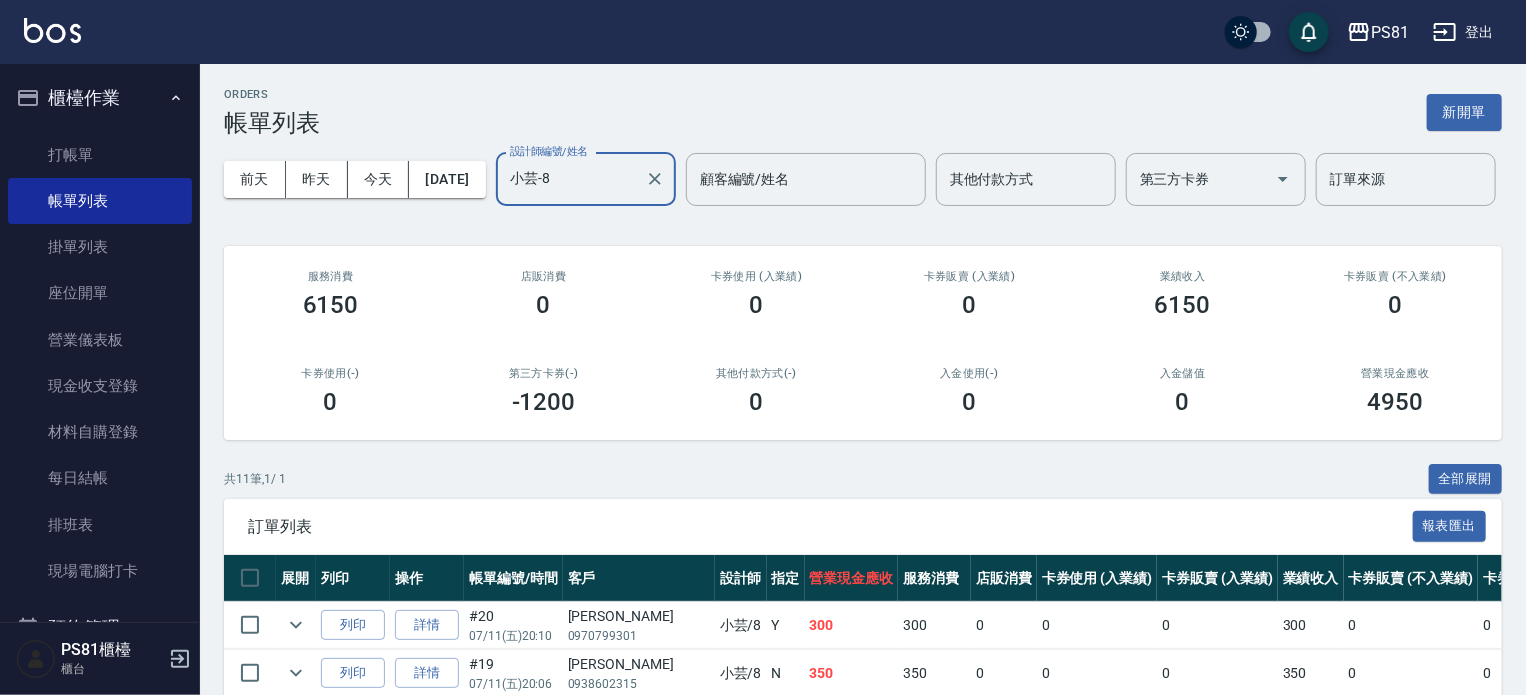 type on "小芸-8" 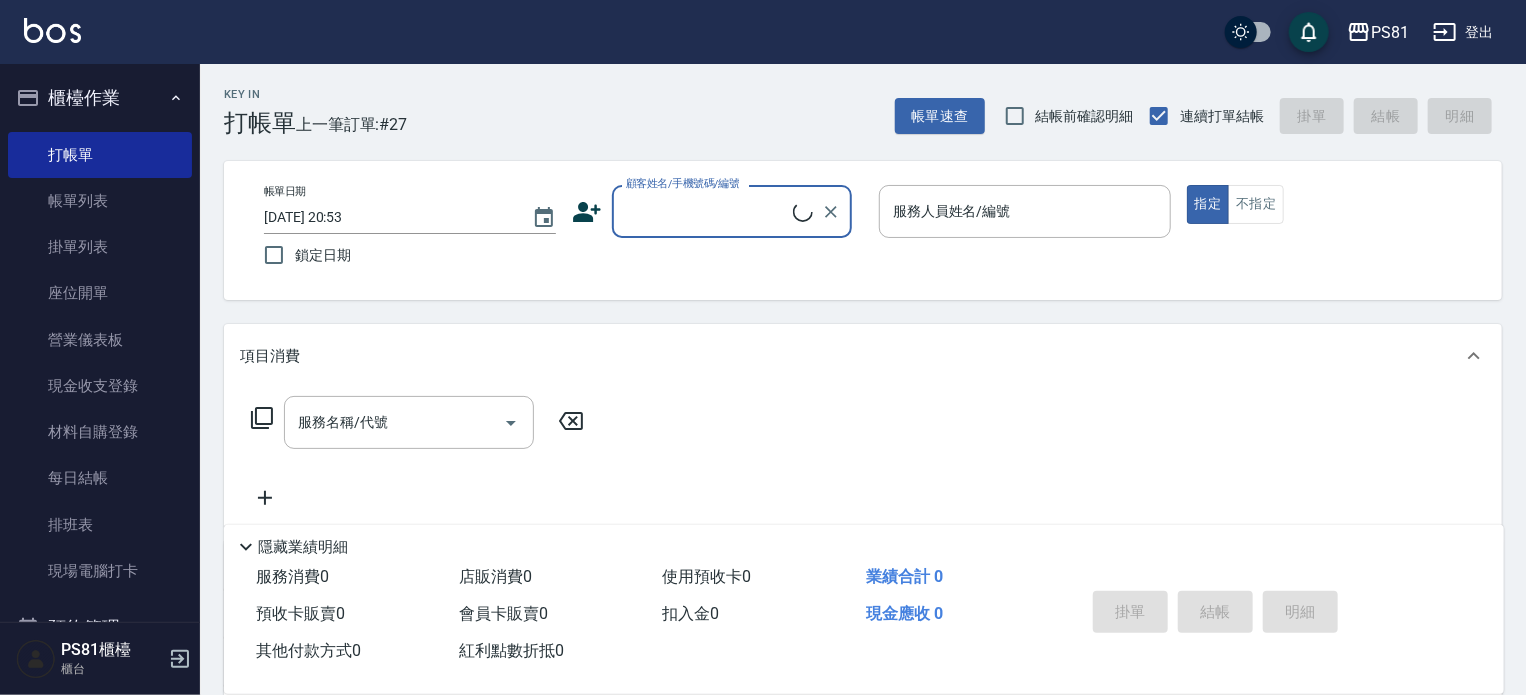 click on "櫃檯作業" at bounding box center [100, 98] 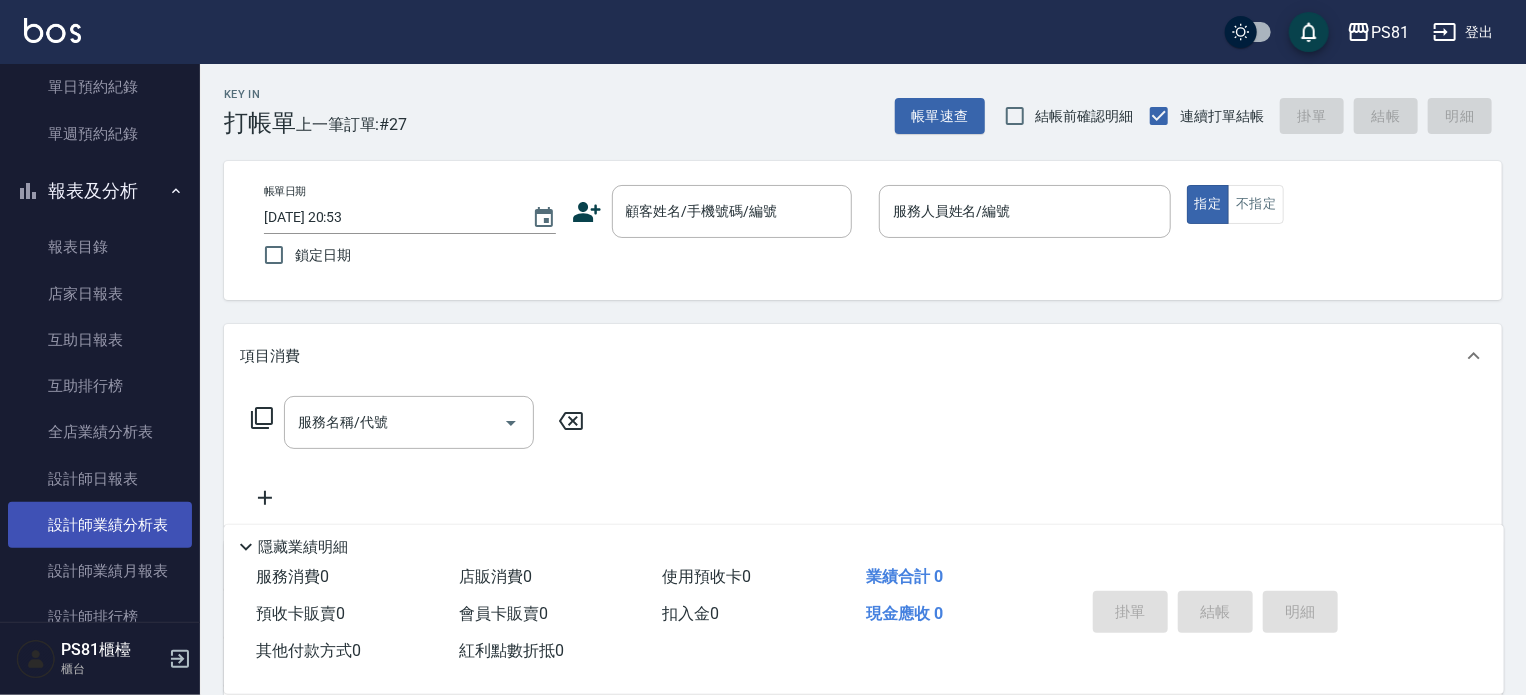 scroll, scrollTop: 200, scrollLeft: 0, axis: vertical 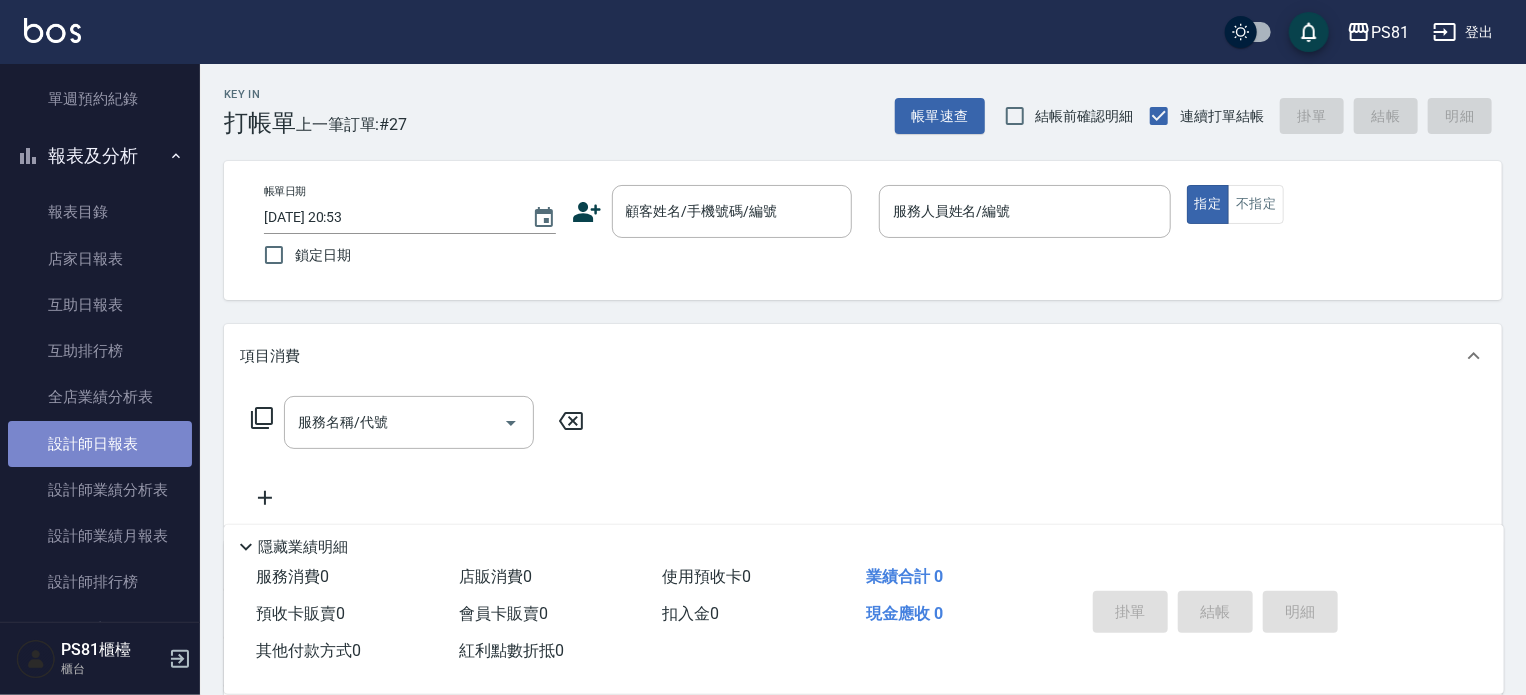 click on "設計師日報表" at bounding box center [100, 444] 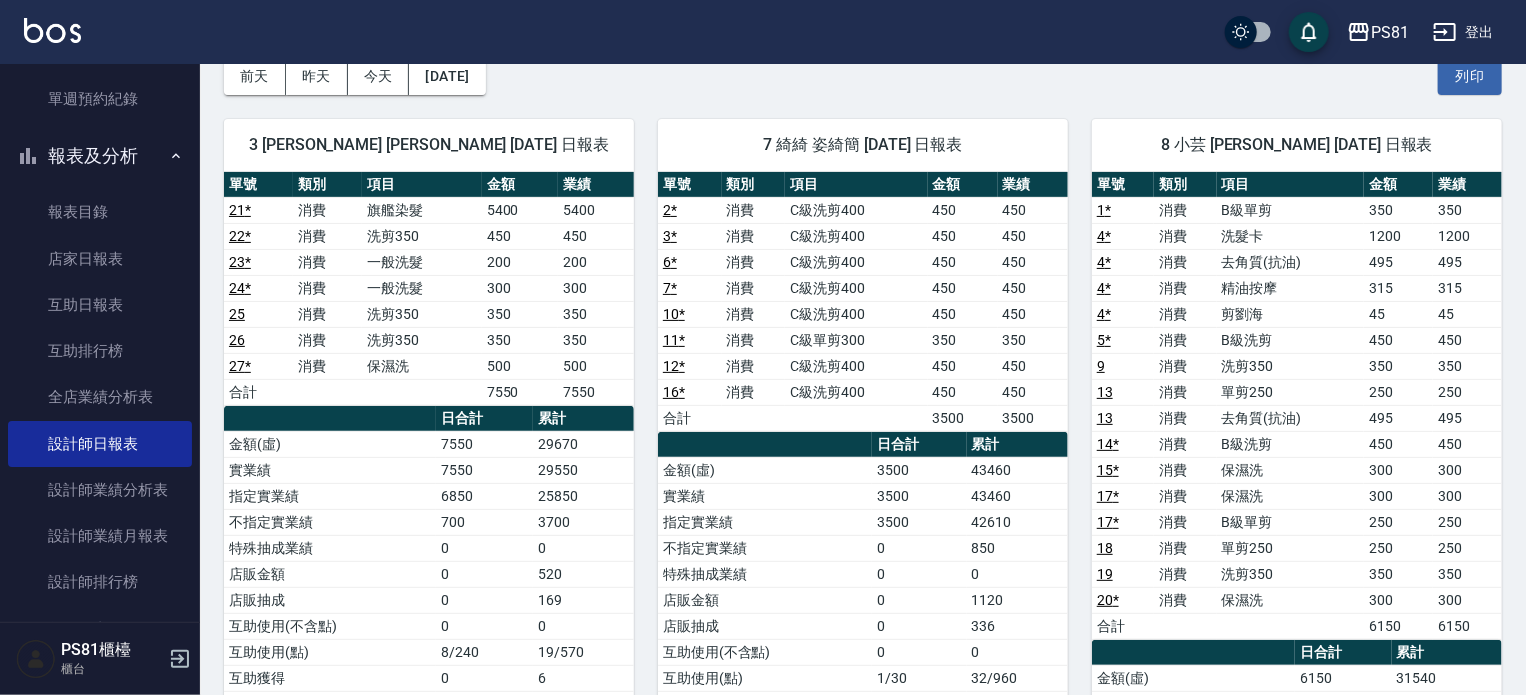scroll, scrollTop: 100, scrollLeft: 0, axis: vertical 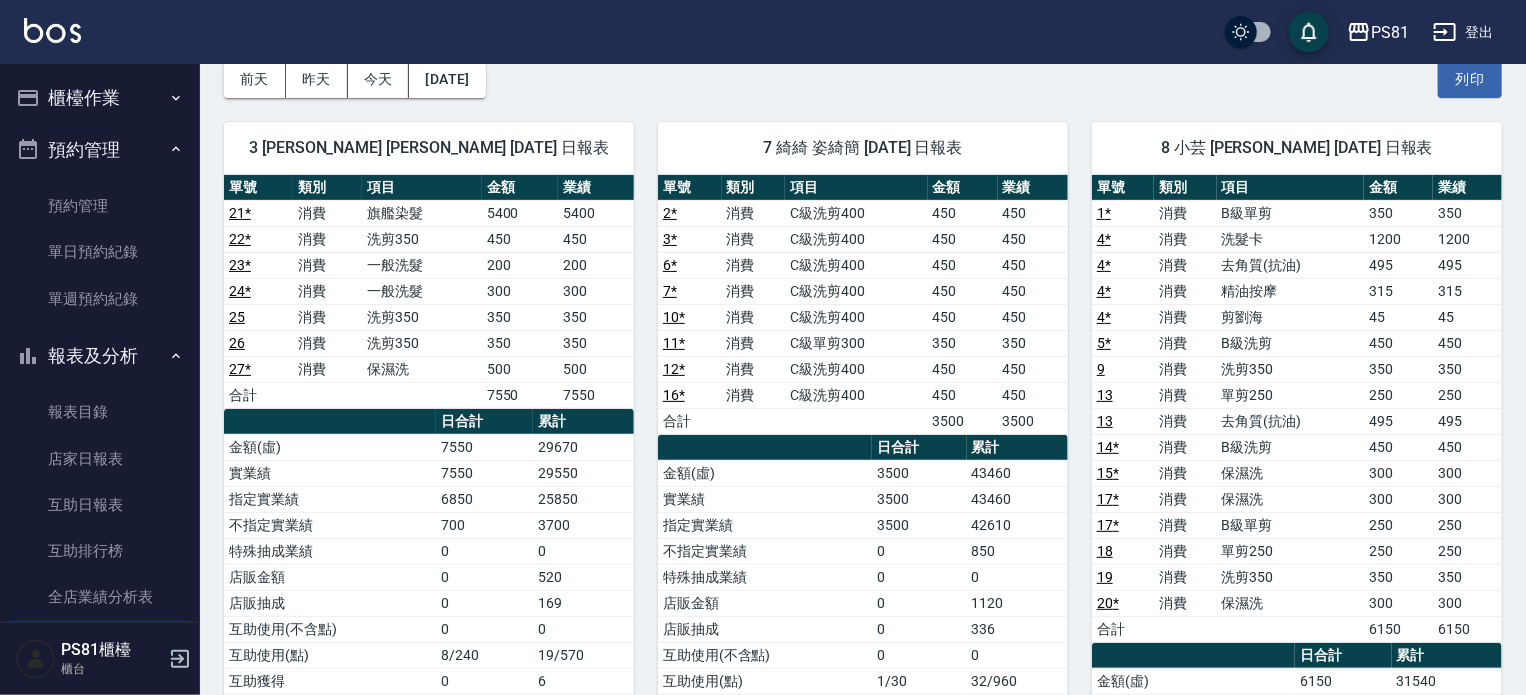 click on "櫃檯作業" at bounding box center (100, 98) 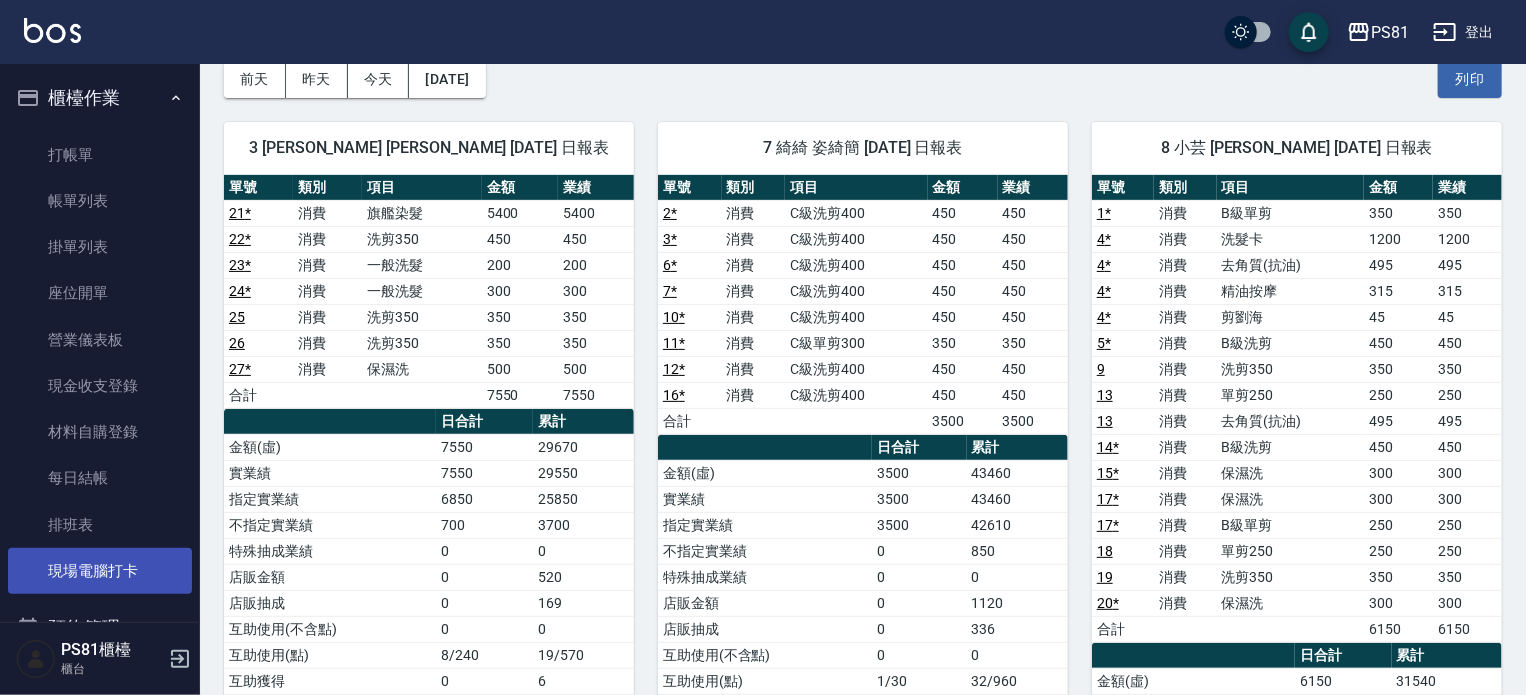 click on "現場電腦打卡" at bounding box center [100, 571] 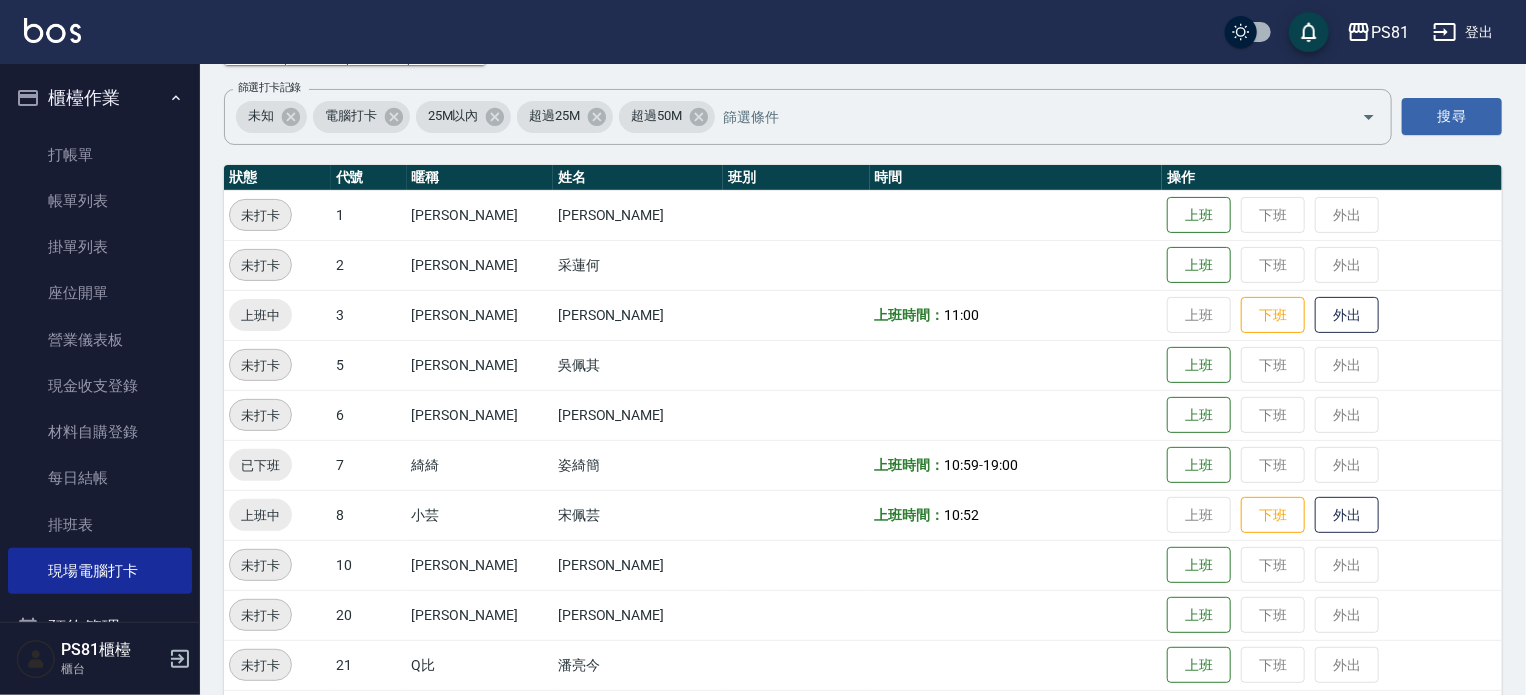 scroll, scrollTop: 200, scrollLeft: 0, axis: vertical 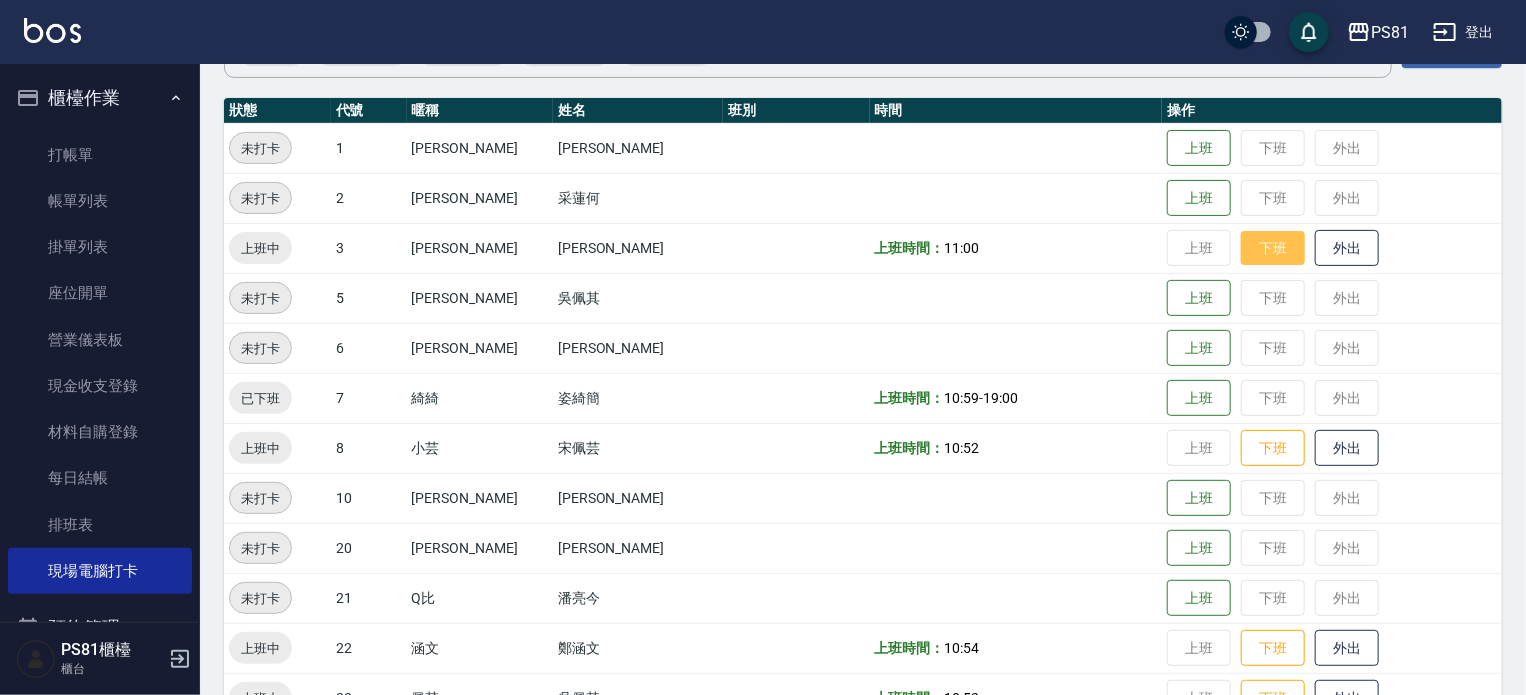 click on "下班" at bounding box center [1273, 248] 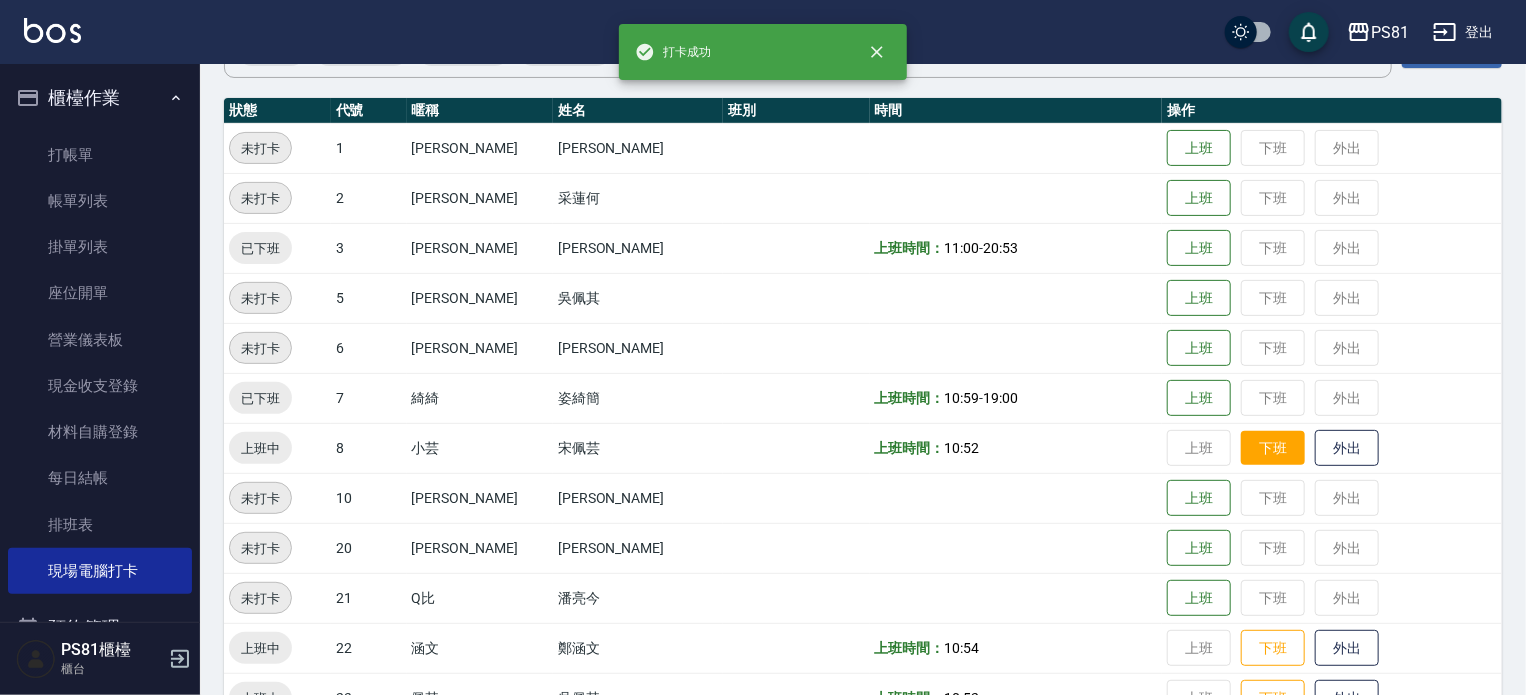 click on "下班" at bounding box center [1273, 448] 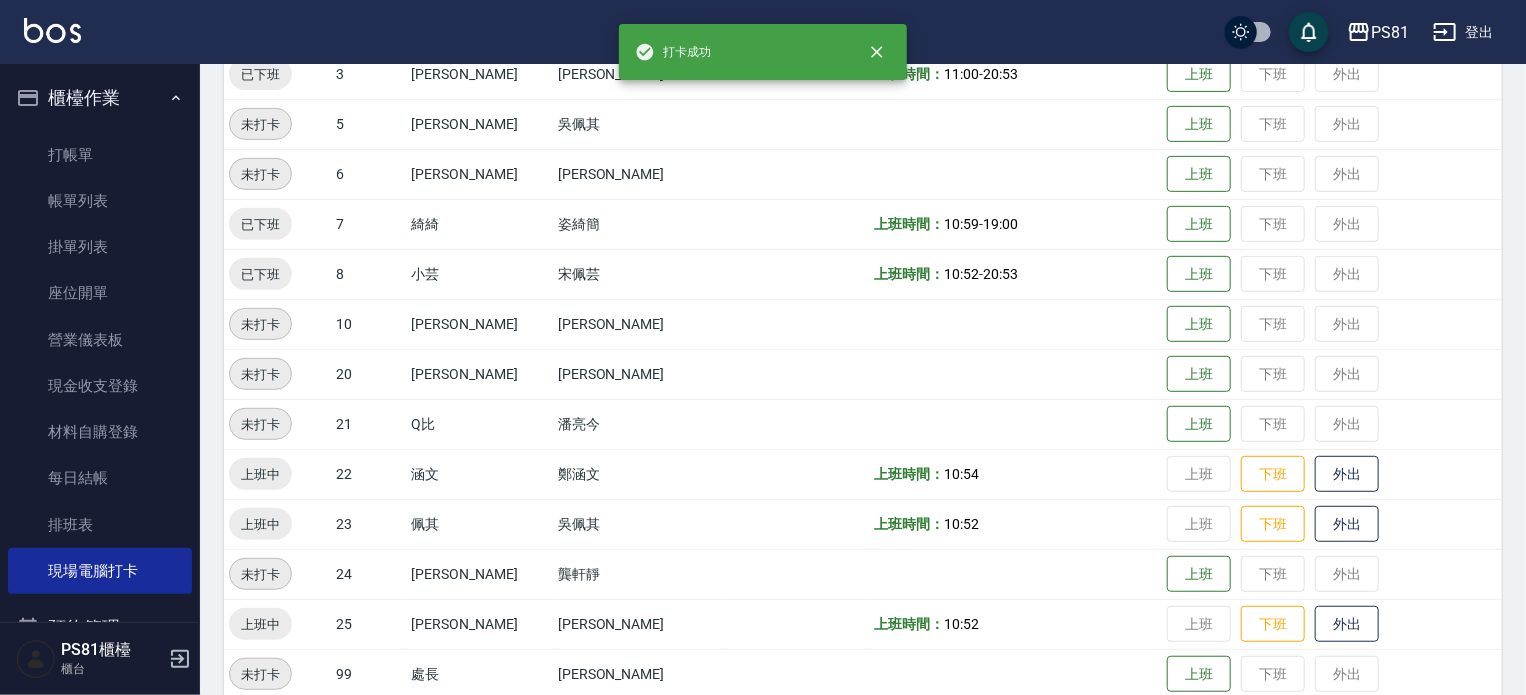 scroll, scrollTop: 552, scrollLeft: 0, axis: vertical 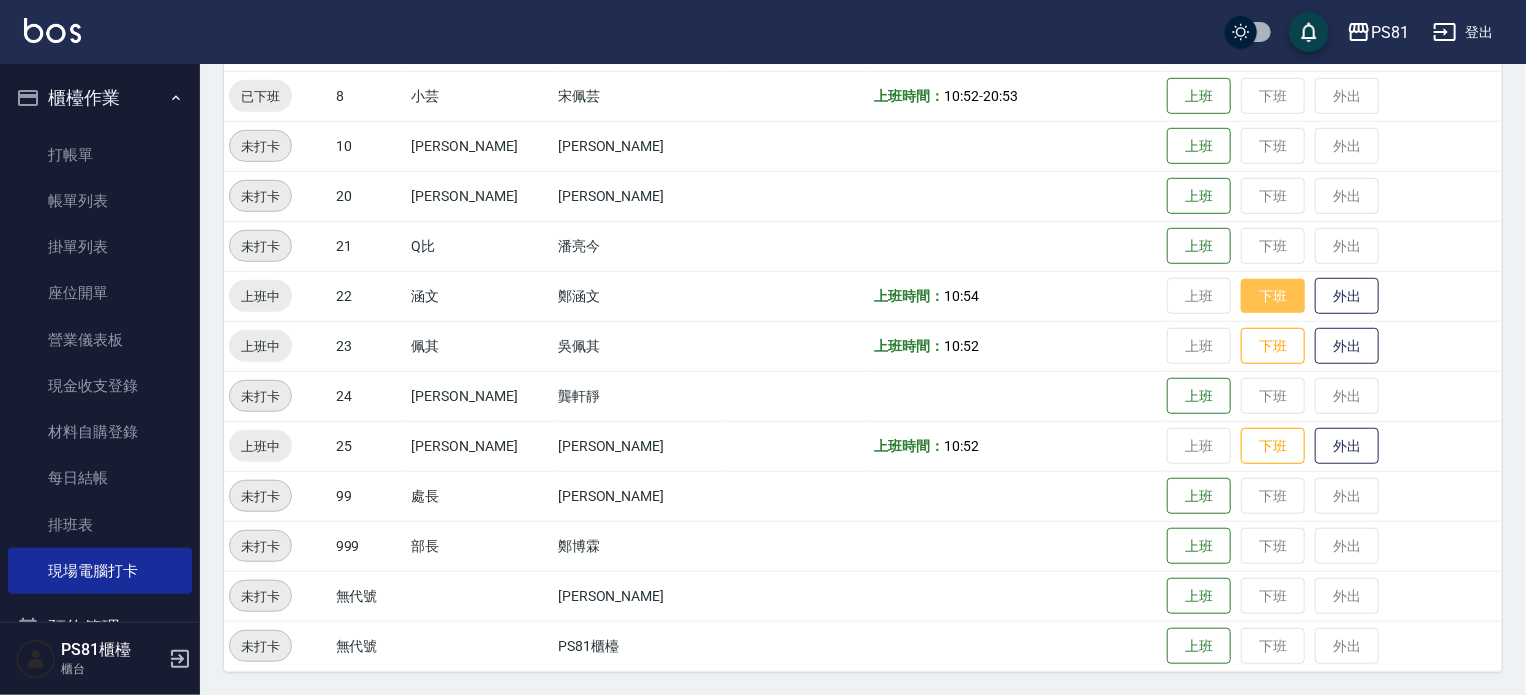 click on "下班" at bounding box center [1273, 296] 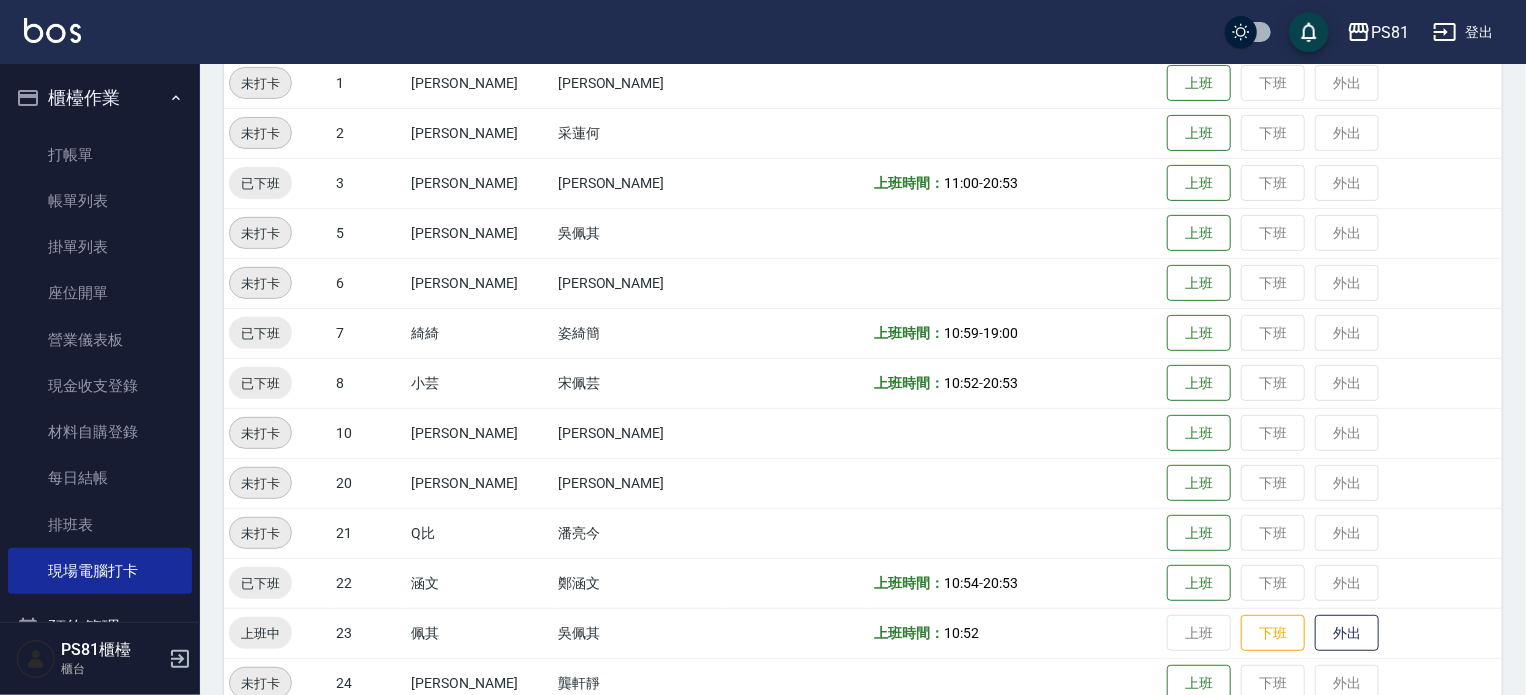 scroll, scrollTop: 0, scrollLeft: 0, axis: both 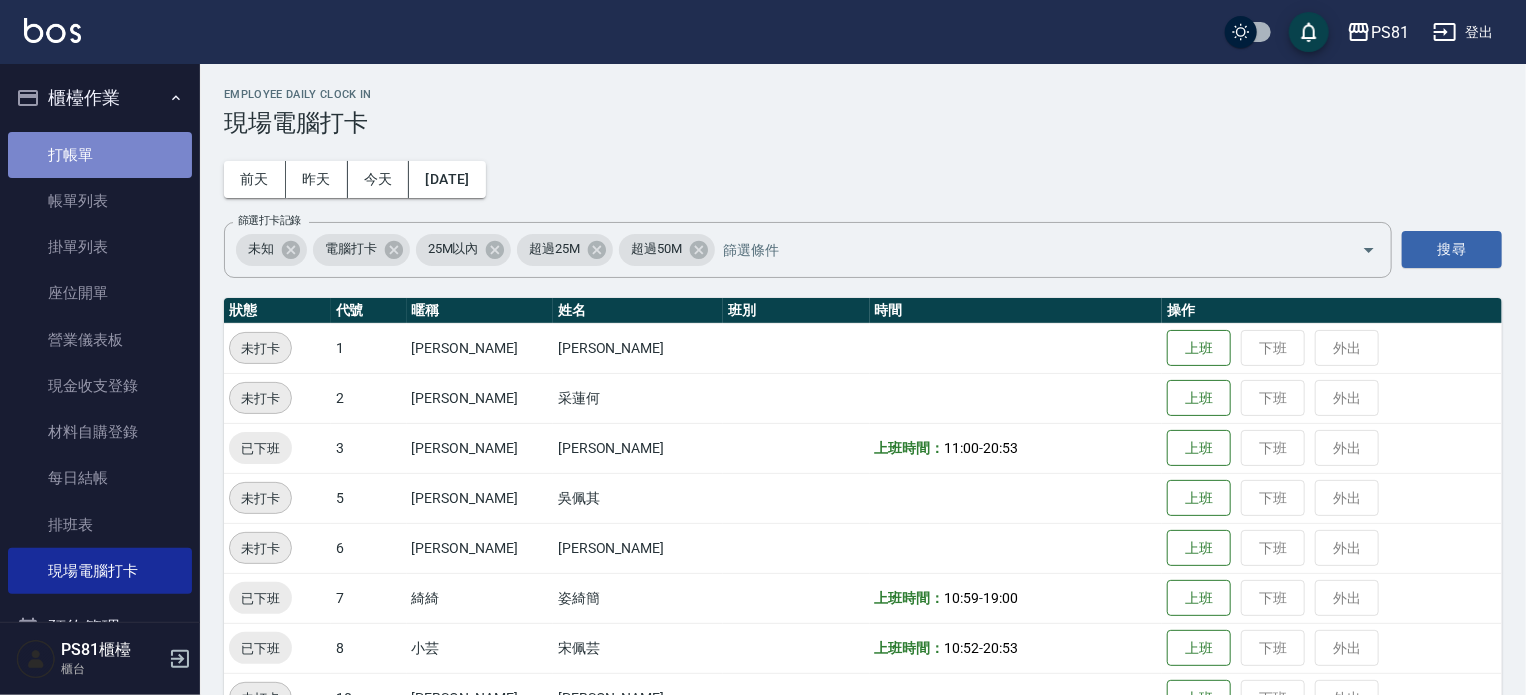 click on "打帳單" at bounding box center (100, 155) 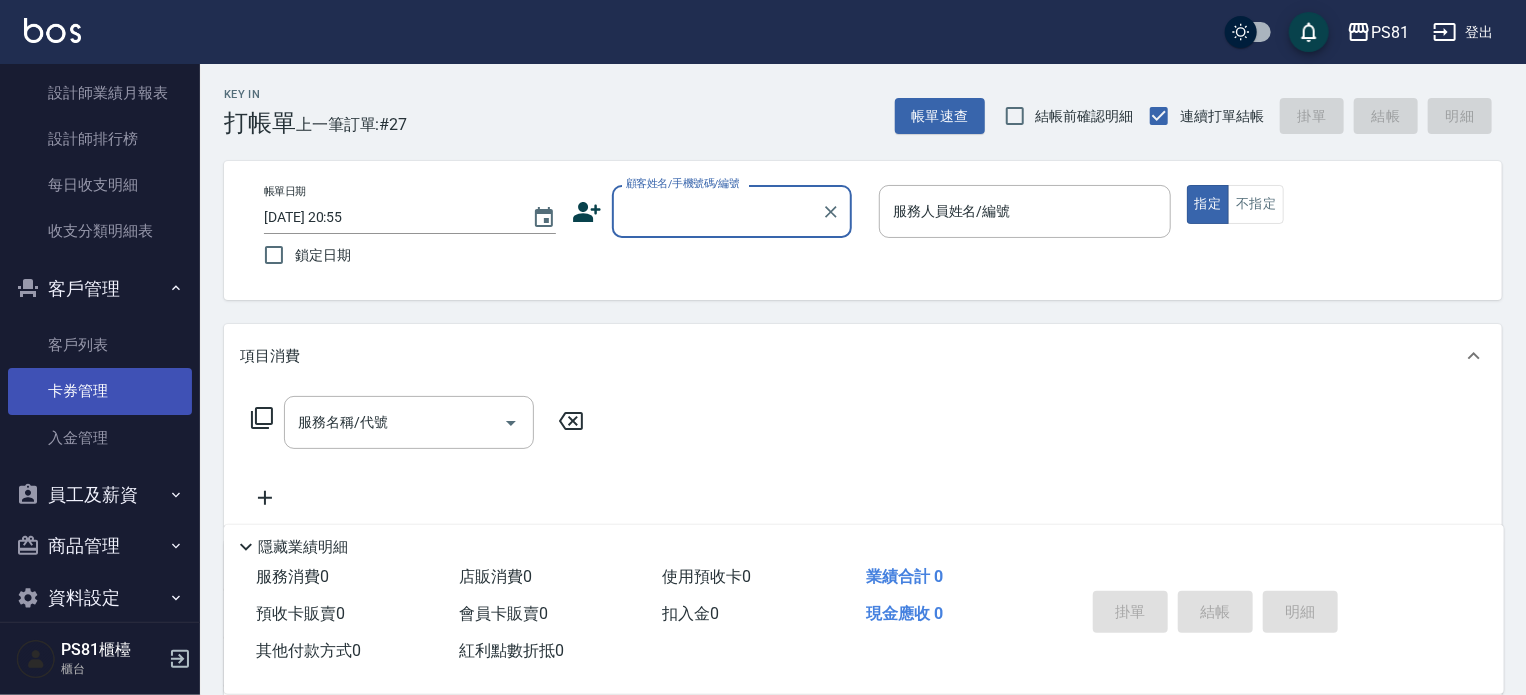 scroll, scrollTop: 1147, scrollLeft: 0, axis: vertical 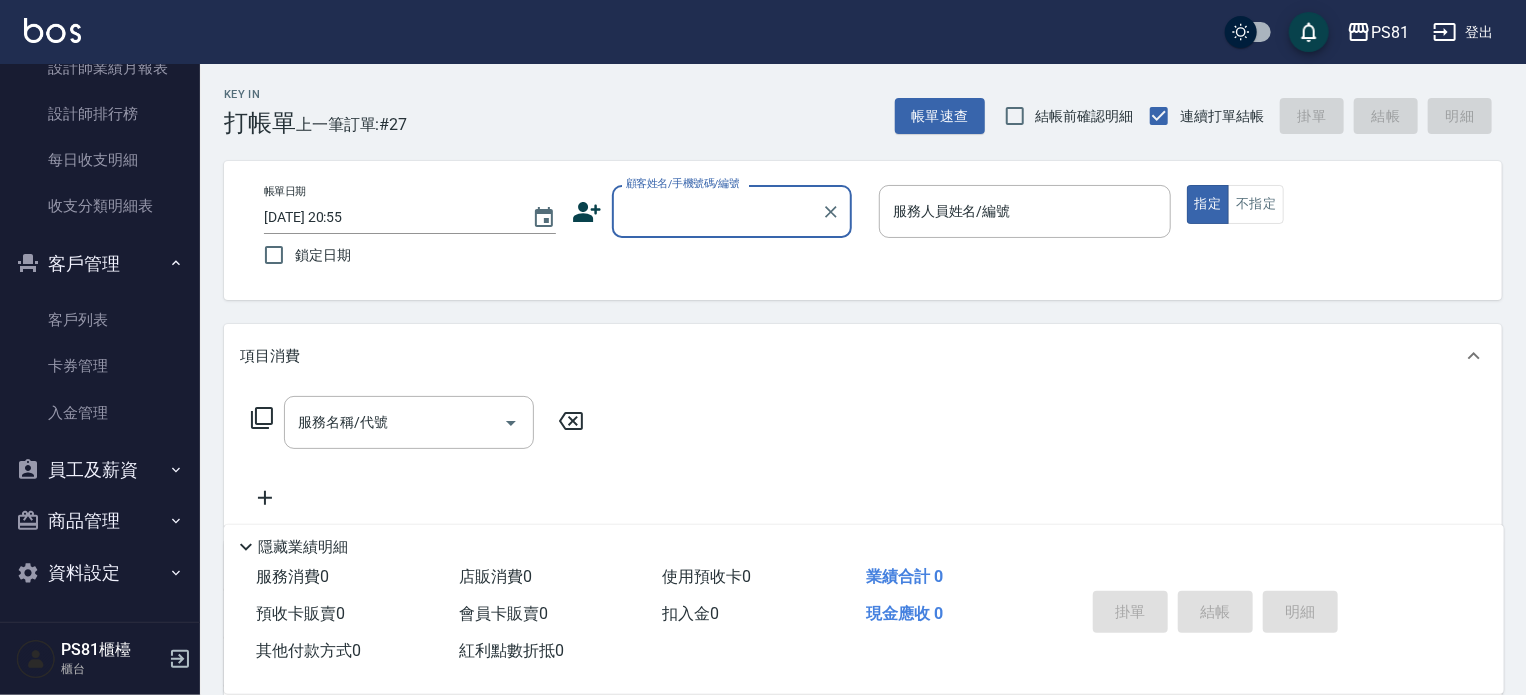 click on "員工及薪資" at bounding box center [100, 470] 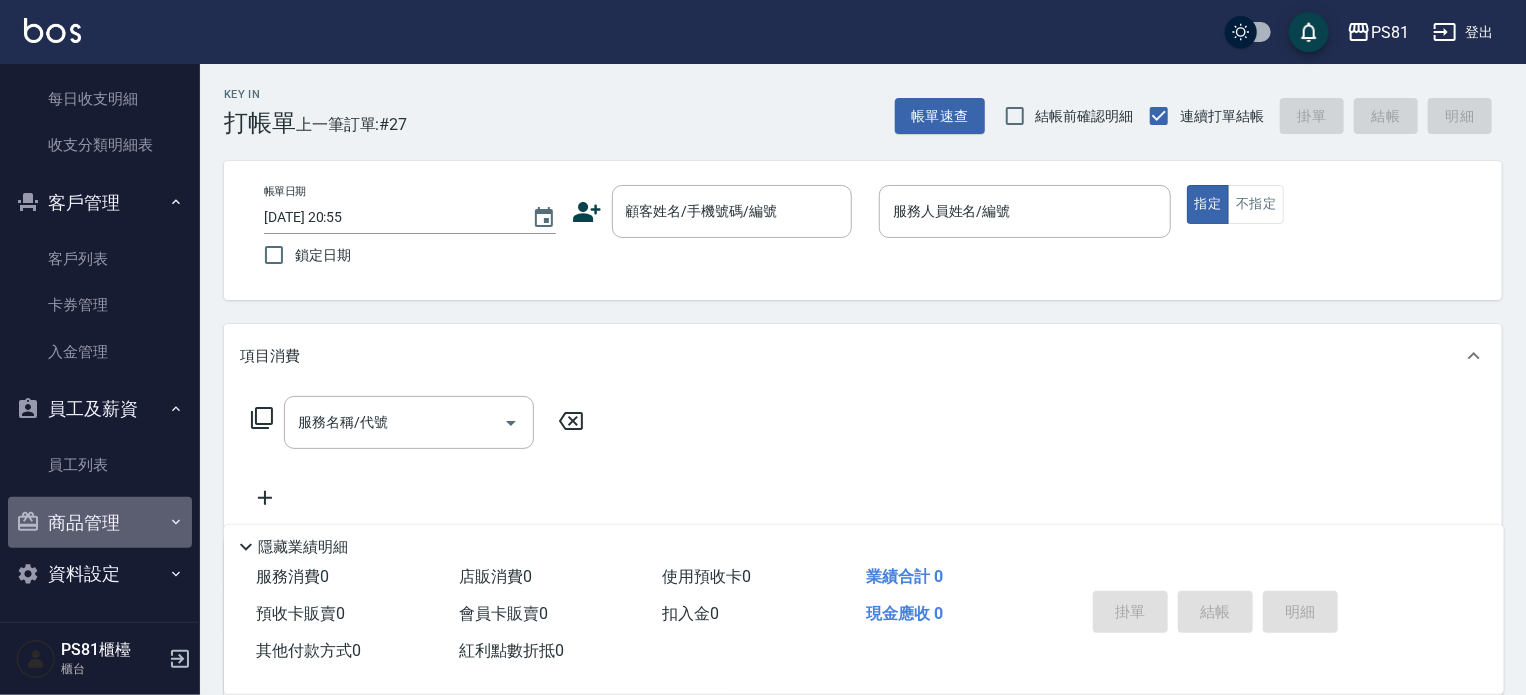 click on "商品管理" at bounding box center [100, 523] 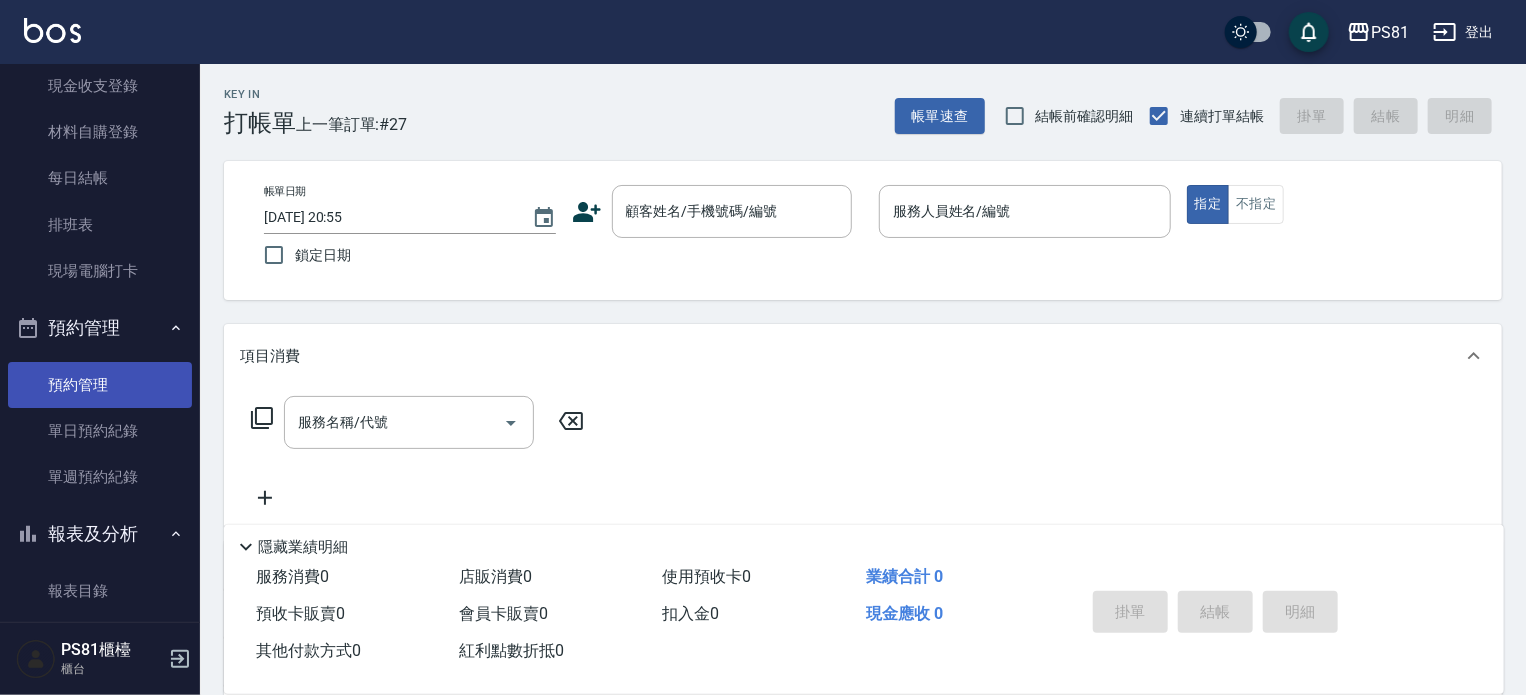 scroll, scrollTop: 0, scrollLeft: 0, axis: both 